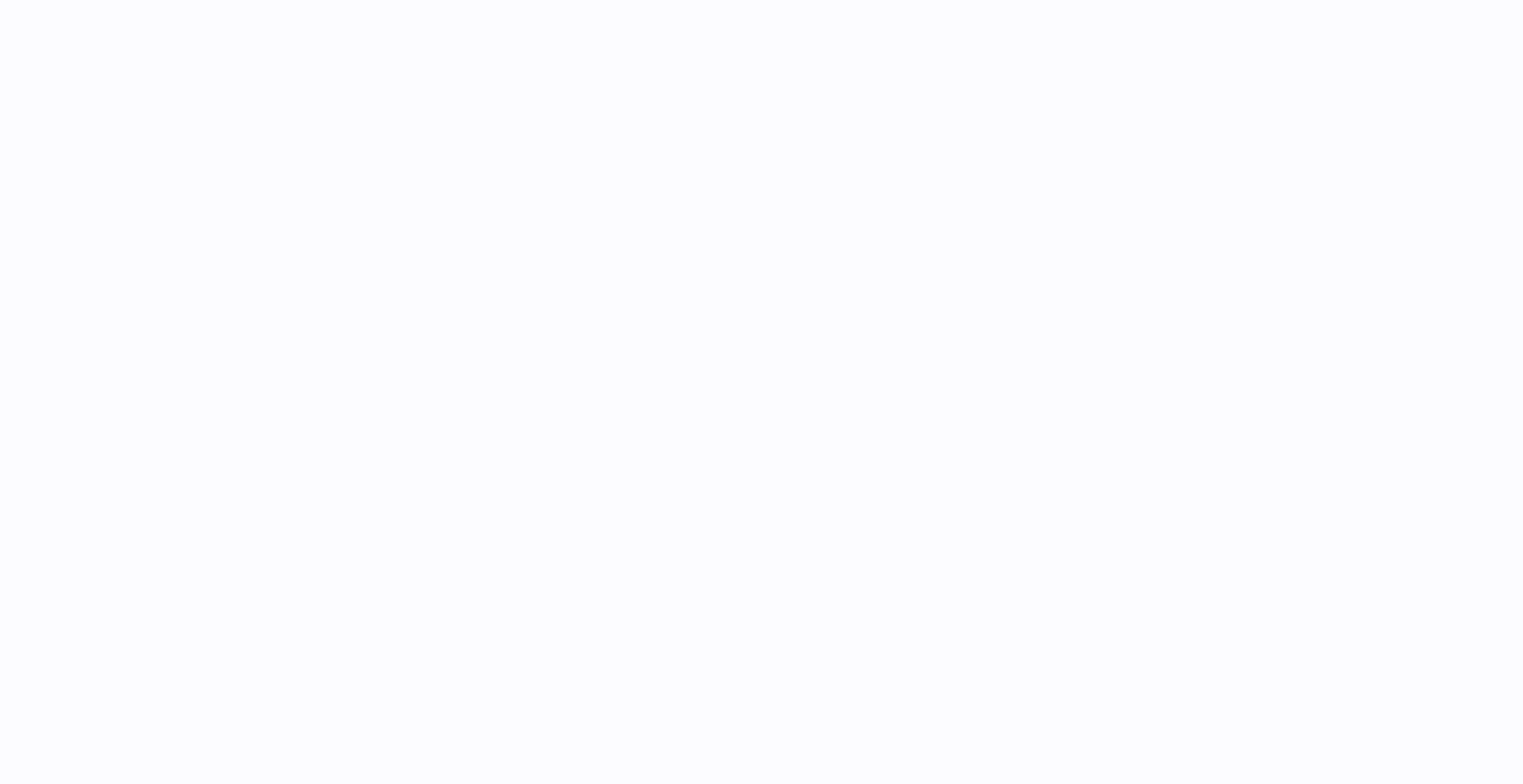scroll, scrollTop: 0, scrollLeft: 0, axis: both 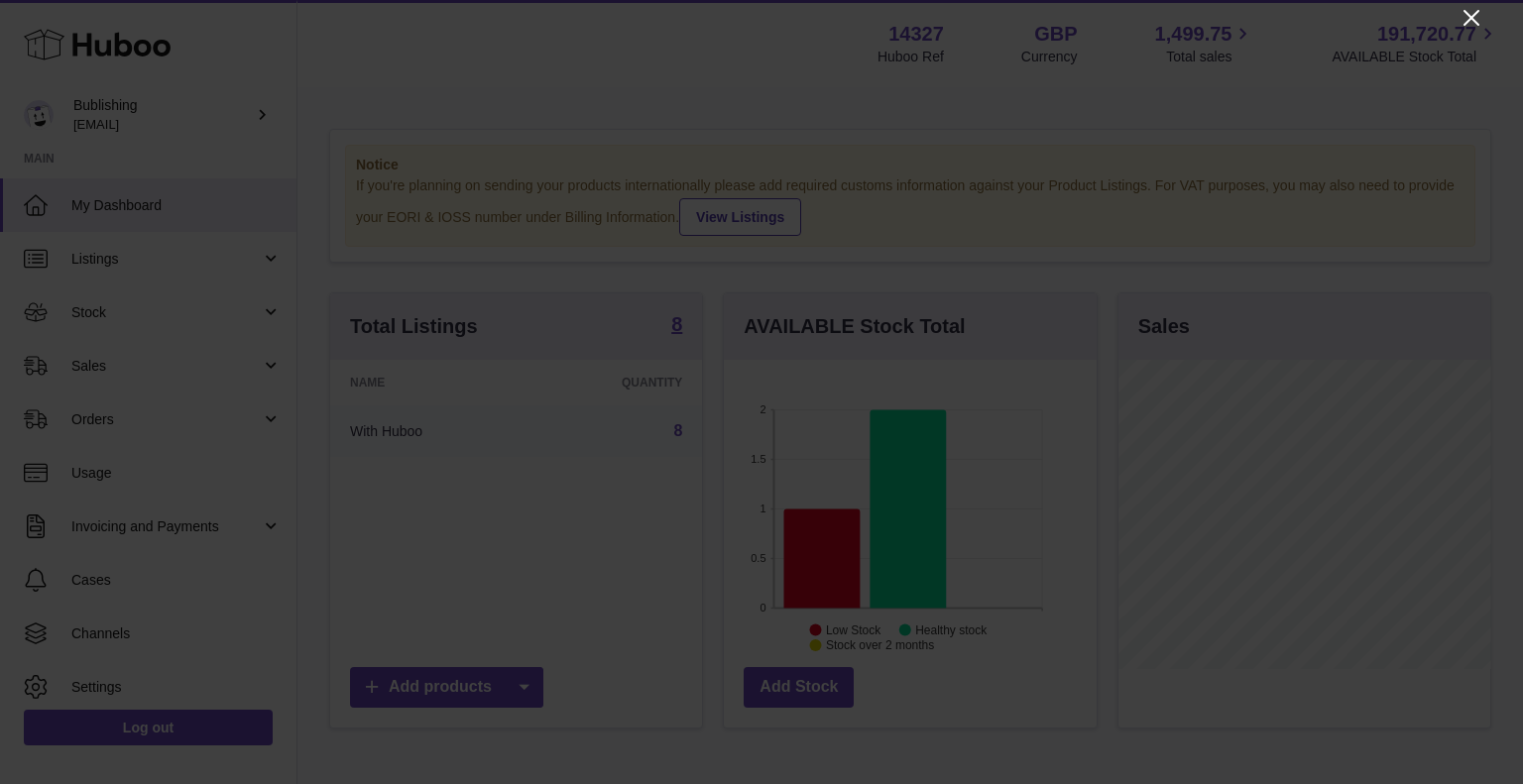 click 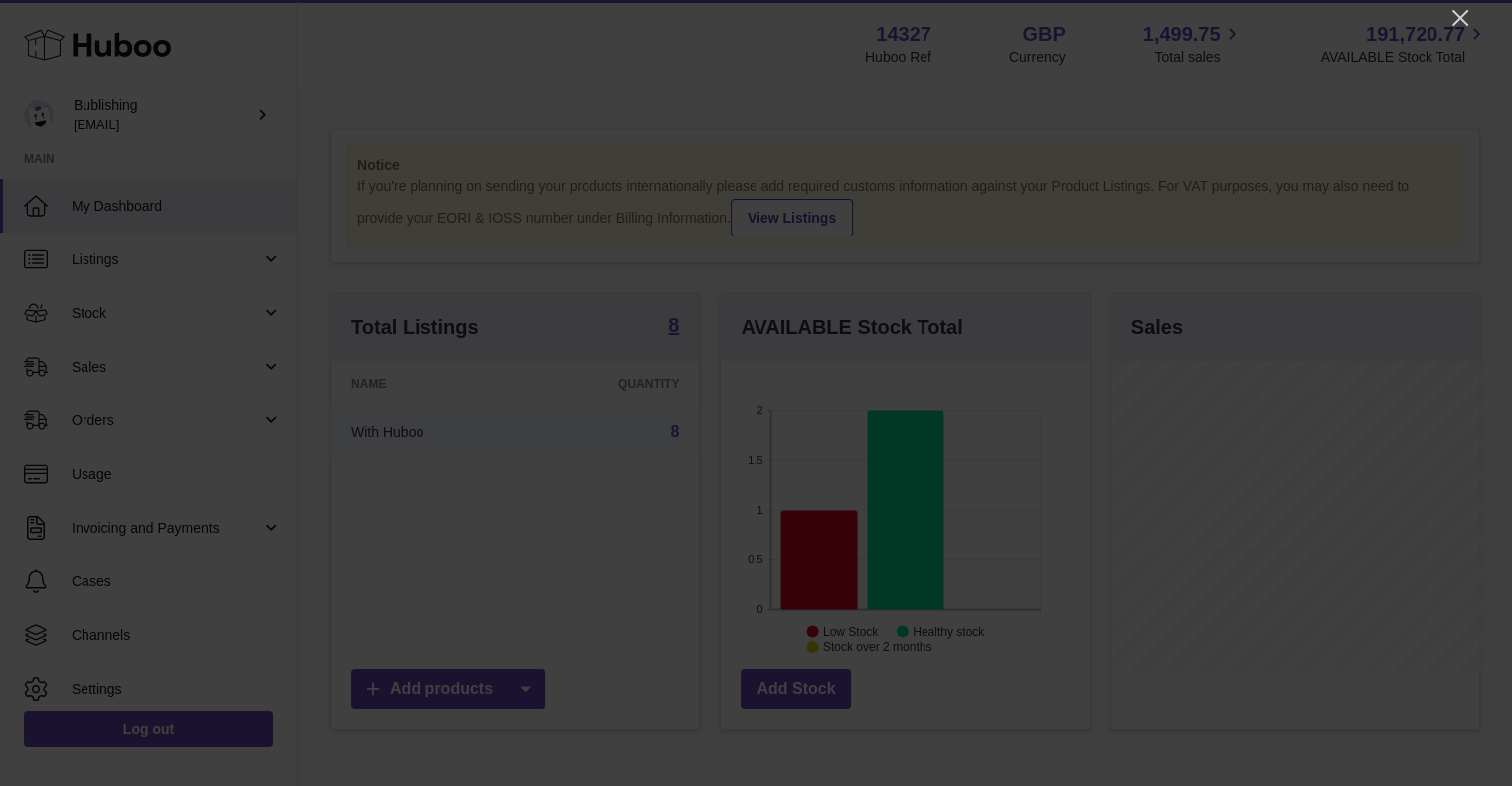 scroll, scrollTop: 310, scrollLeft: 369, axis: both 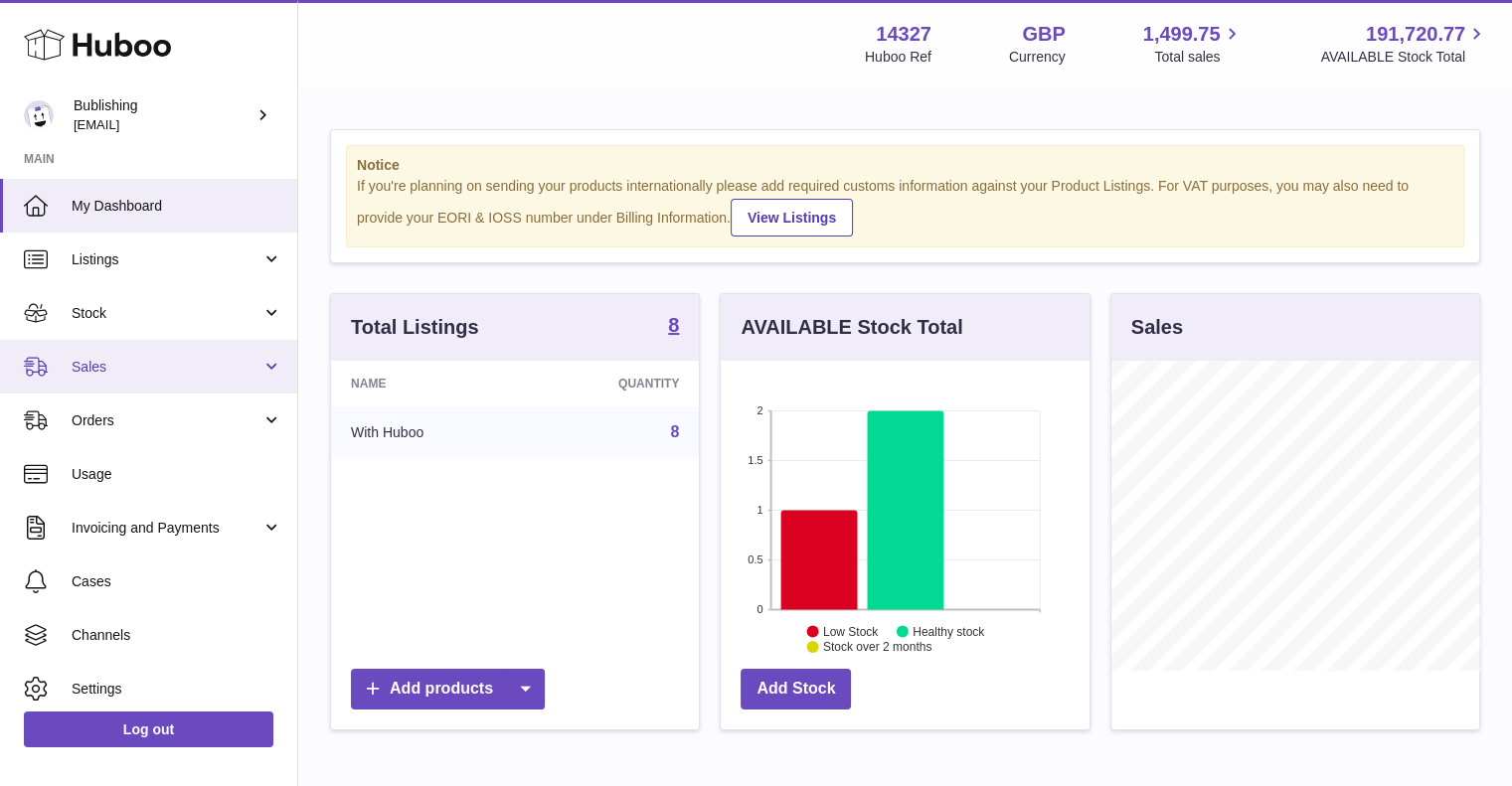 click on "Sales" at bounding box center [166, 367] 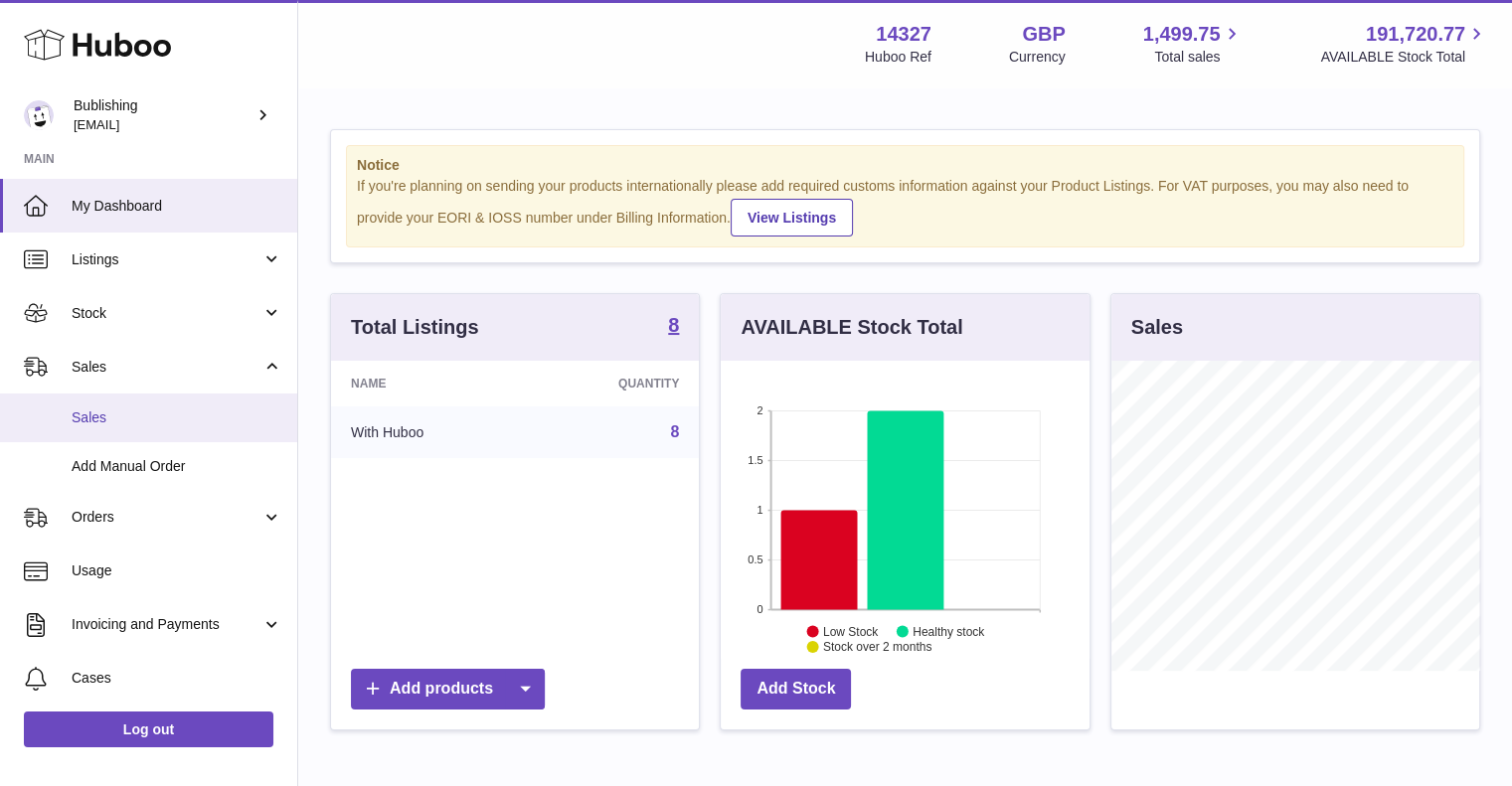 click on "Sales" at bounding box center (177, 417) 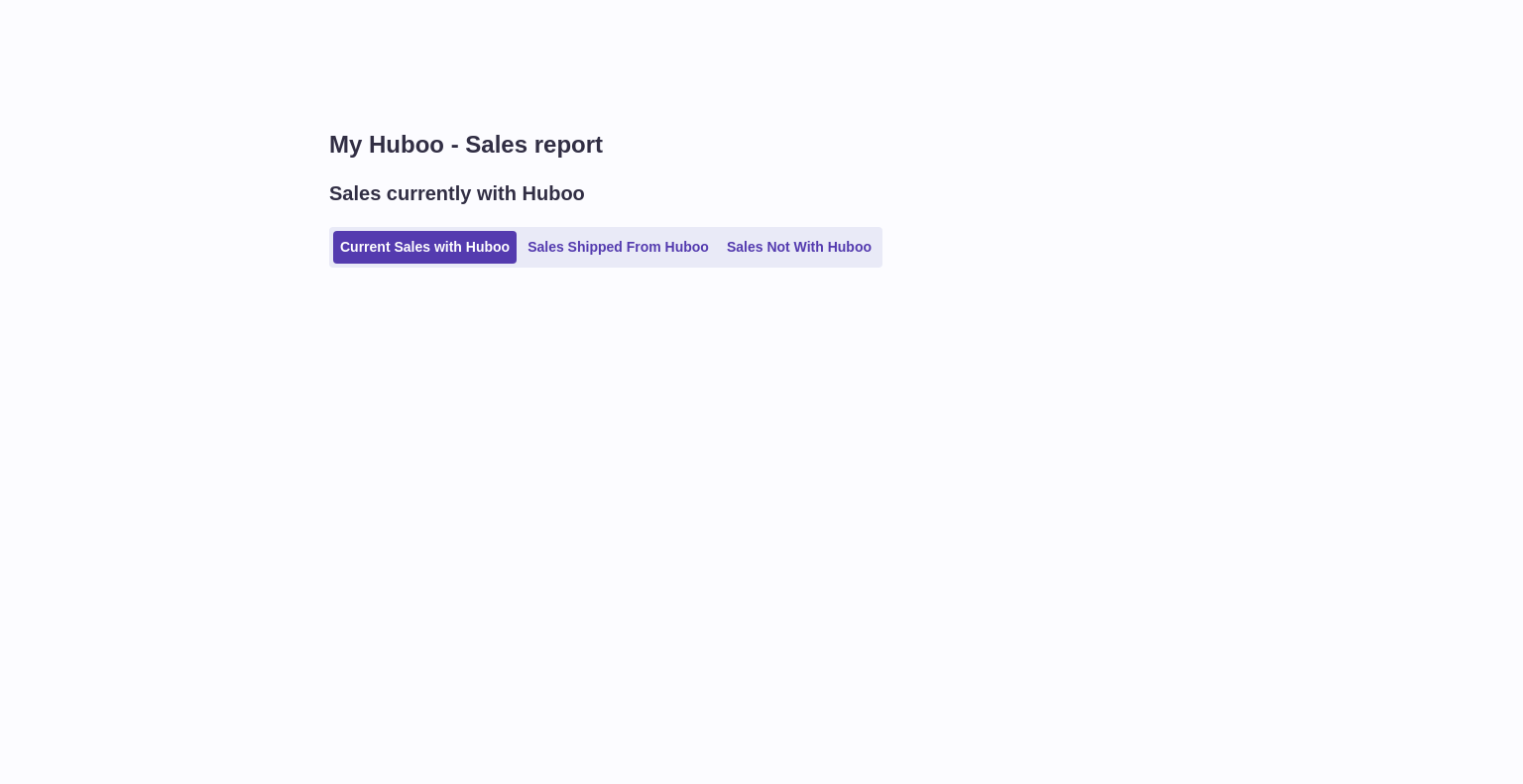 scroll, scrollTop: 0, scrollLeft: 0, axis: both 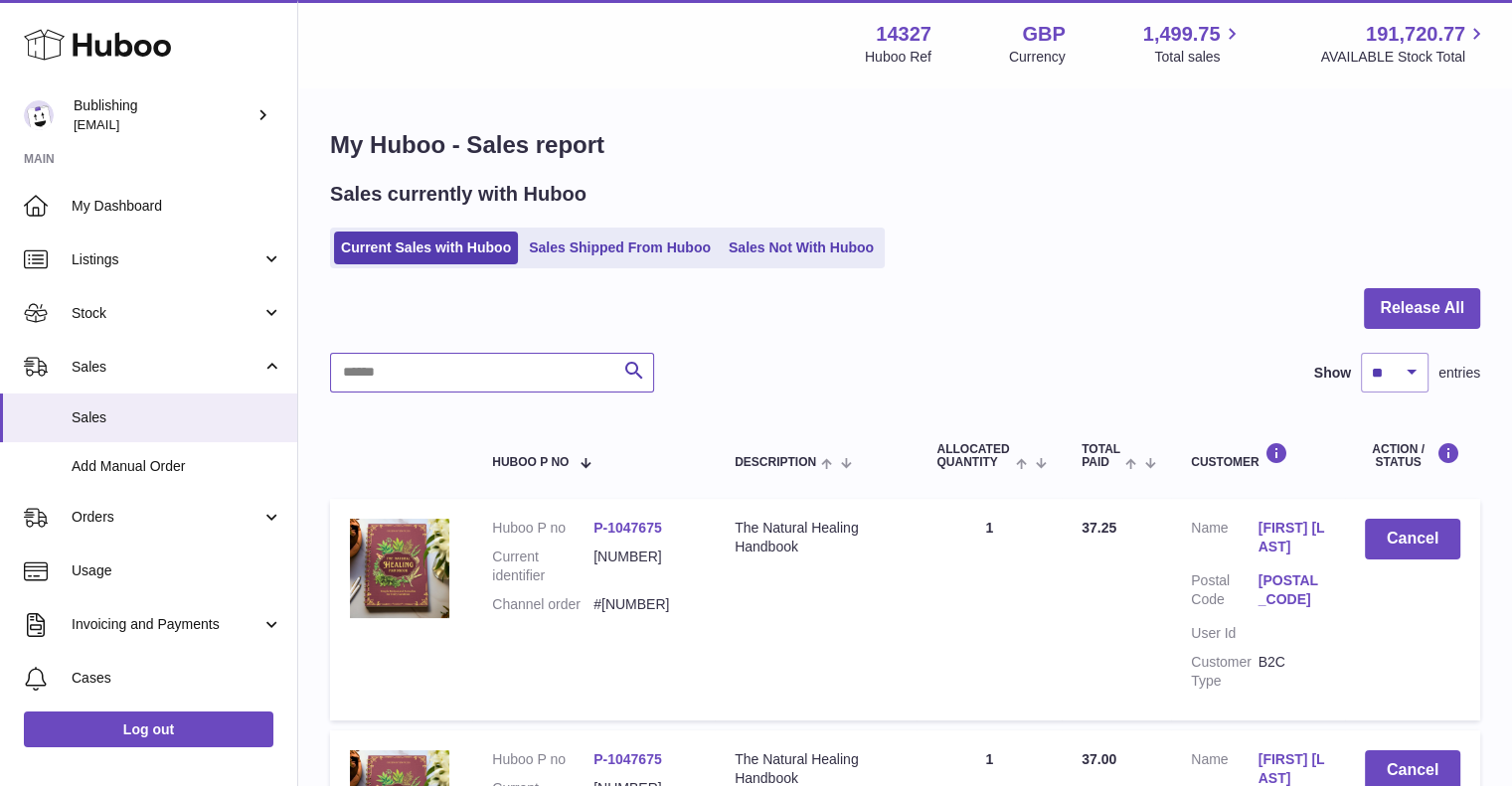 click at bounding box center [492, 373] 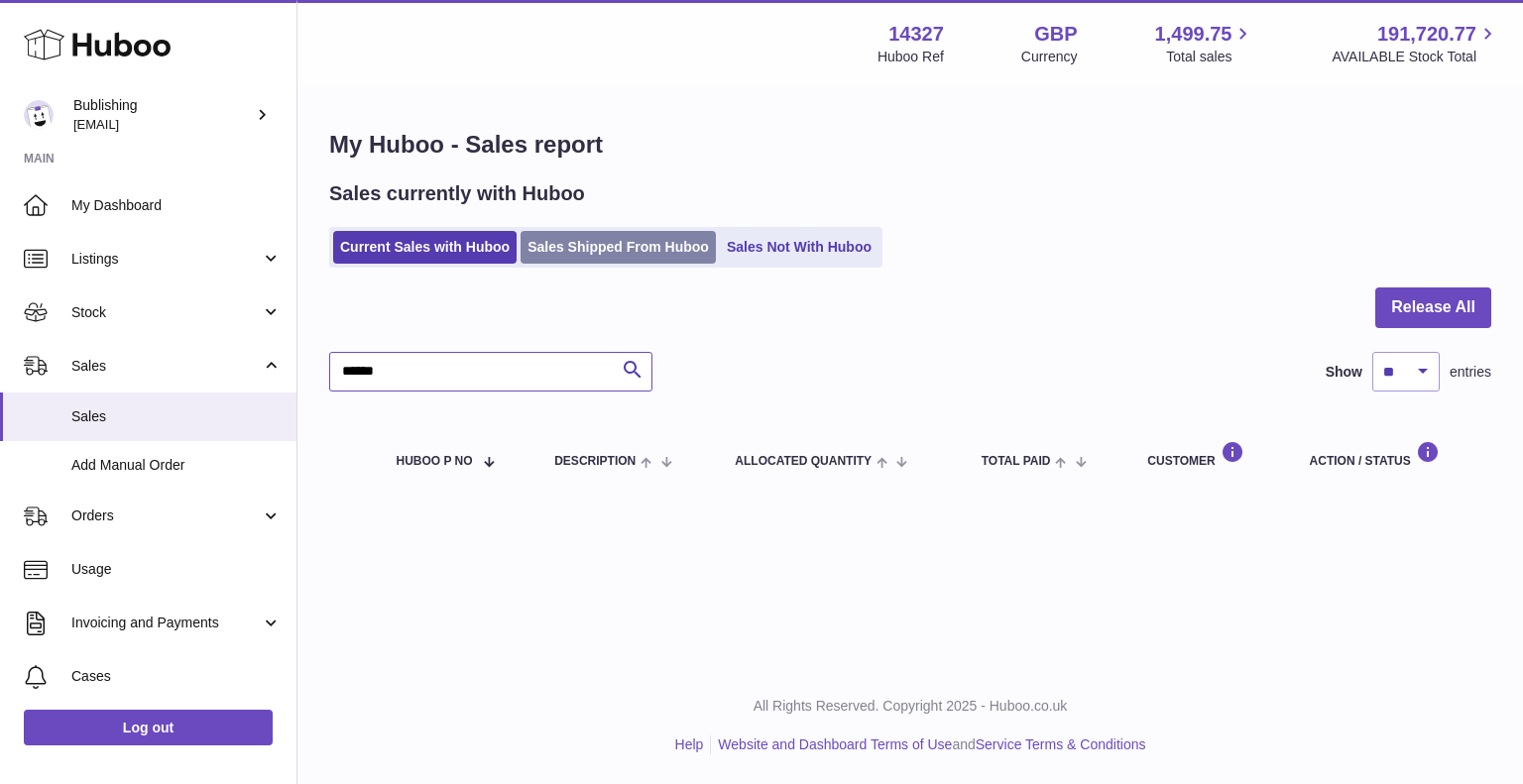 type on "******" 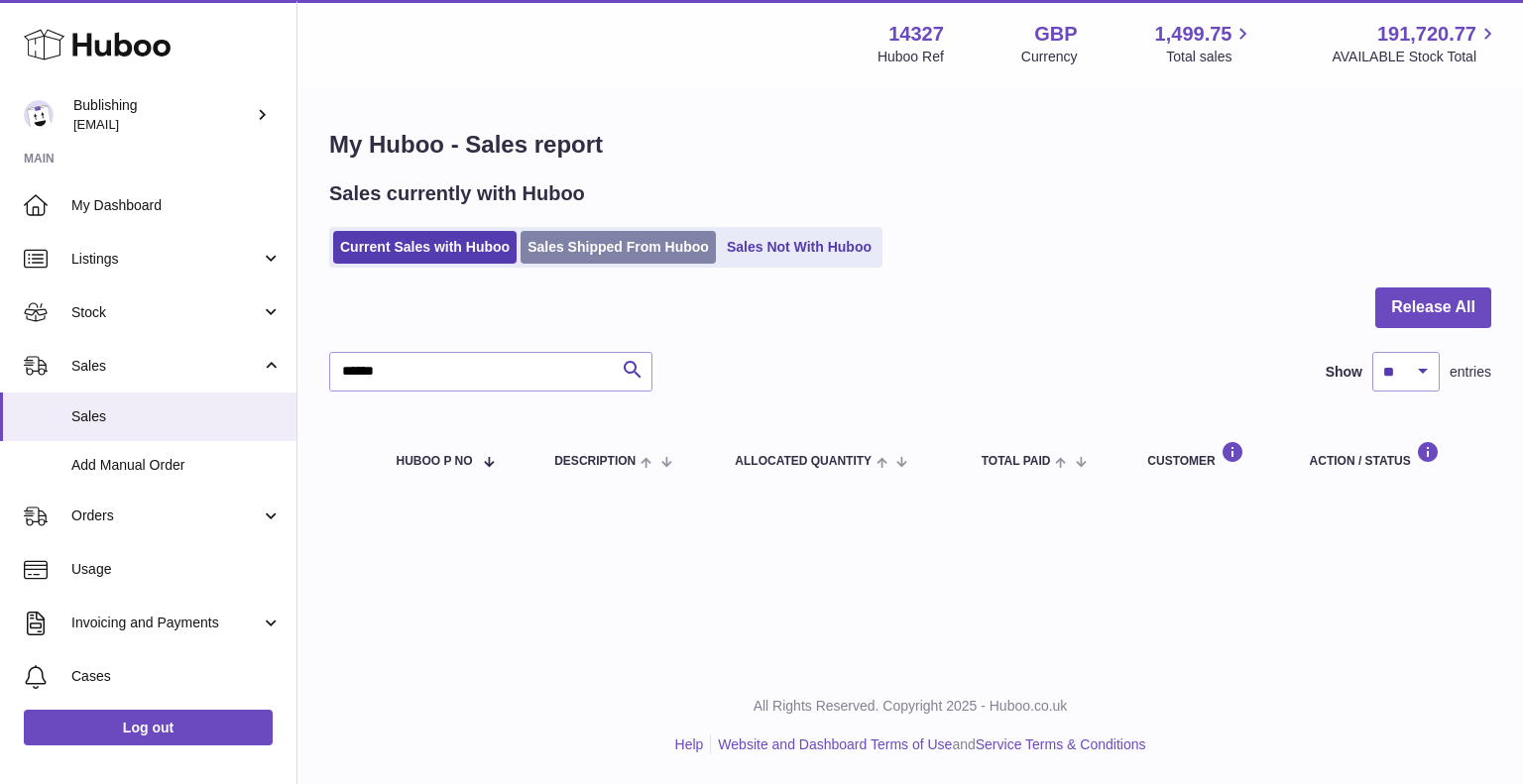 click on "Sales Shipped From Huboo" at bounding box center (618, 247) 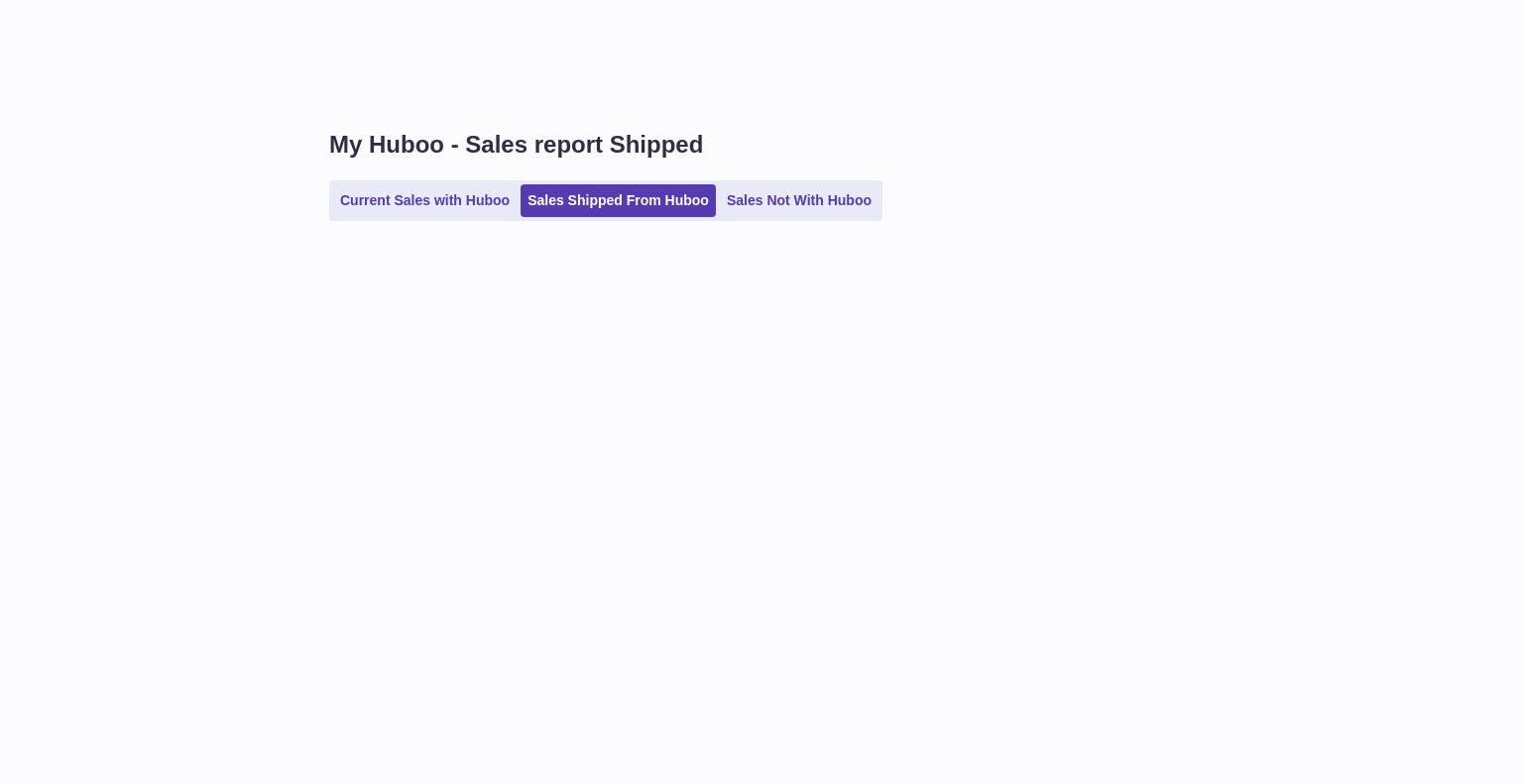 scroll, scrollTop: 0, scrollLeft: 0, axis: both 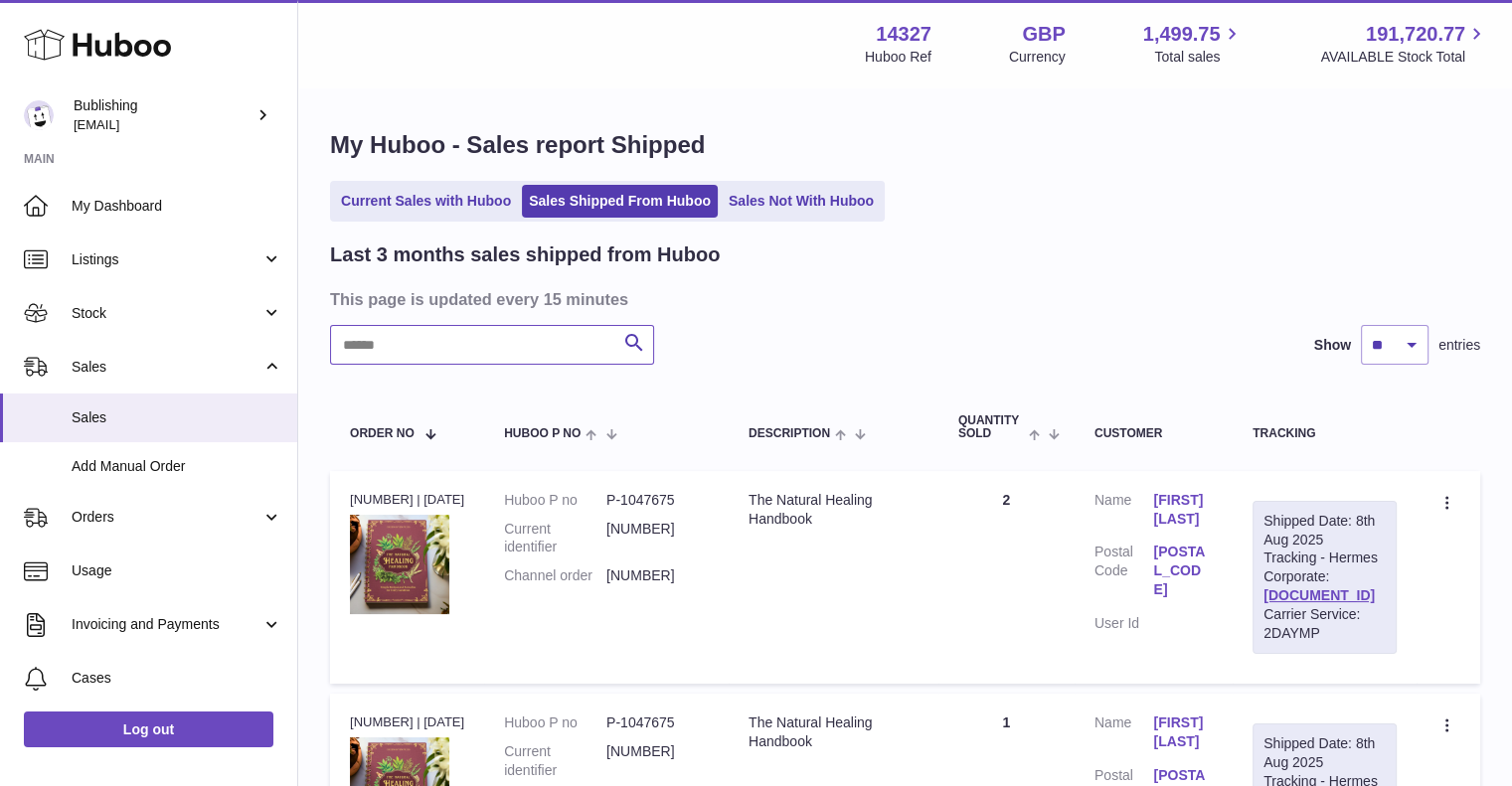 click at bounding box center (492, 345) 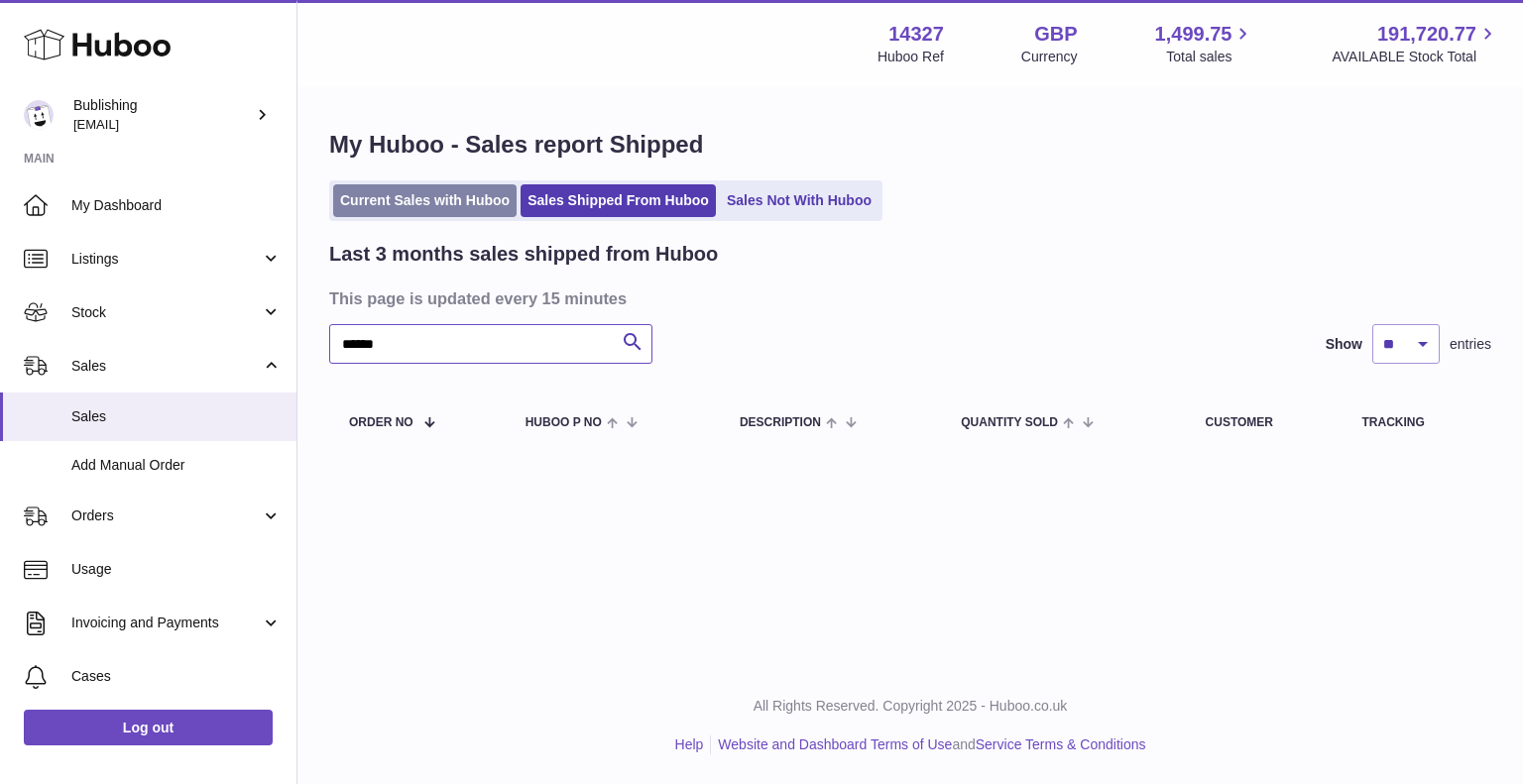 type on "******" 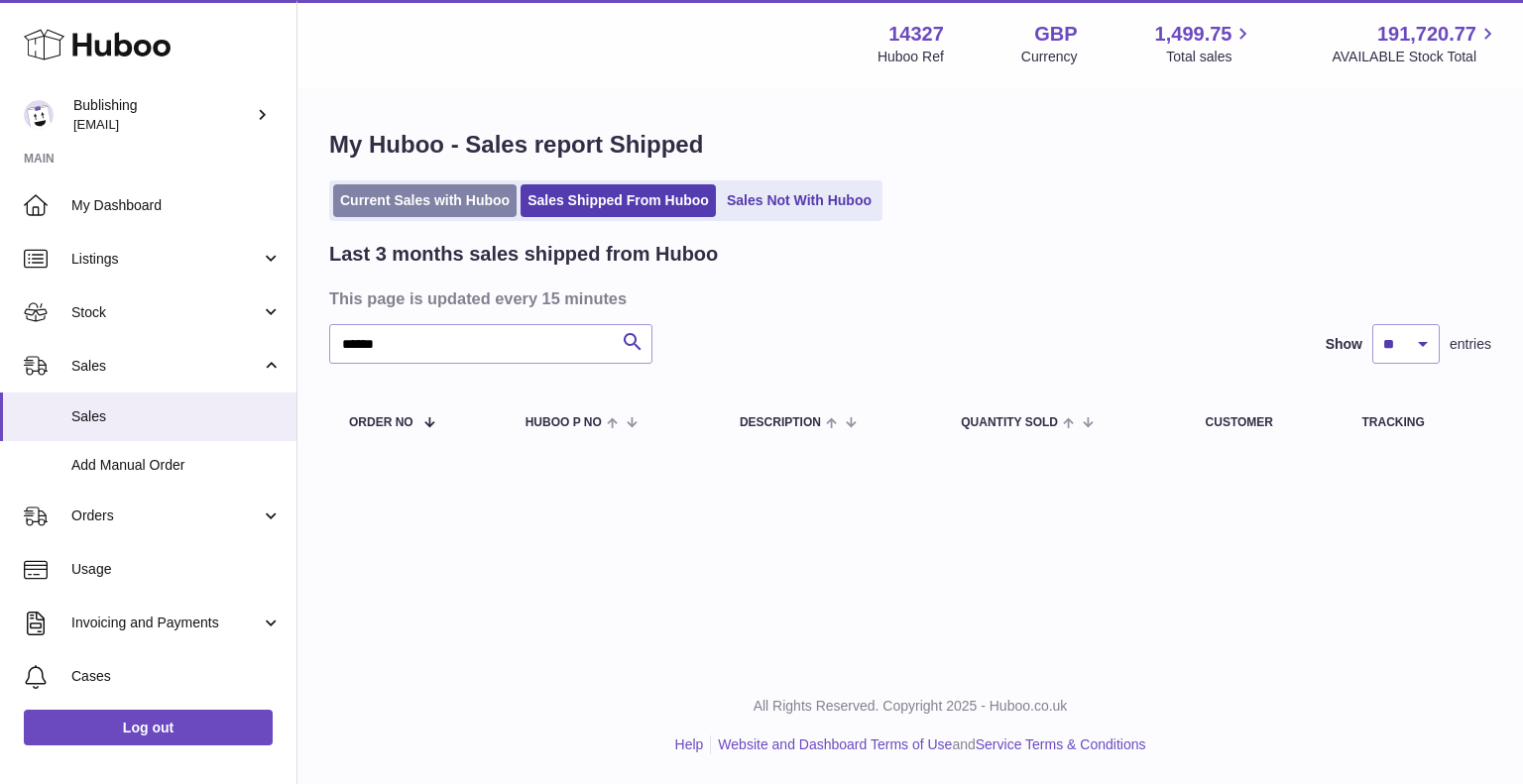 click on "Current Sales with Huboo" at bounding box center (424, 200) 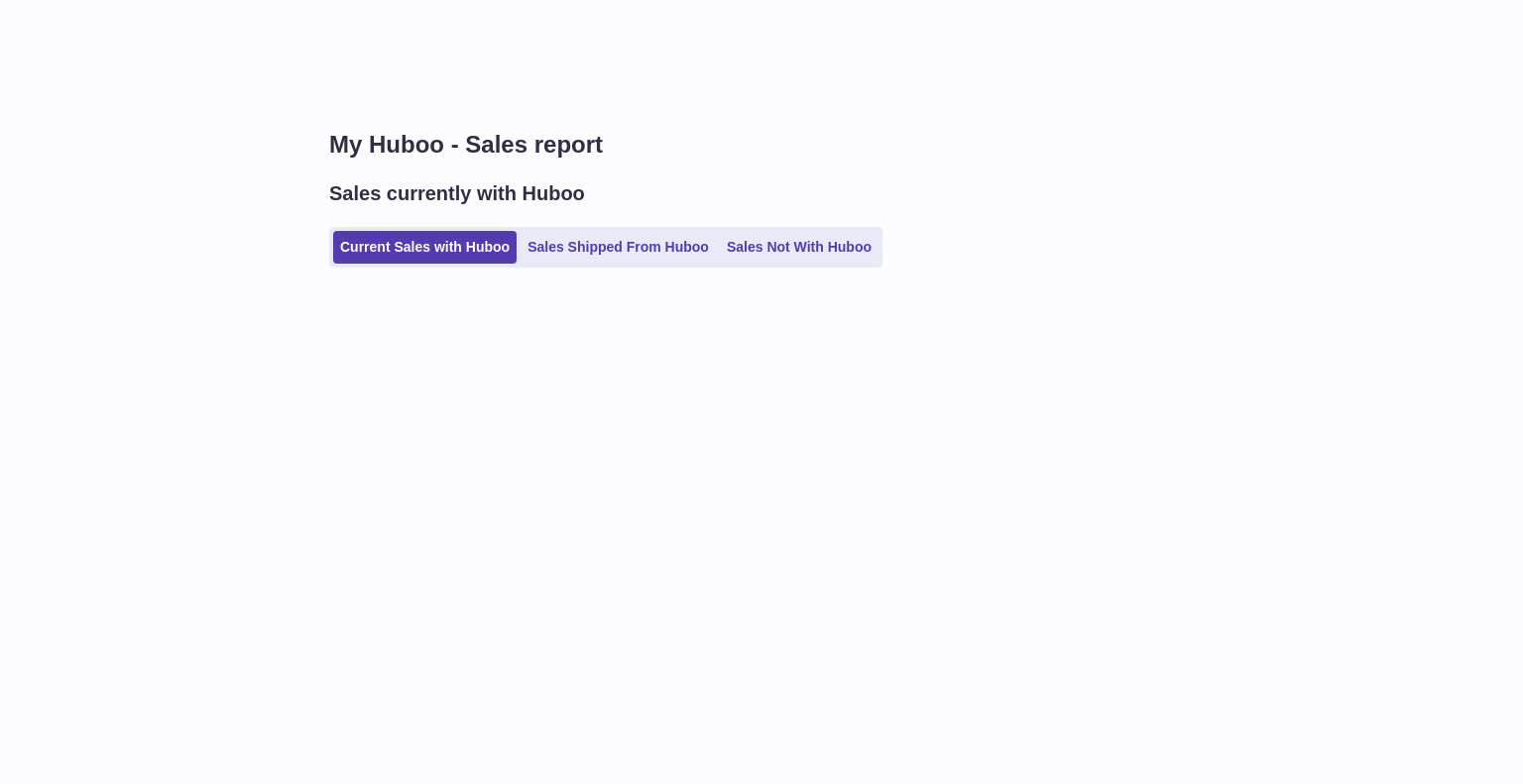 scroll, scrollTop: 0, scrollLeft: 0, axis: both 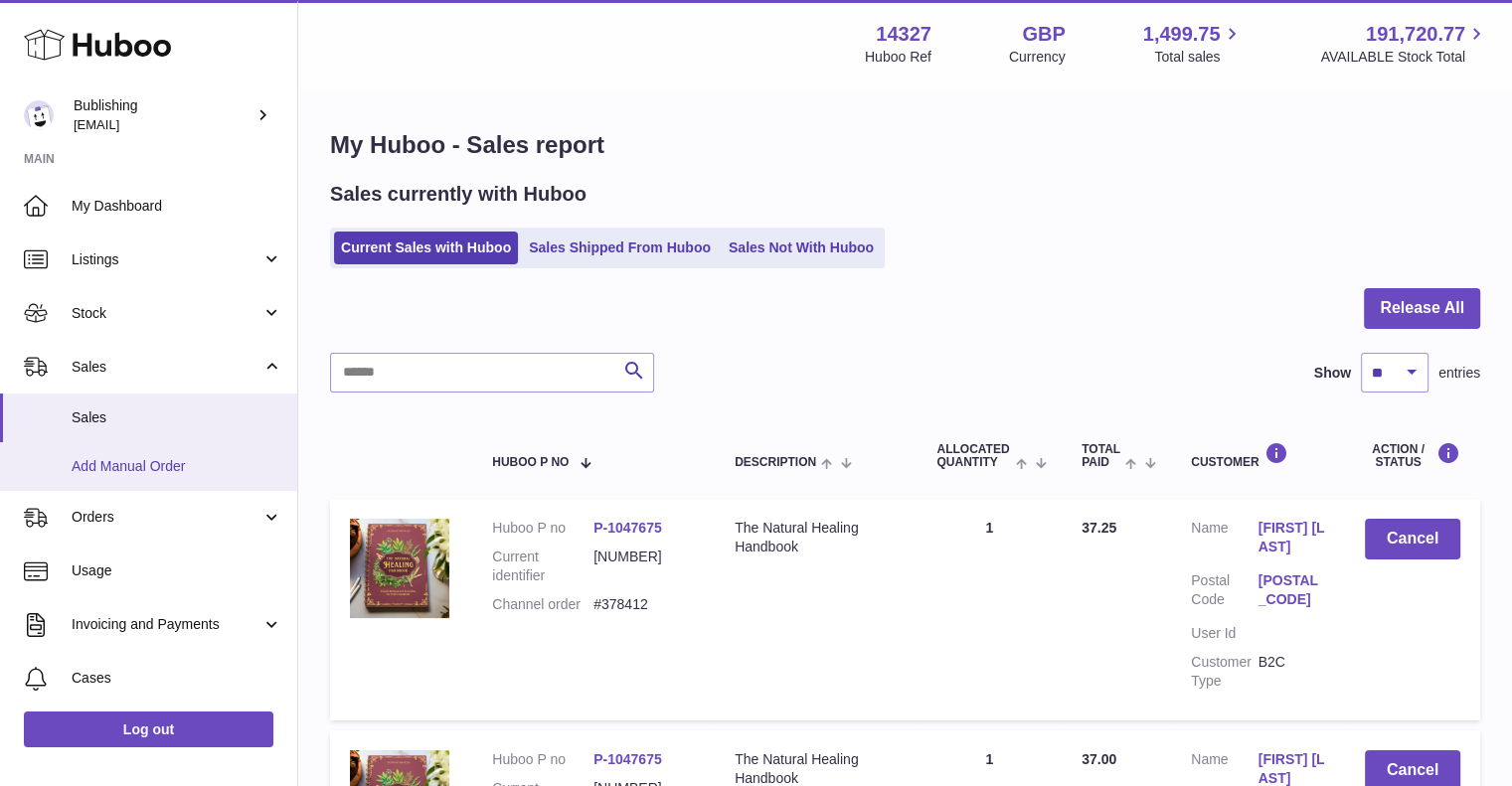 click on "Add Manual Order" at bounding box center [177, 466] 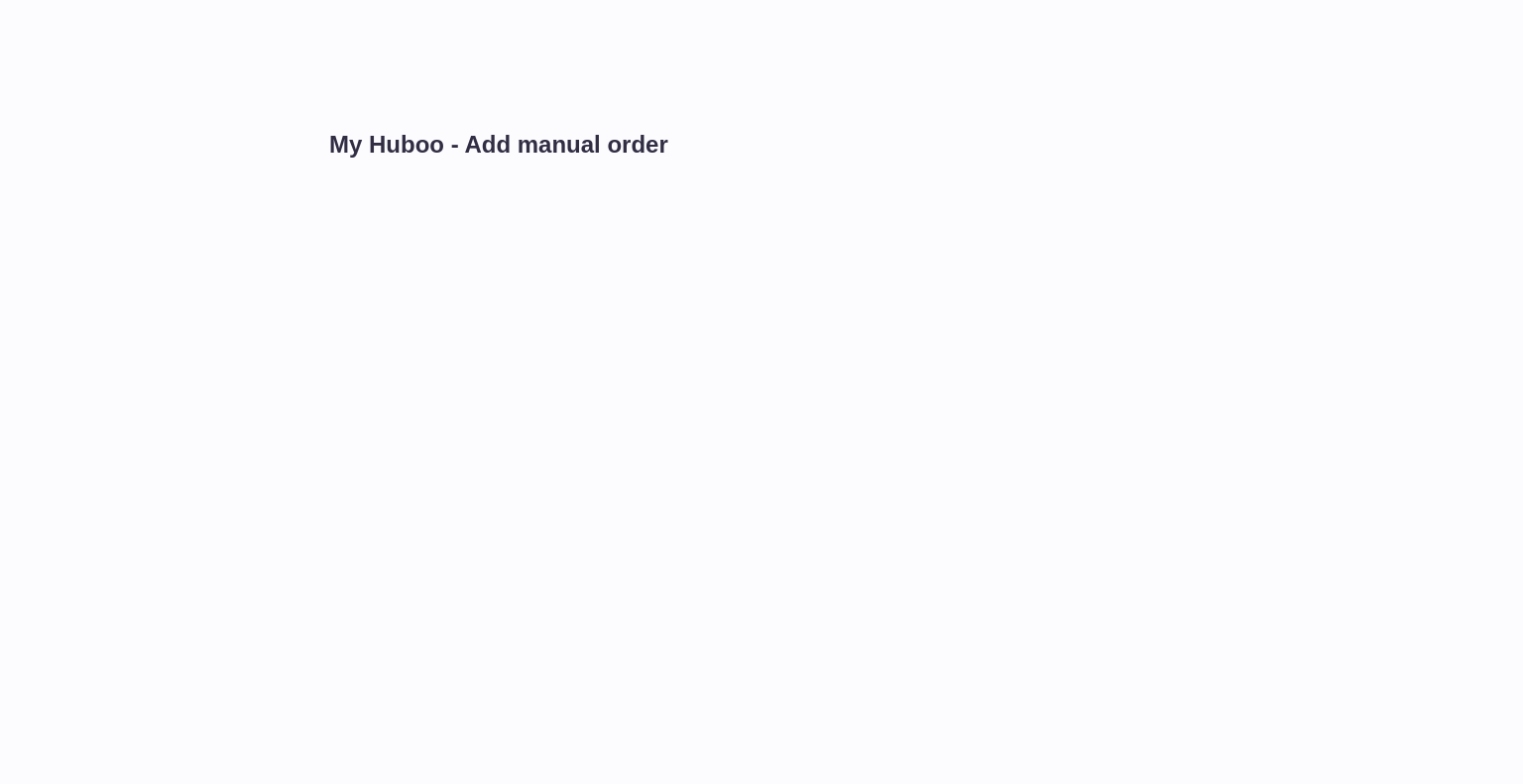scroll, scrollTop: 0, scrollLeft: 0, axis: both 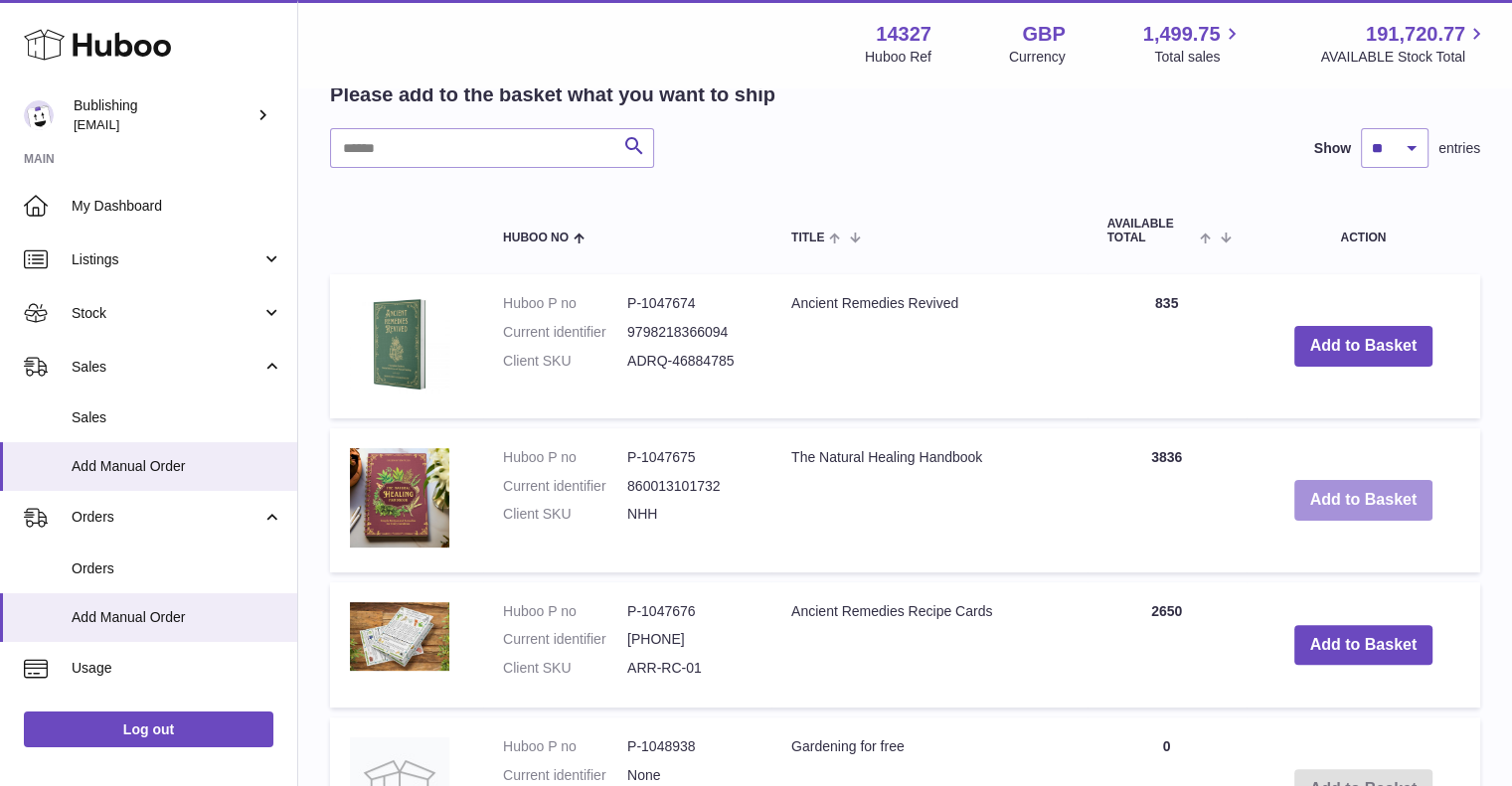 click on "Add to Basket" at bounding box center (1364, 500) 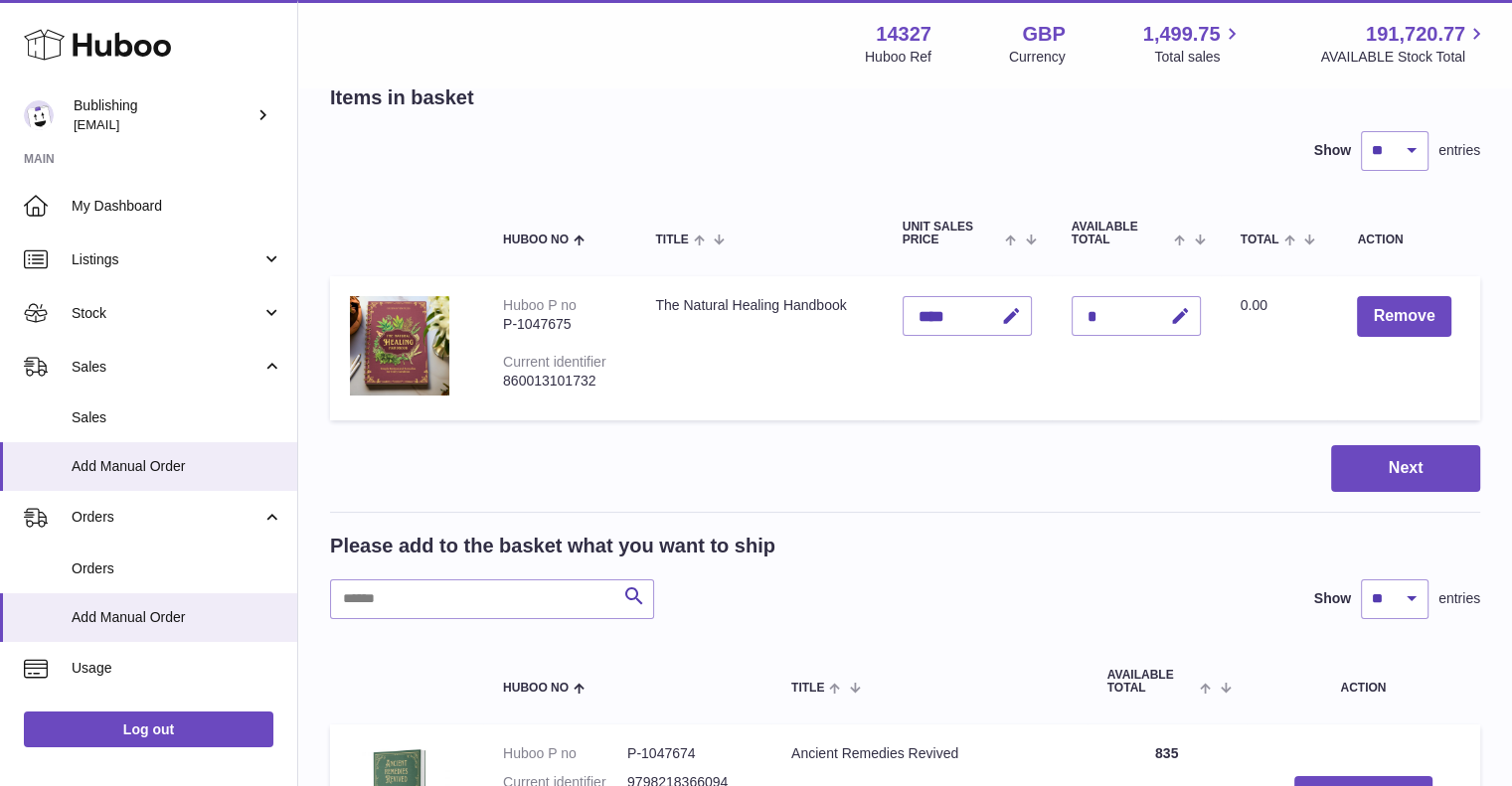 scroll, scrollTop: 99, scrollLeft: 0, axis: vertical 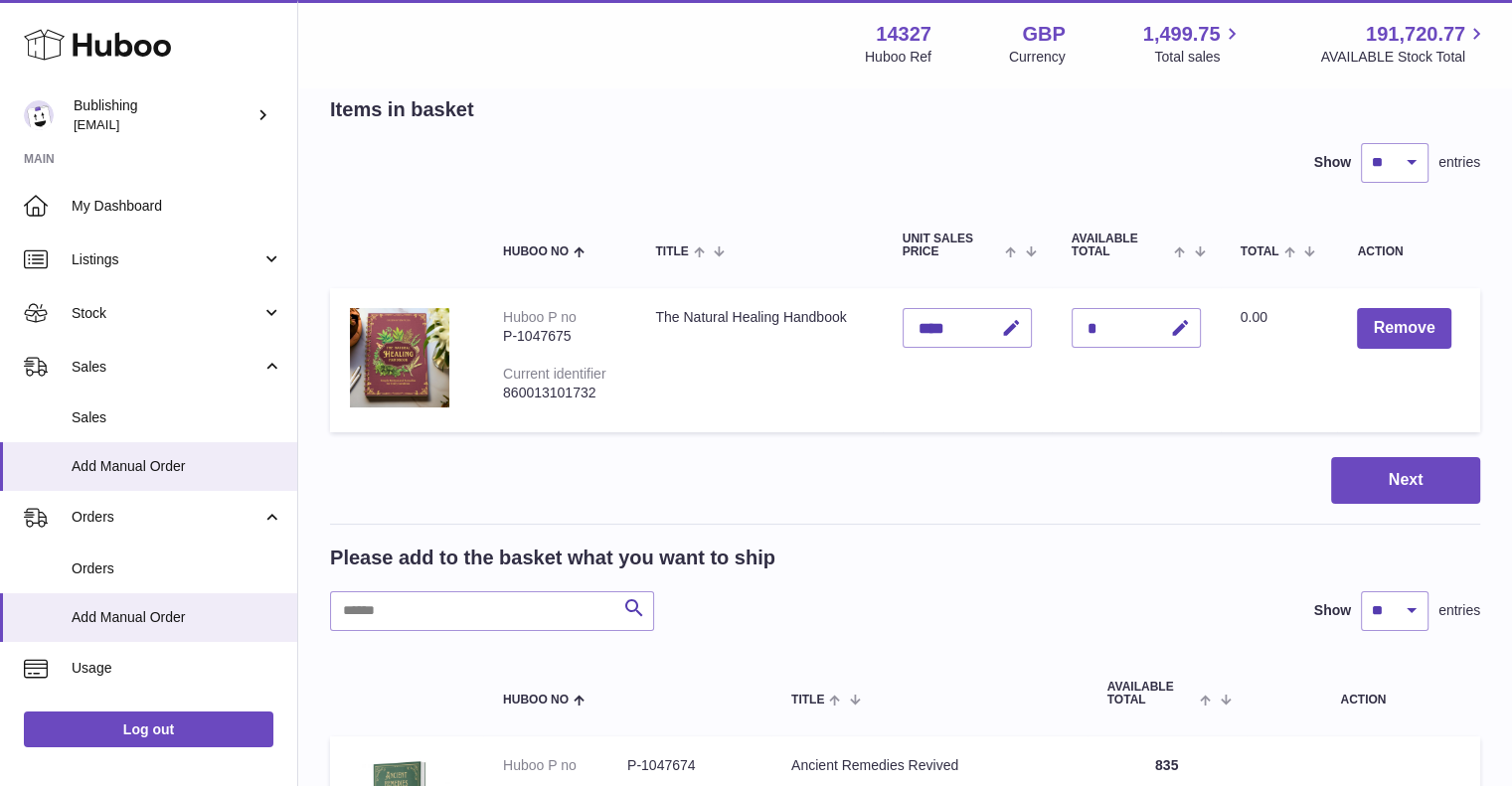 click on "****" at bounding box center [967, 328] 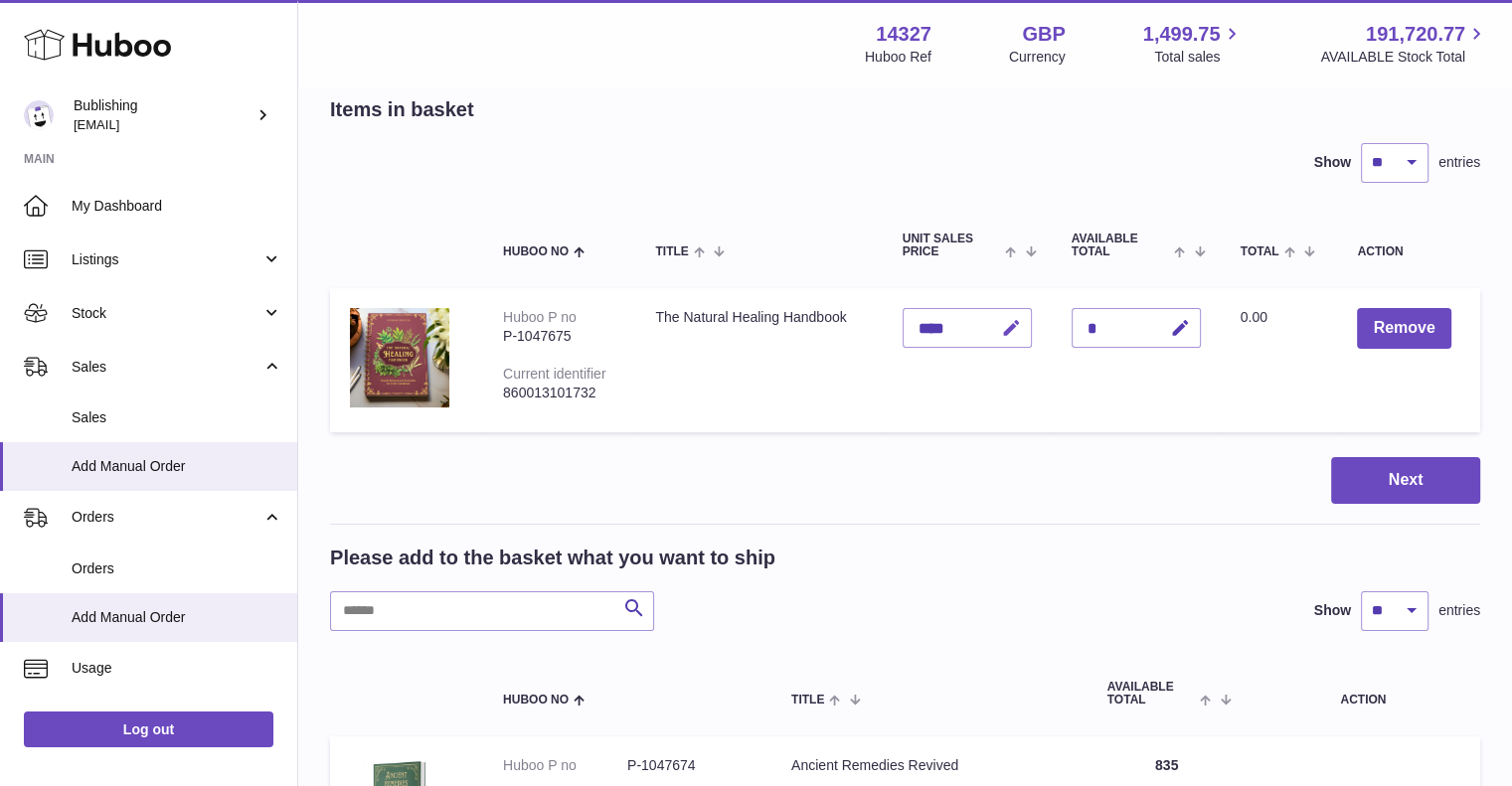 click at bounding box center (1011, 328) 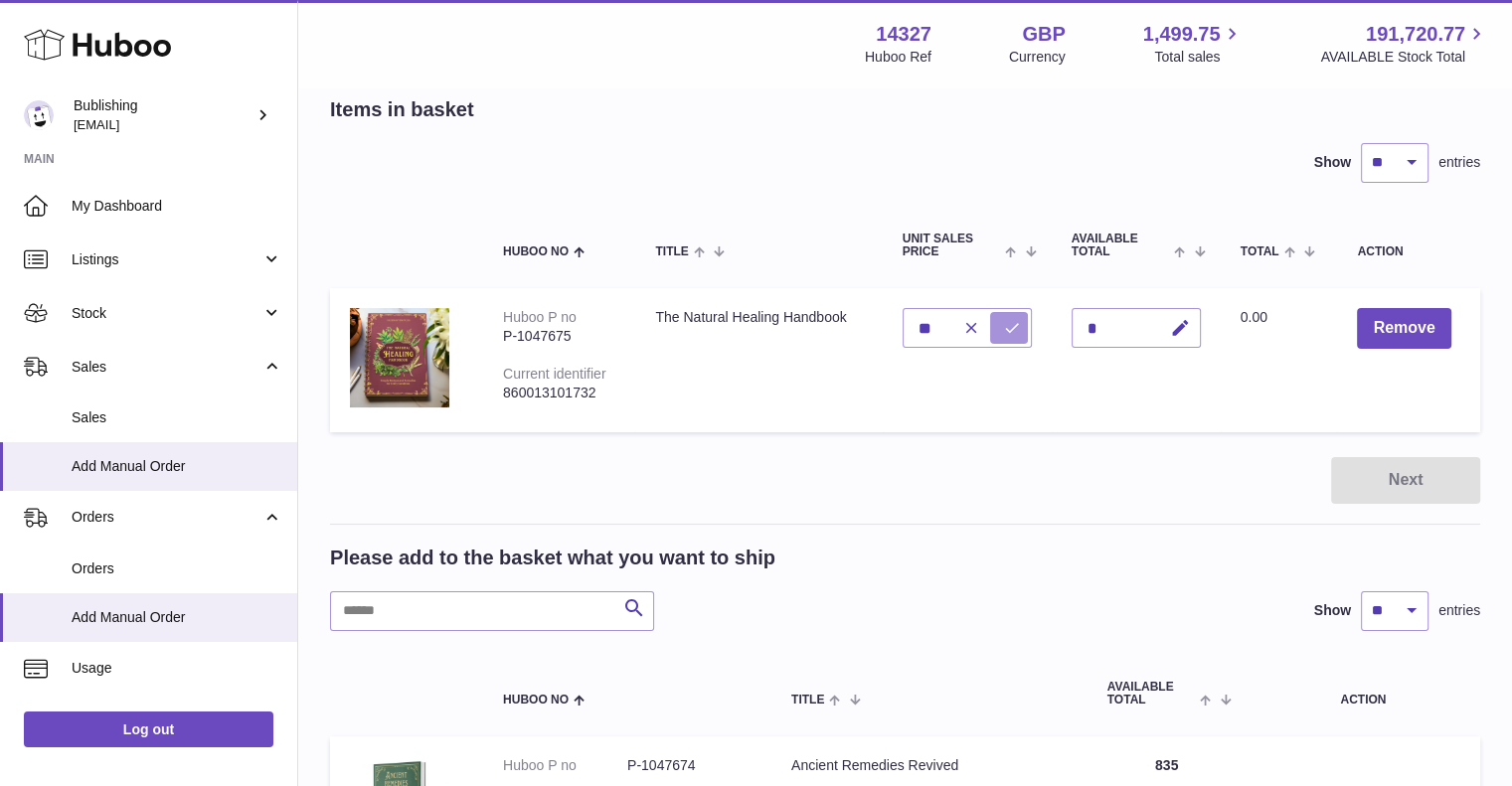 click at bounding box center (1009, 328) 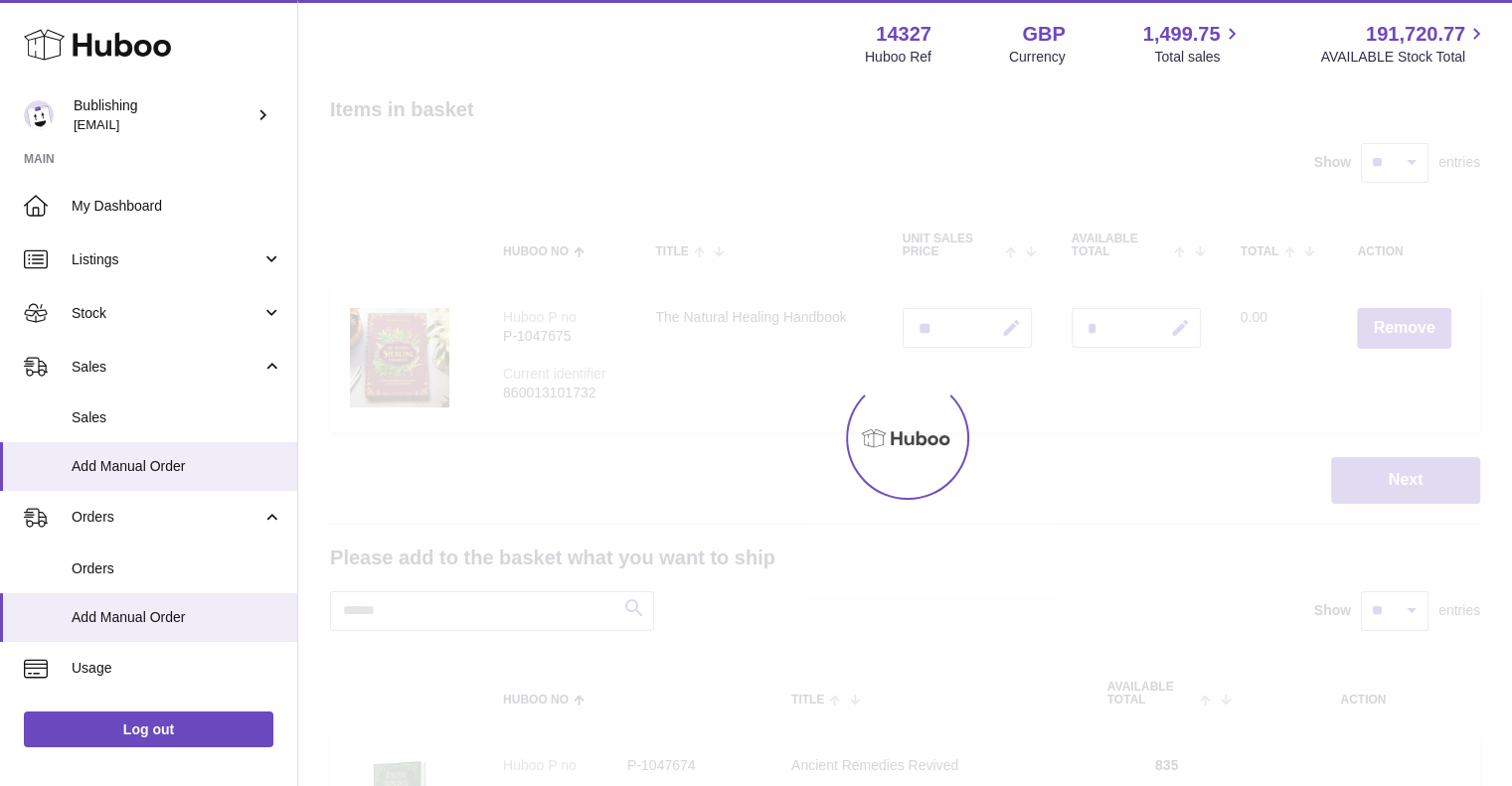 type on "*****" 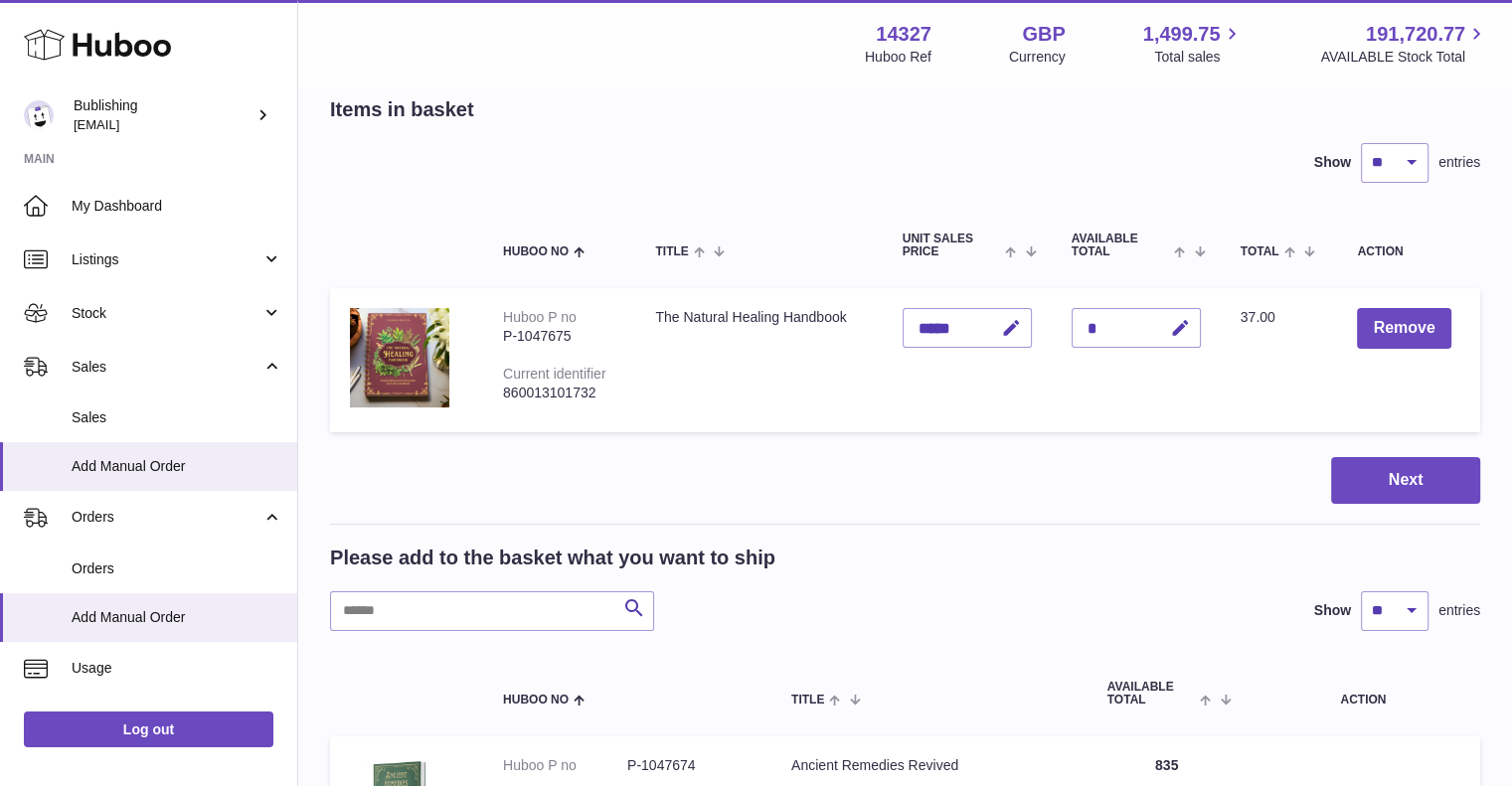 click at bounding box center [1180, 328] 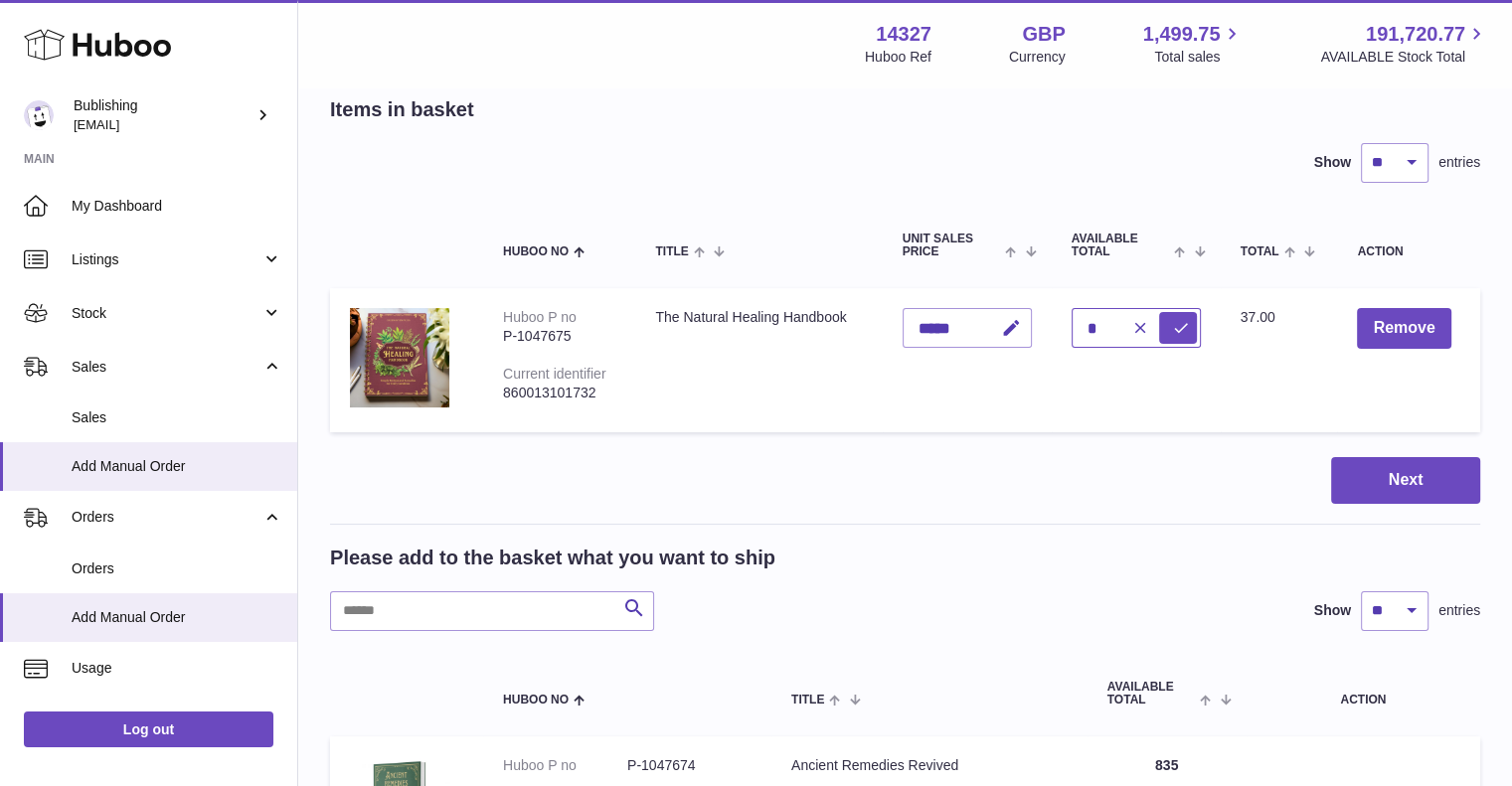 drag, startPoint x: 1101, startPoint y: 325, endPoint x: 1044, endPoint y: 321, distance: 57.140179 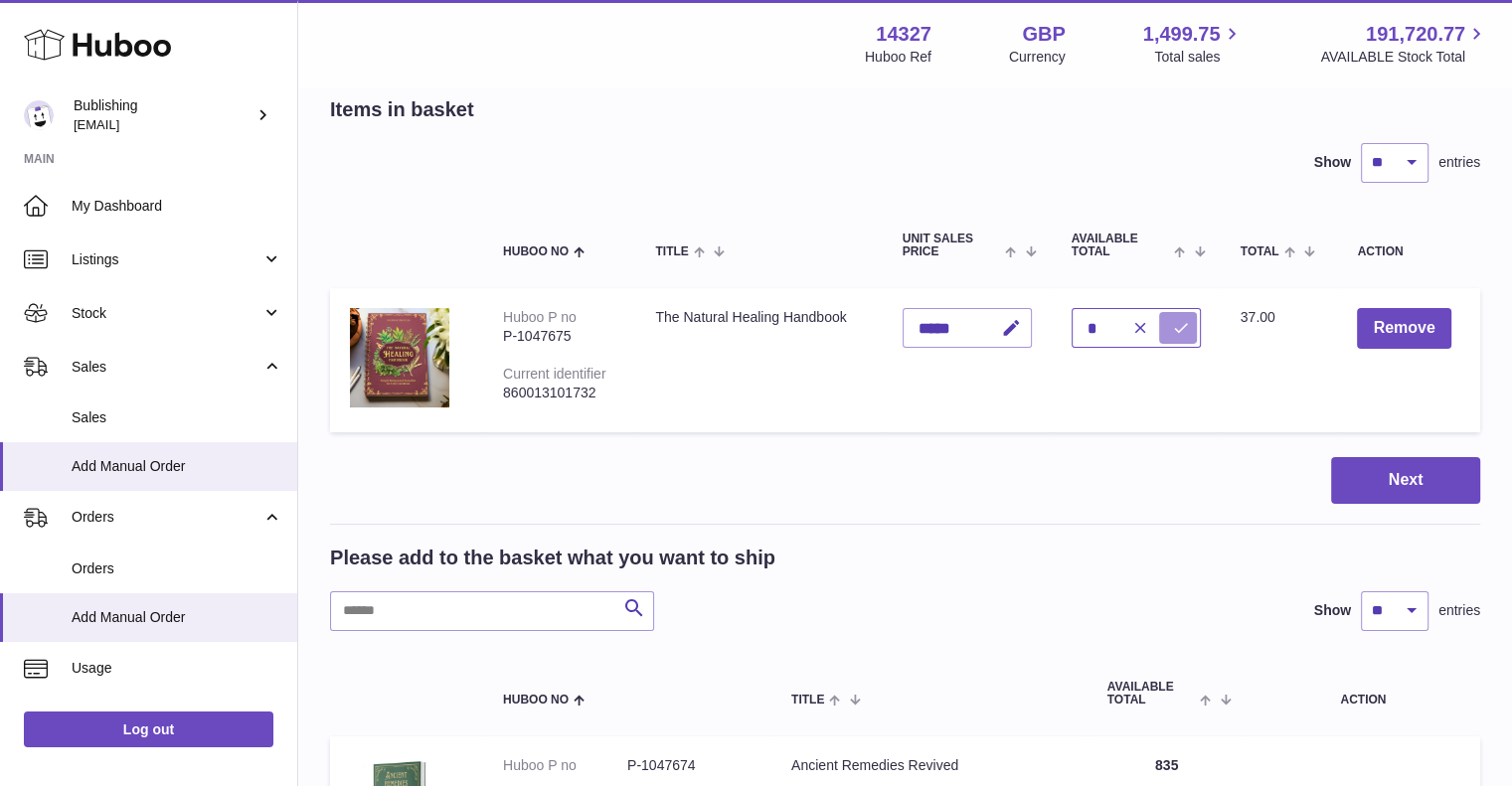 type on "*" 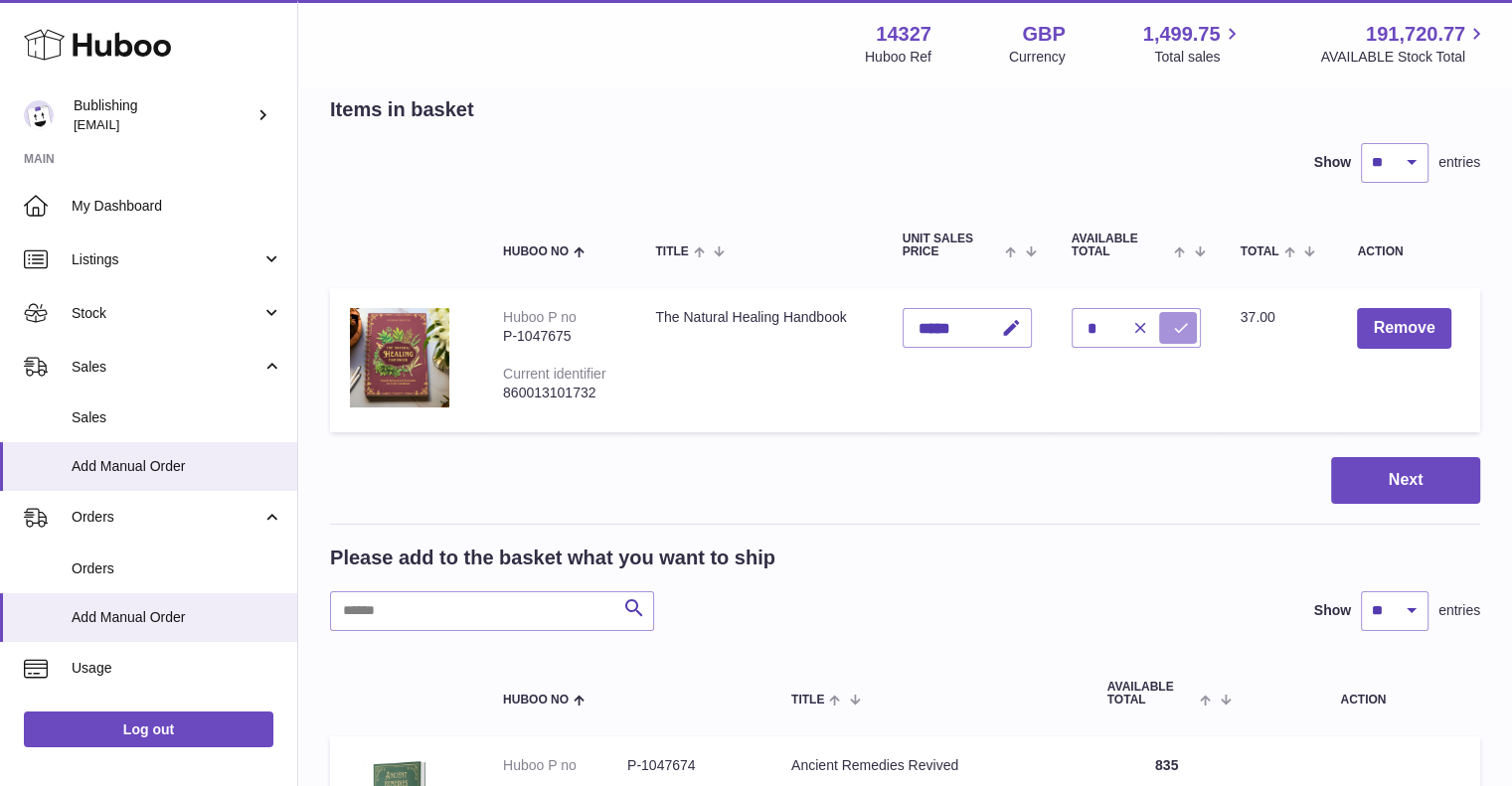 click at bounding box center [1181, 328] 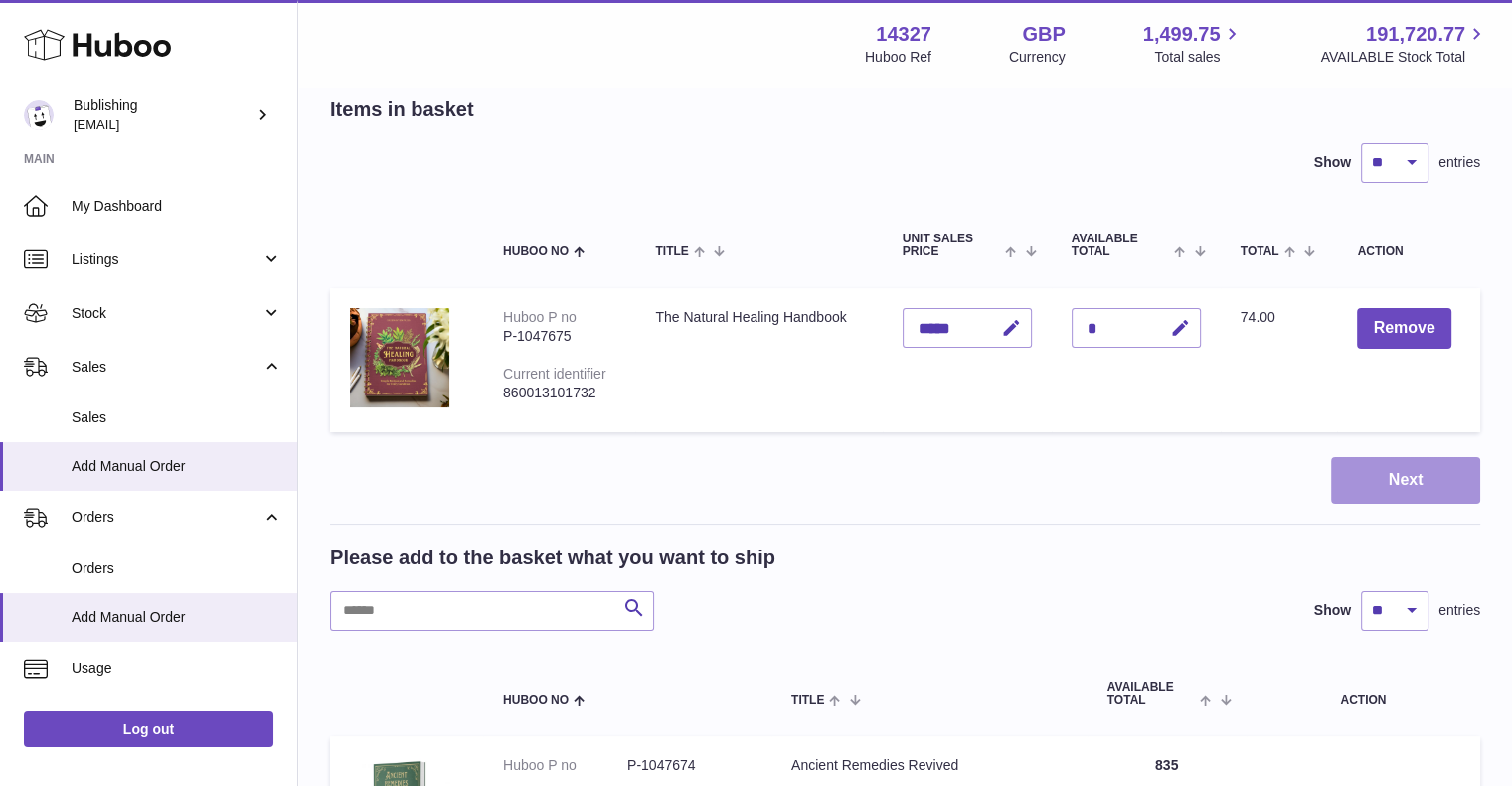 click on "Next" at bounding box center (1406, 480) 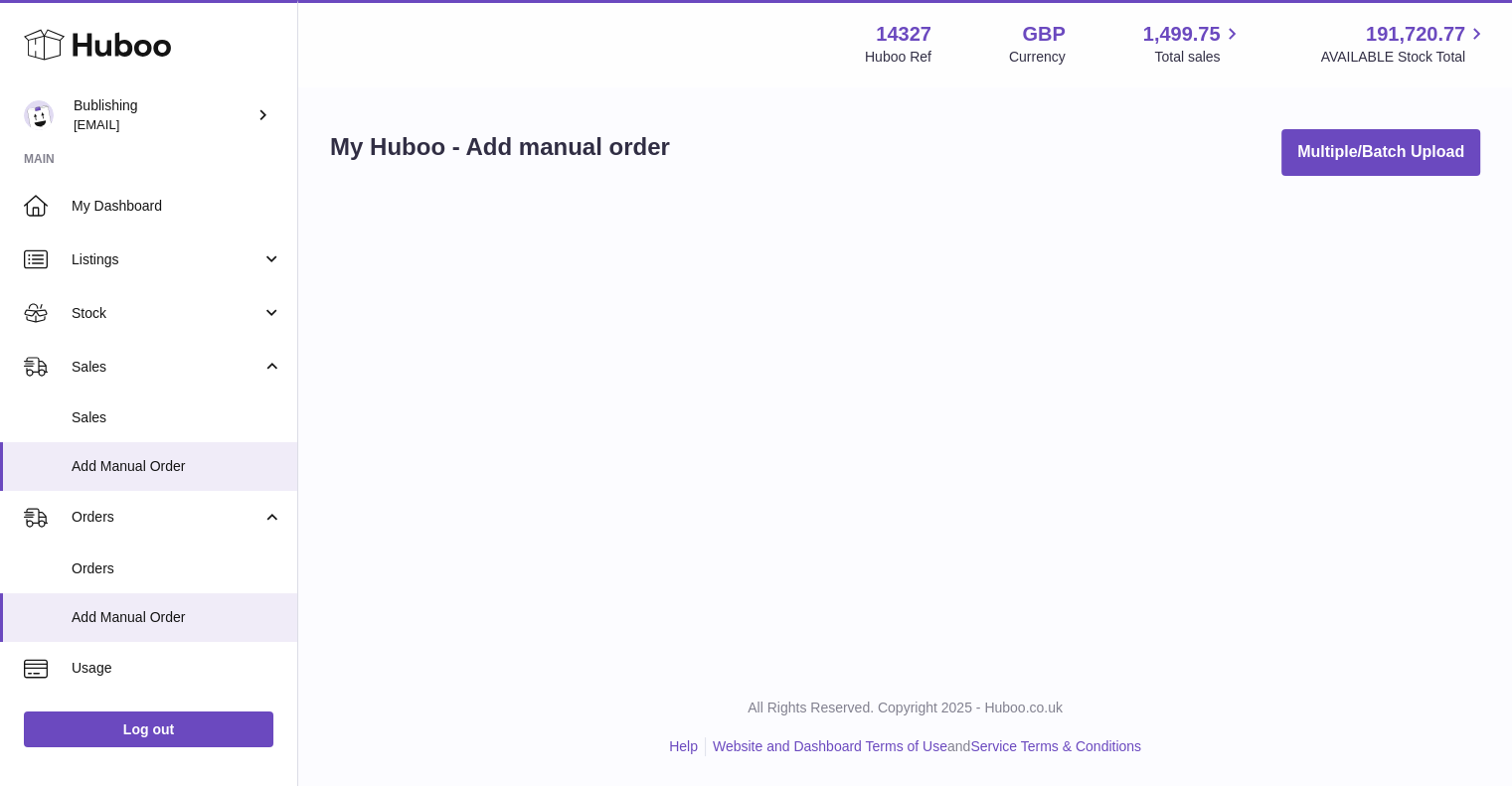 scroll, scrollTop: 0, scrollLeft: 0, axis: both 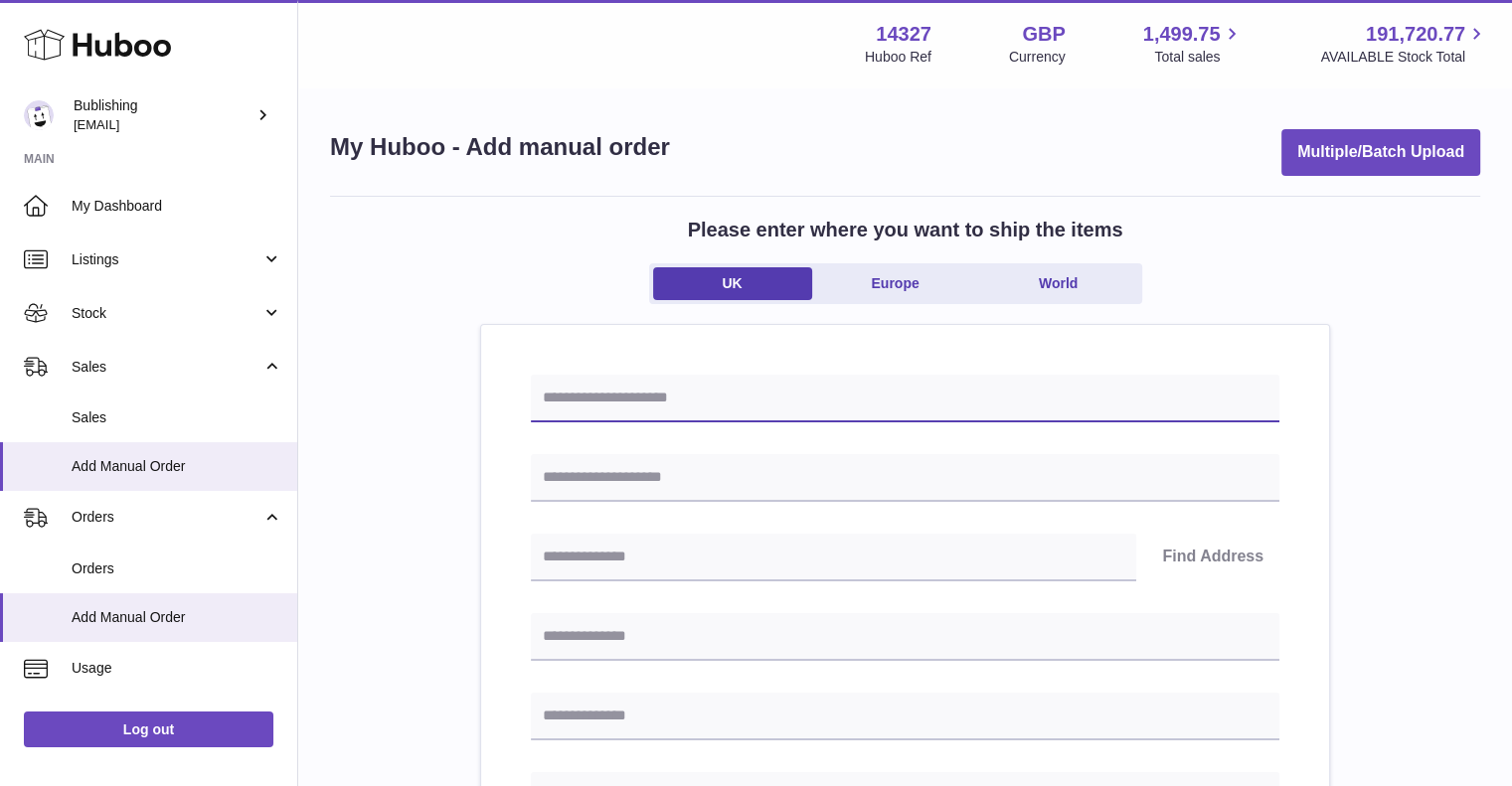 click at bounding box center (905, 398) 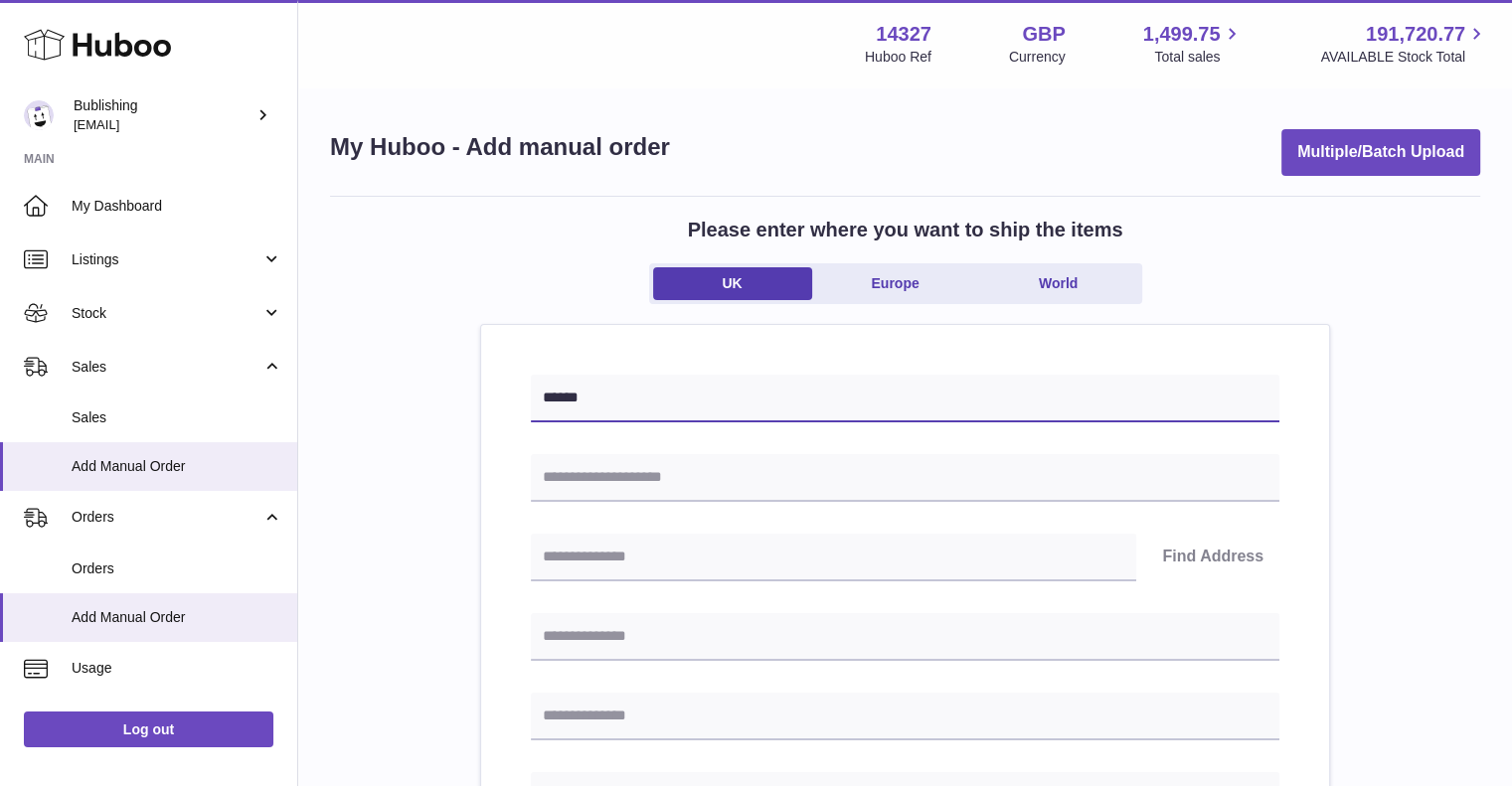 type on "******" 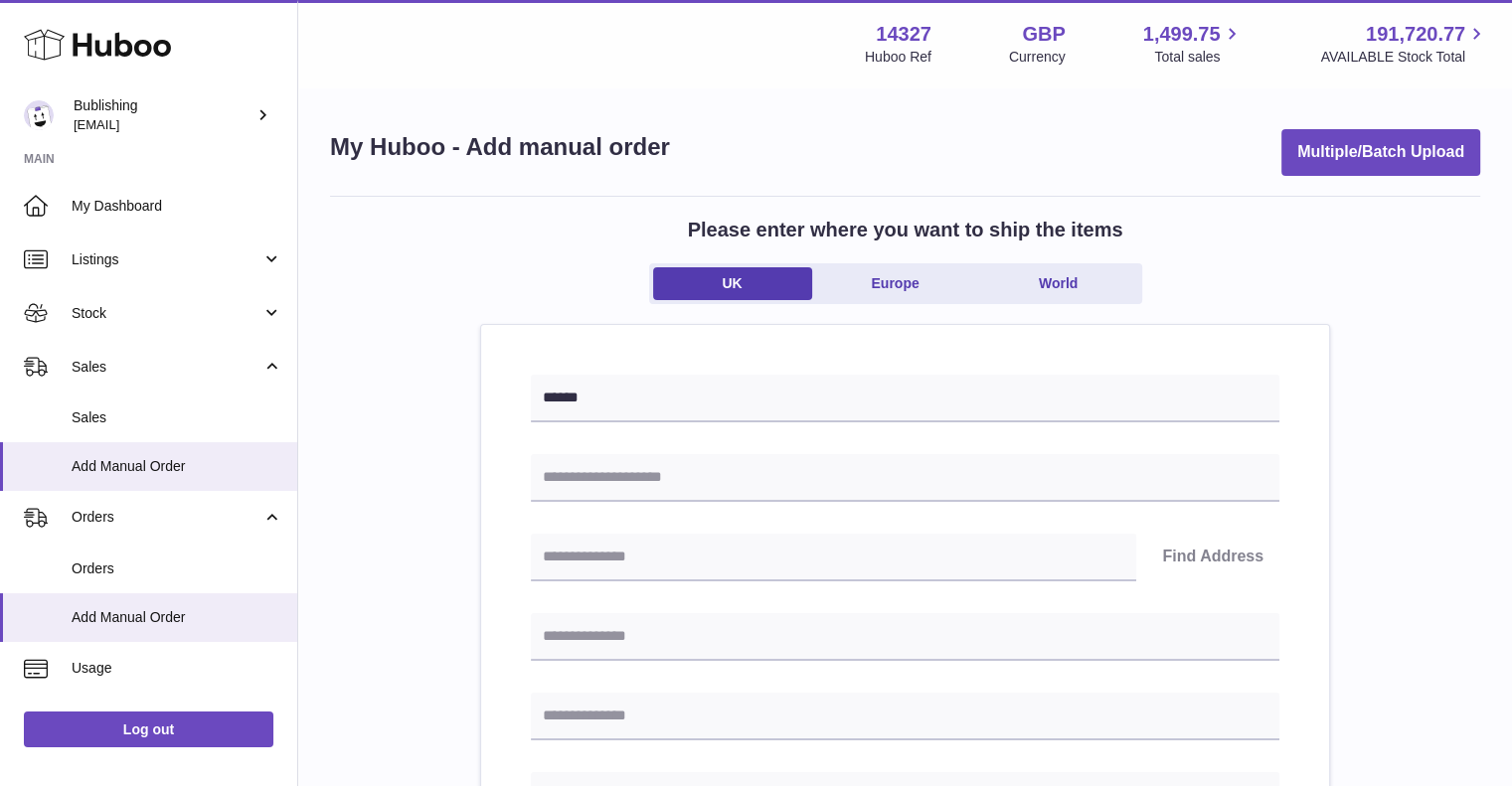 click on "******
Find Address
Please enter how you want to ship             Loading...
You require an order to be fulfilled which is going directly to another business or retailer rather than directly to a consumer. Please ensure you have contacted our customer service department for further information relating to any associated costs and (order completion) timescales, before proceeding.
Optional extra fields             Loading...       This will appear on the packing slip. e.g. 'Please contact us through Amazon'
B2C
Loading..." at bounding box center [905, 916] 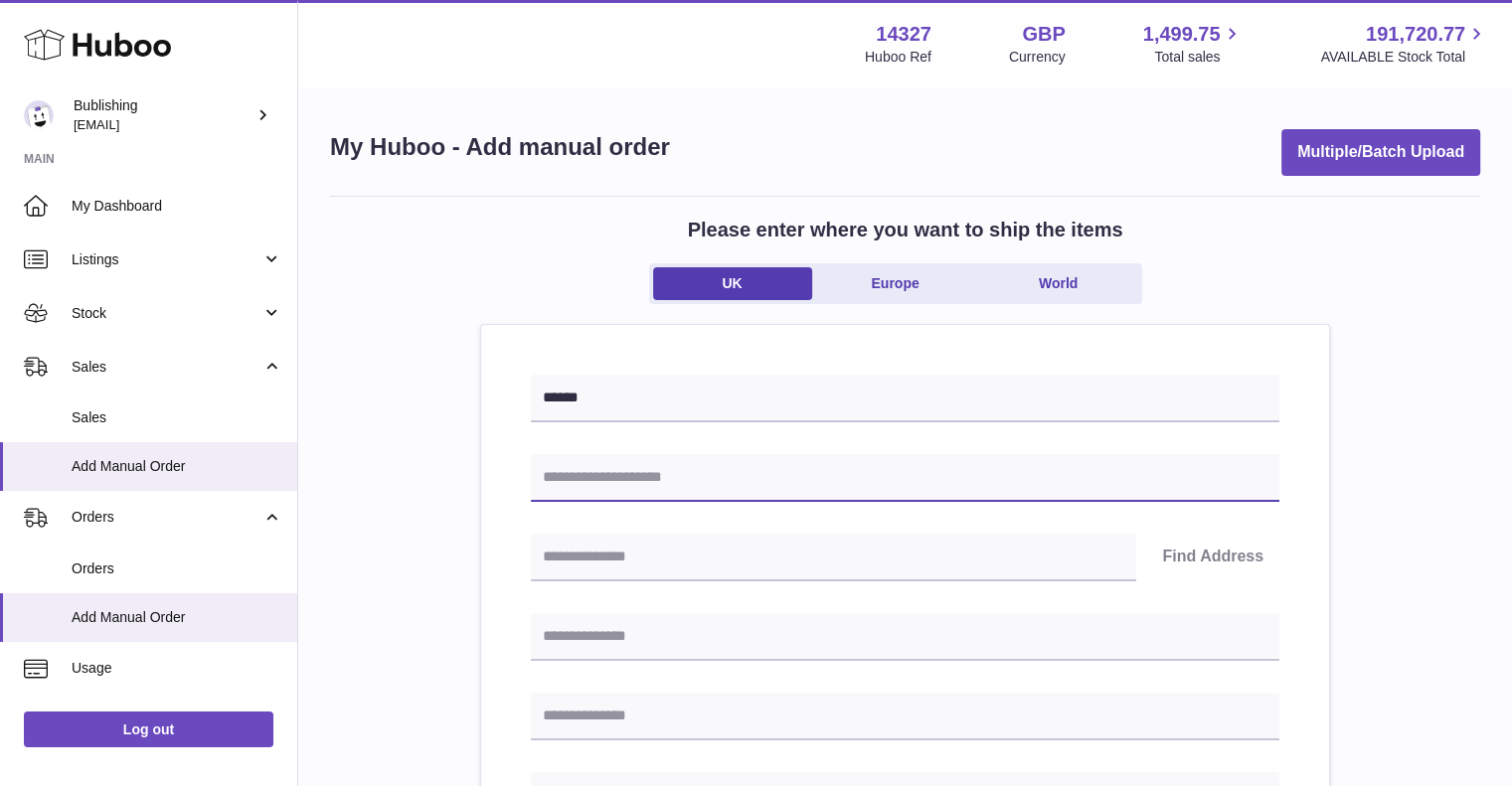 click at bounding box center (905, 478) 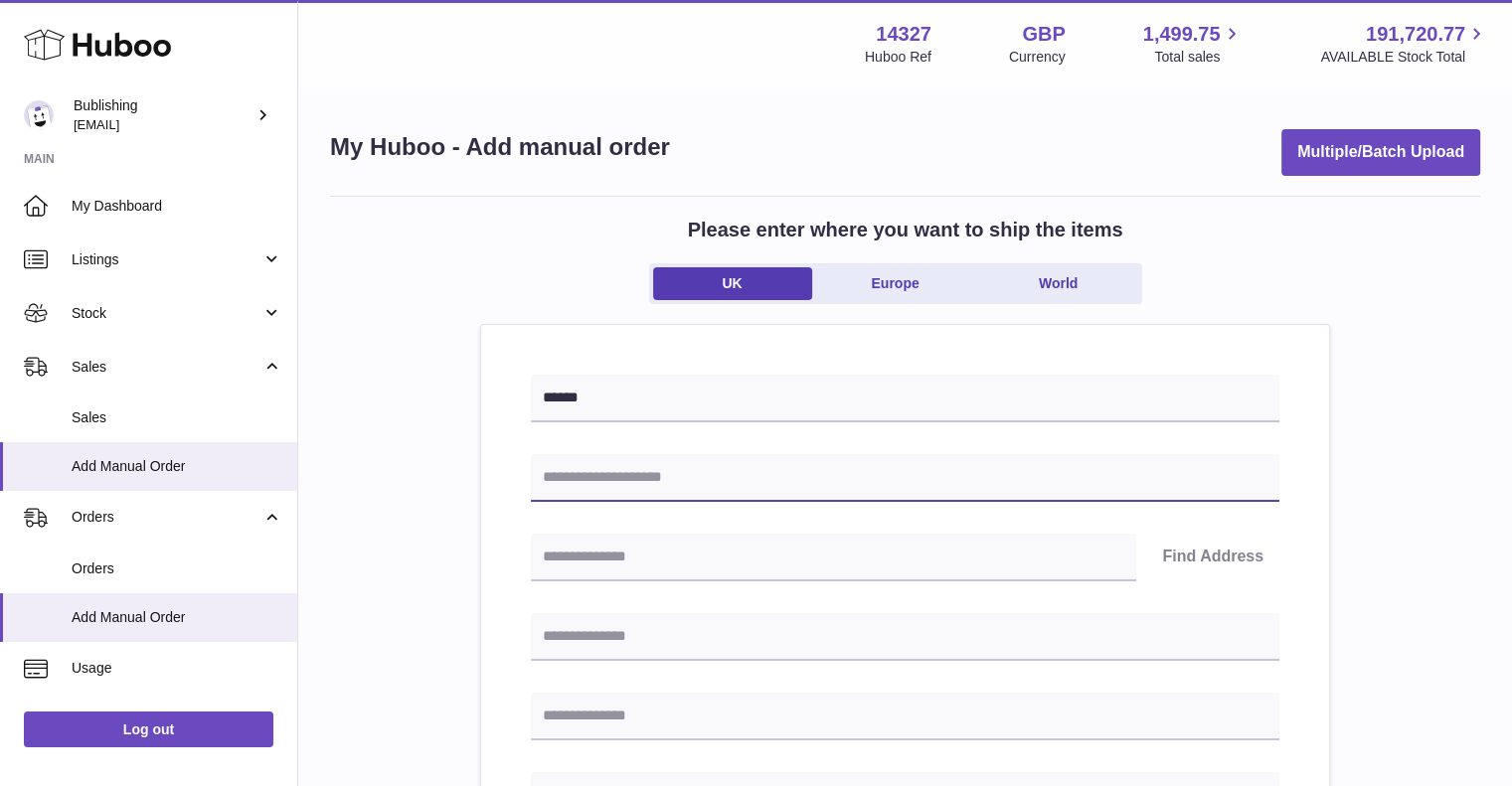 paste on "**********" 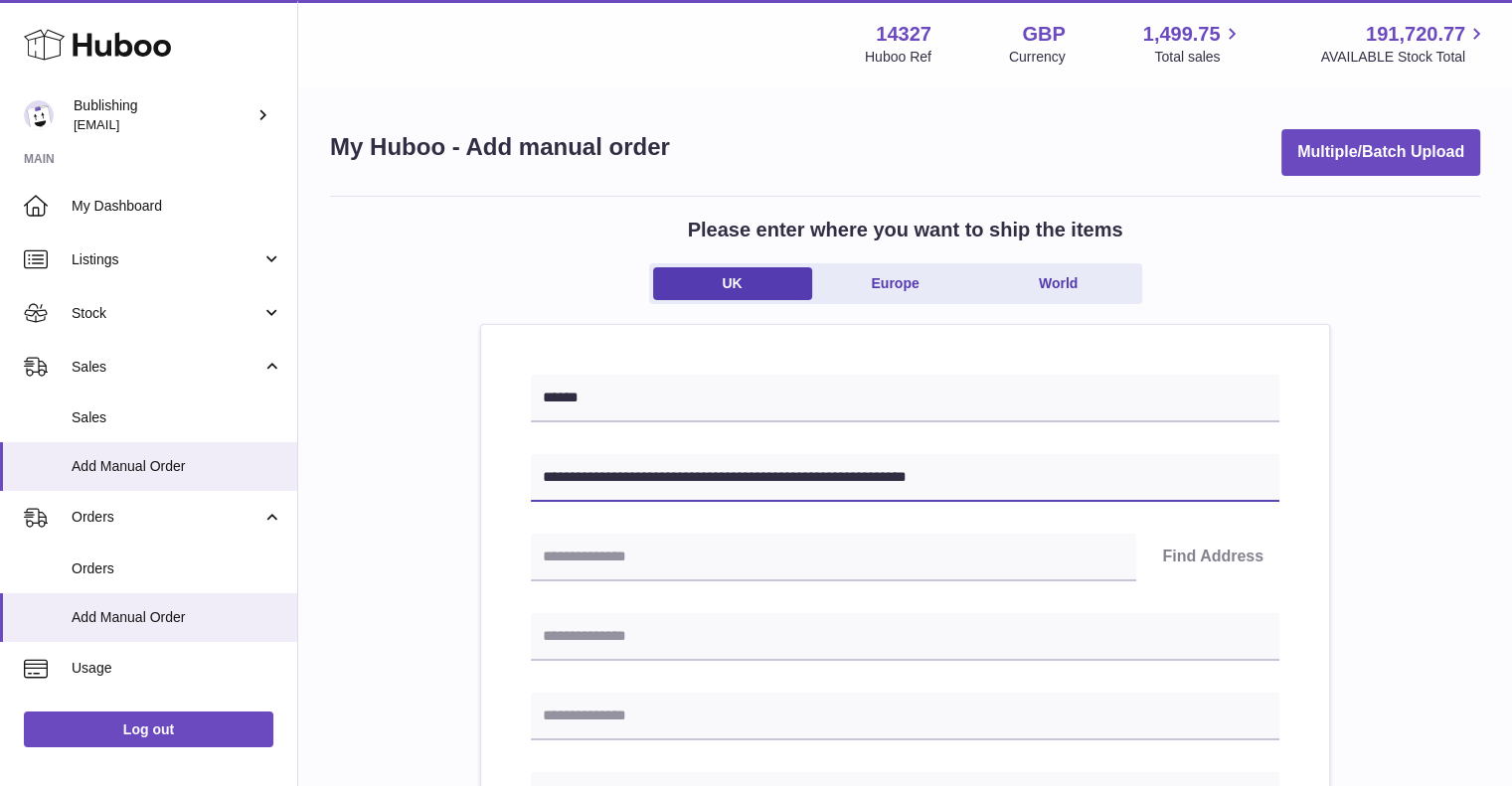 drag, startPoint x: 640, startPoint y: 472, endPoint x: 734, endPoint y: 477, distance: 94.13288 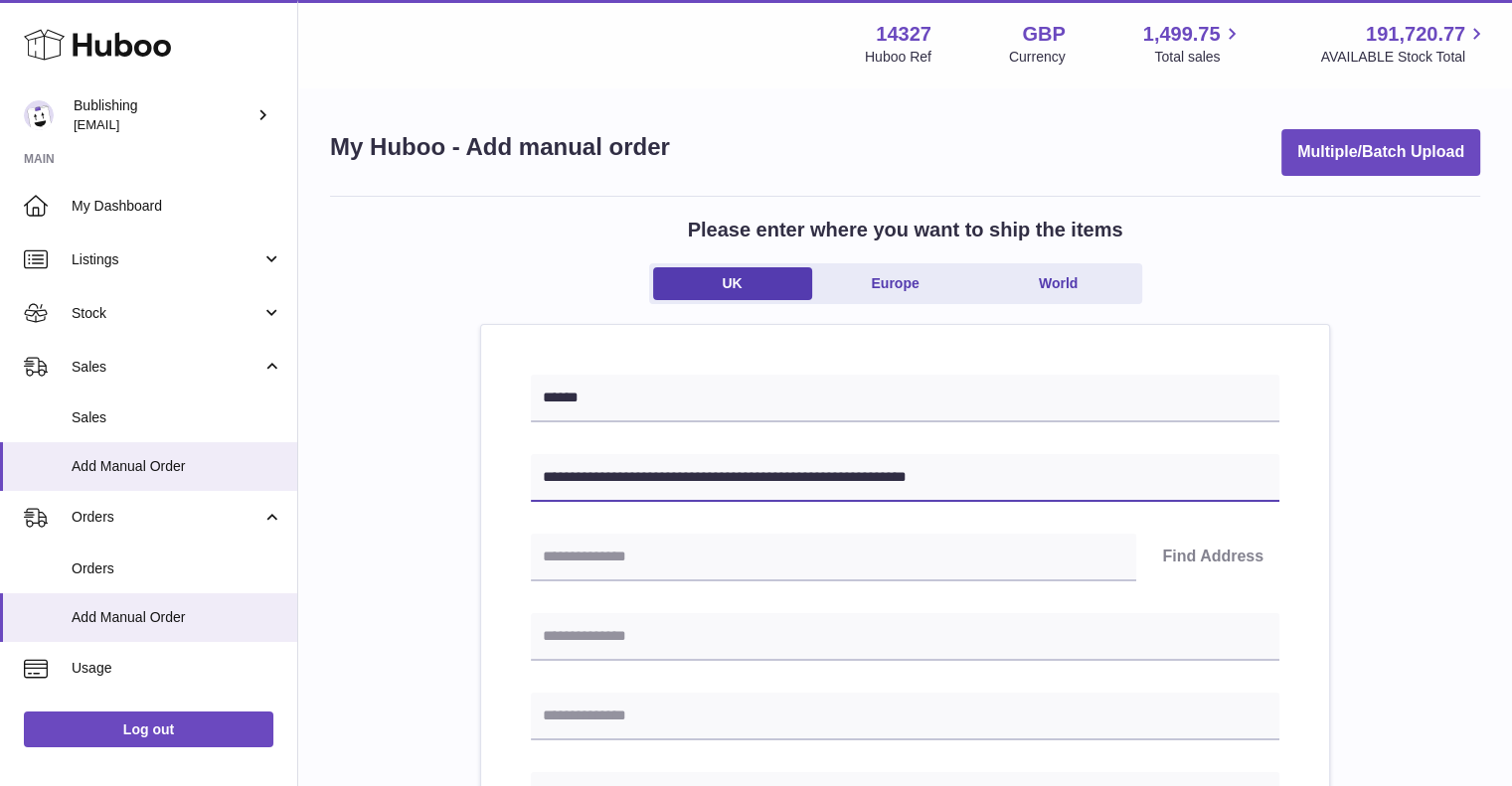 click on "**********" at bounding box center (905, 478) 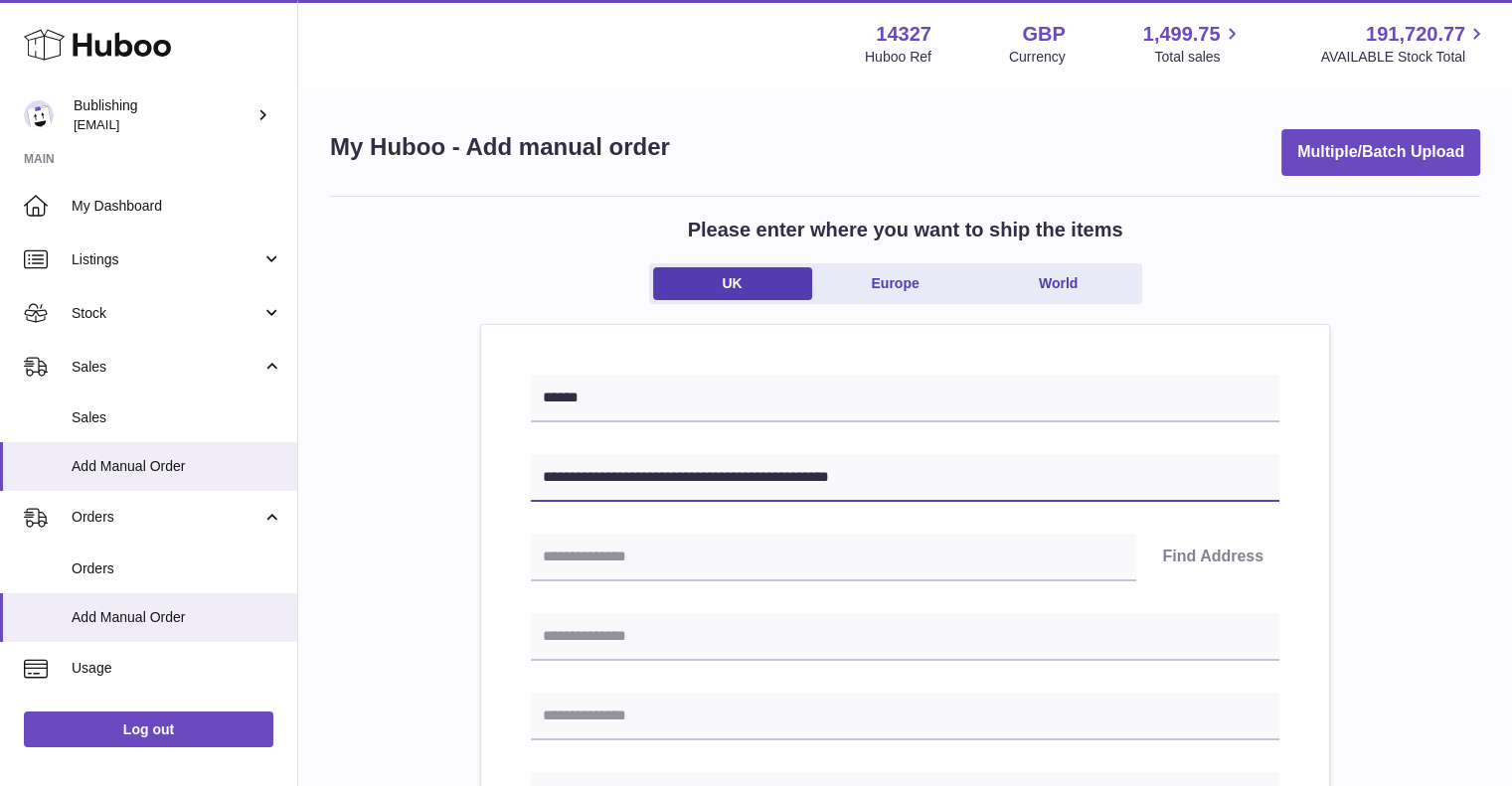 type on "**********" 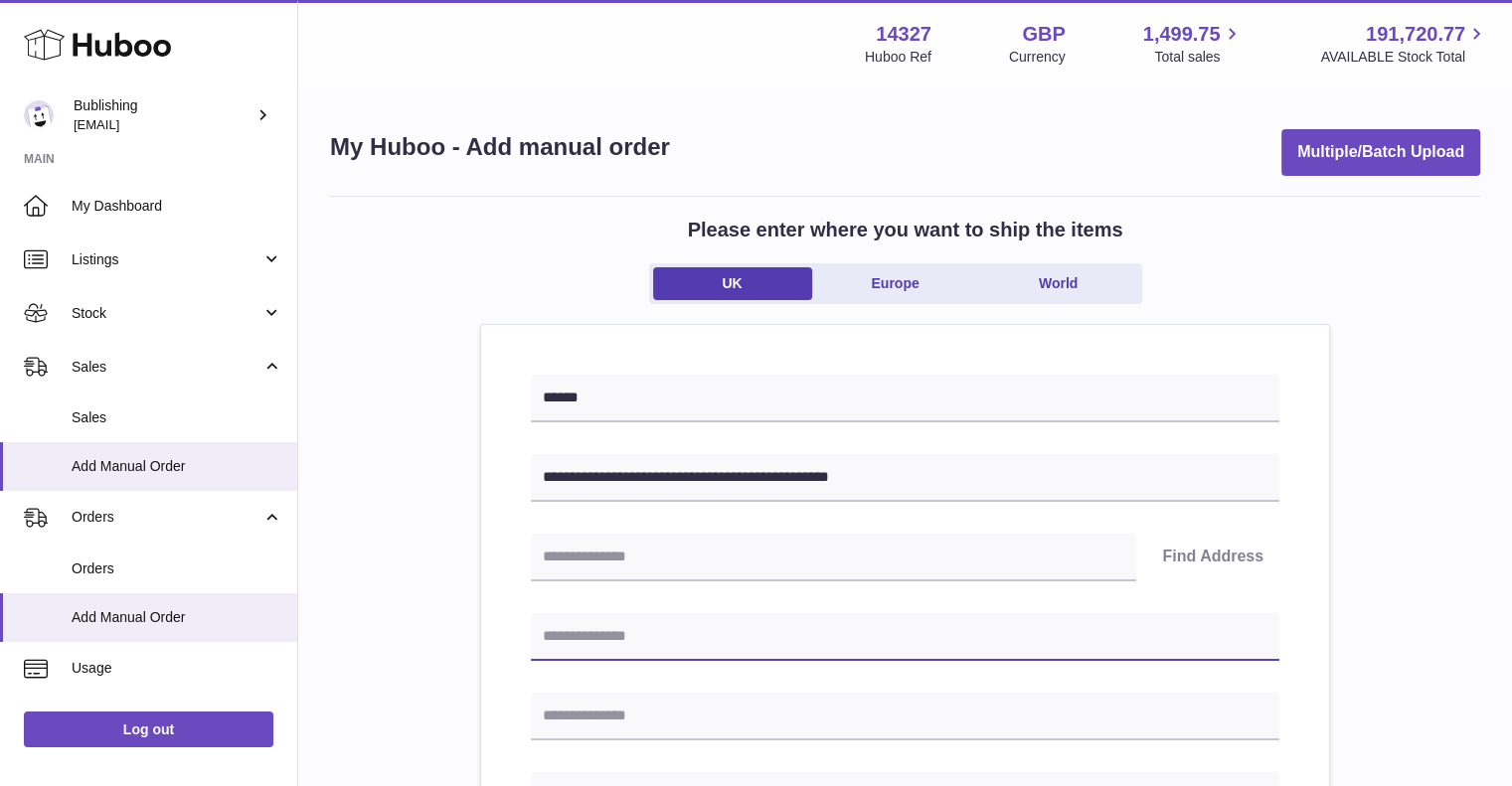 click at bounding box center [905, 637] 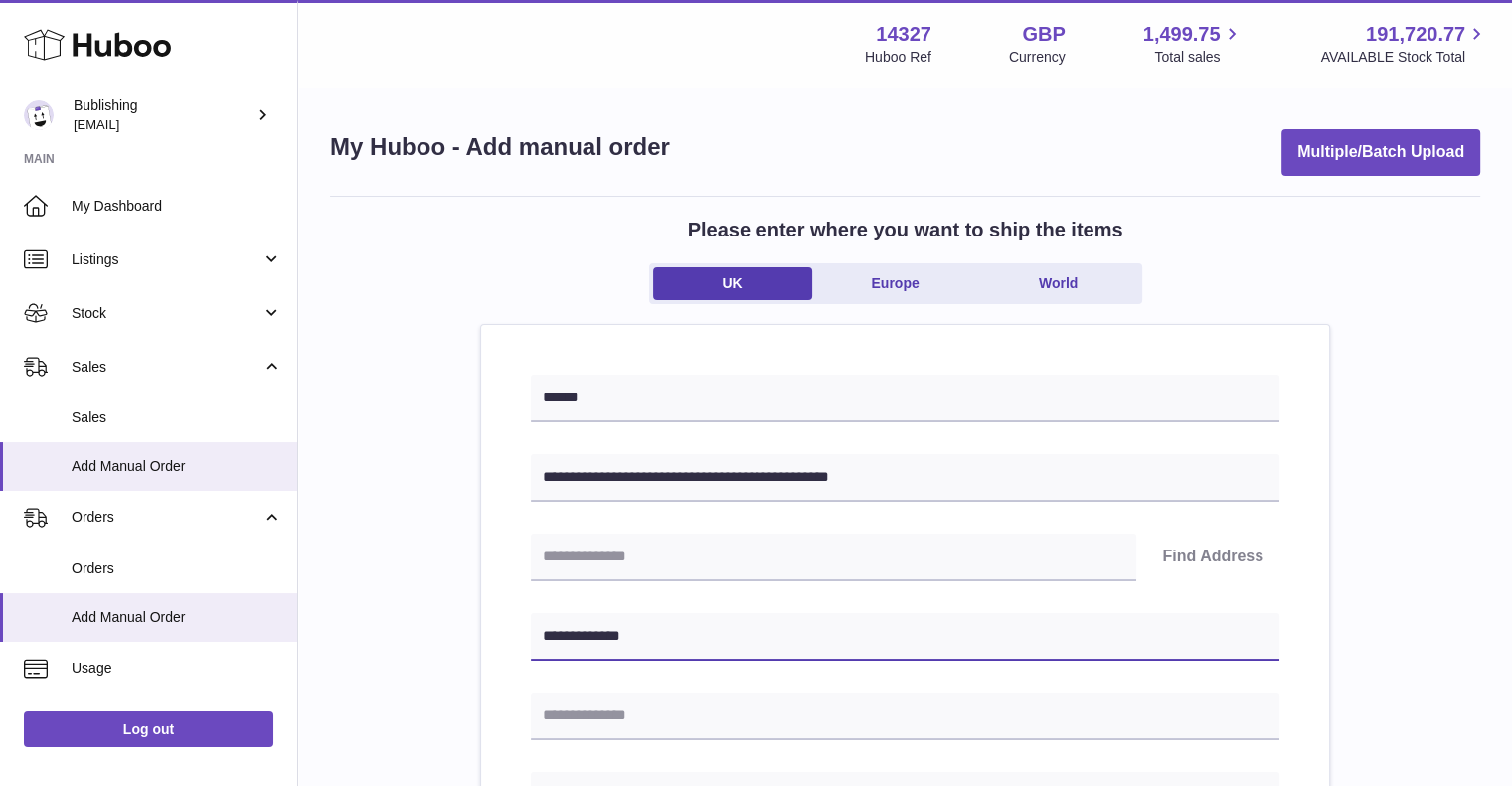 type on "**********" 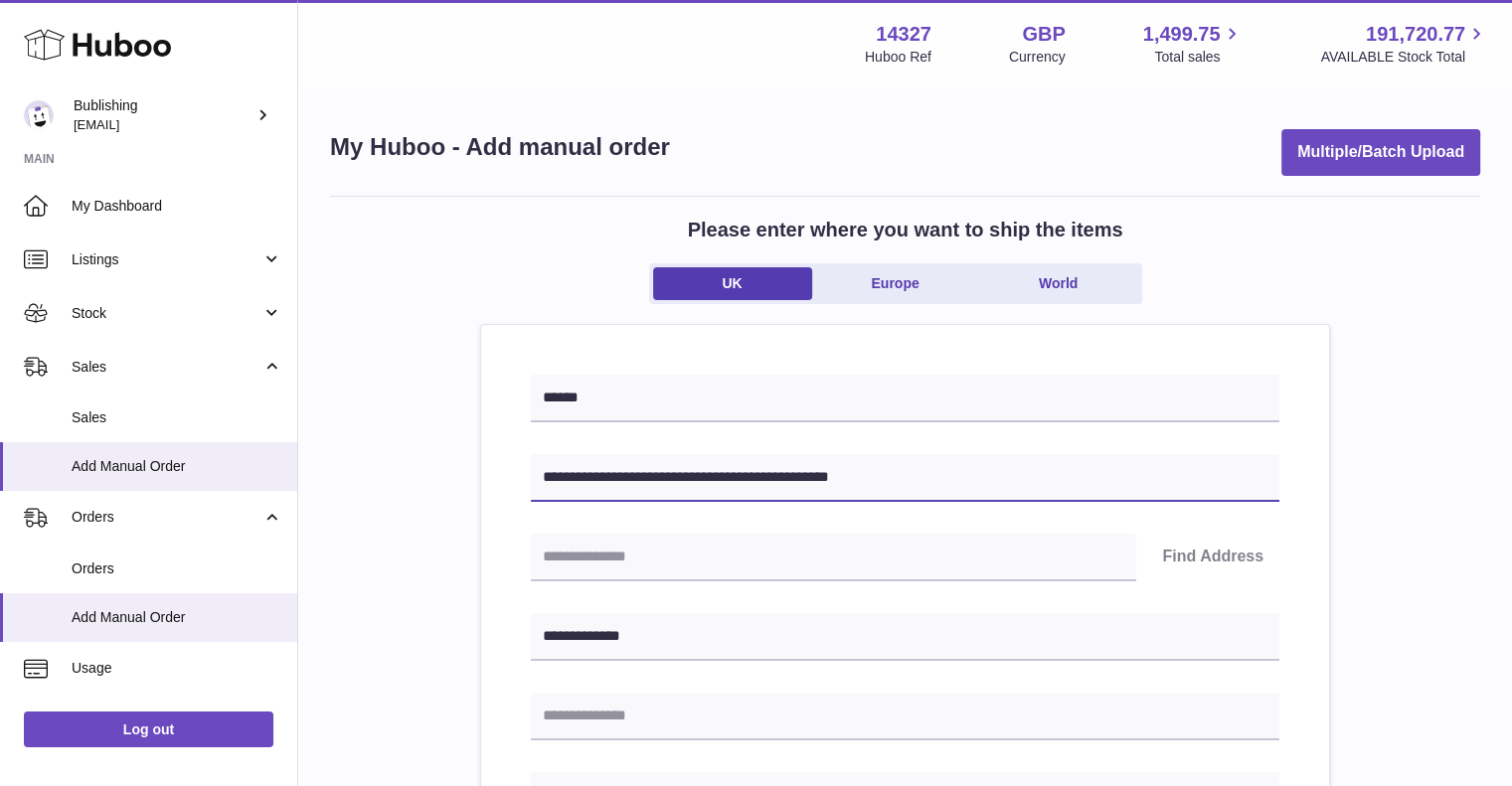 drag, startPoint x: 645, startPoint y: 480, endPoint x: 723, endPoint y: 494, distance: 79.24645 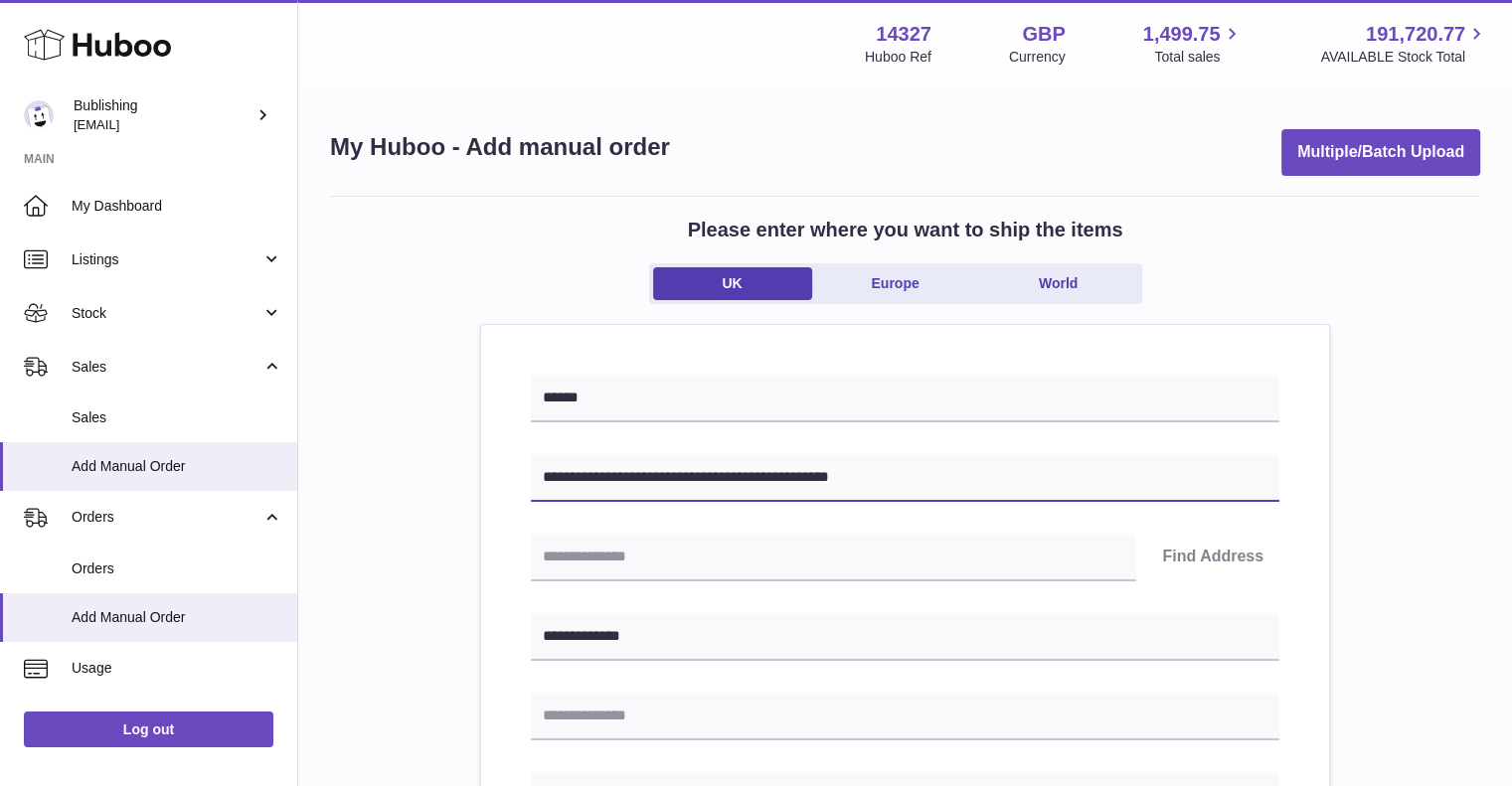 click on "**********" at bounding box center (905, 478) 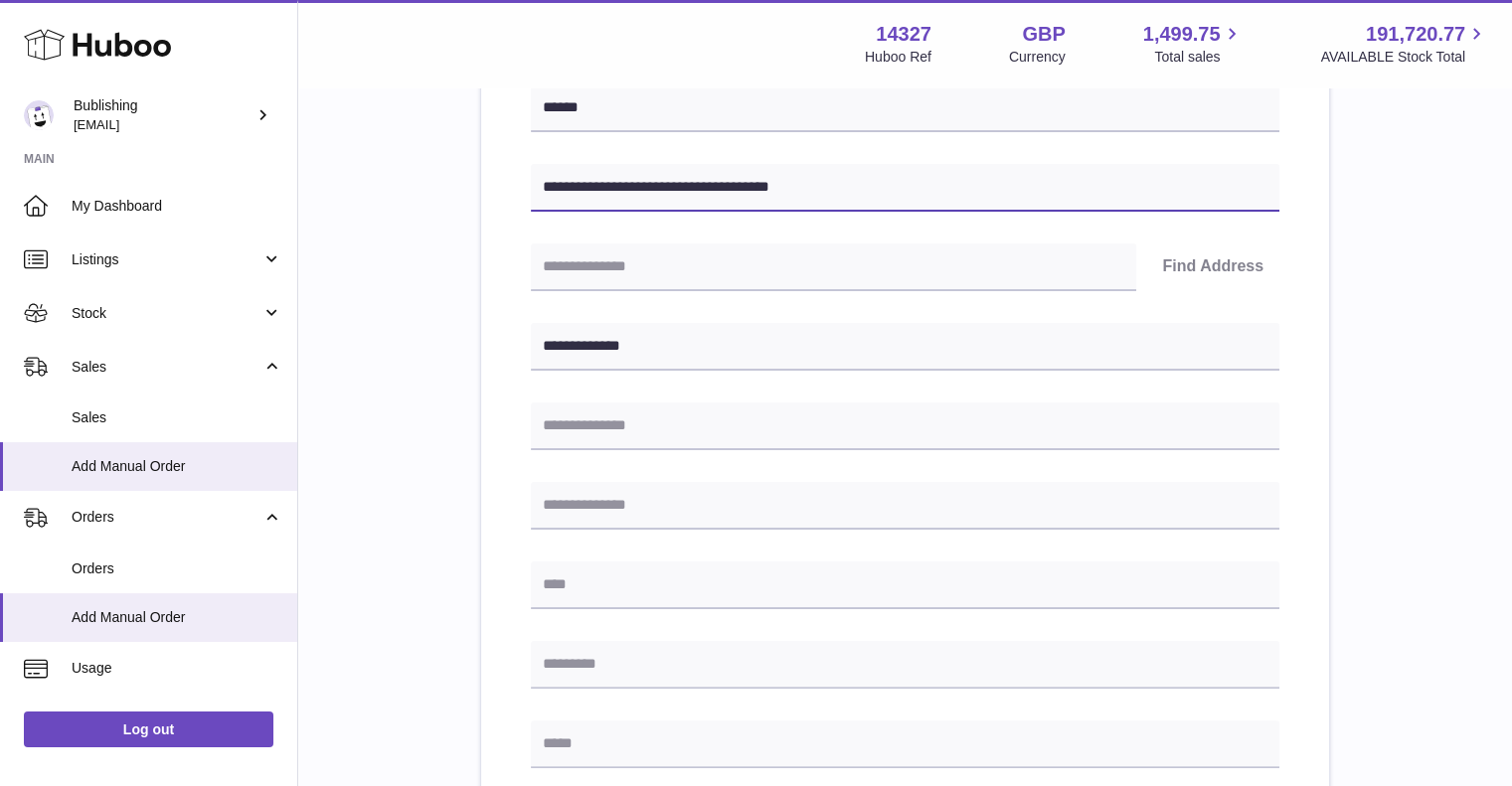 scroll, scrollTop: 298, scrollLeft: 0, axis: vertical 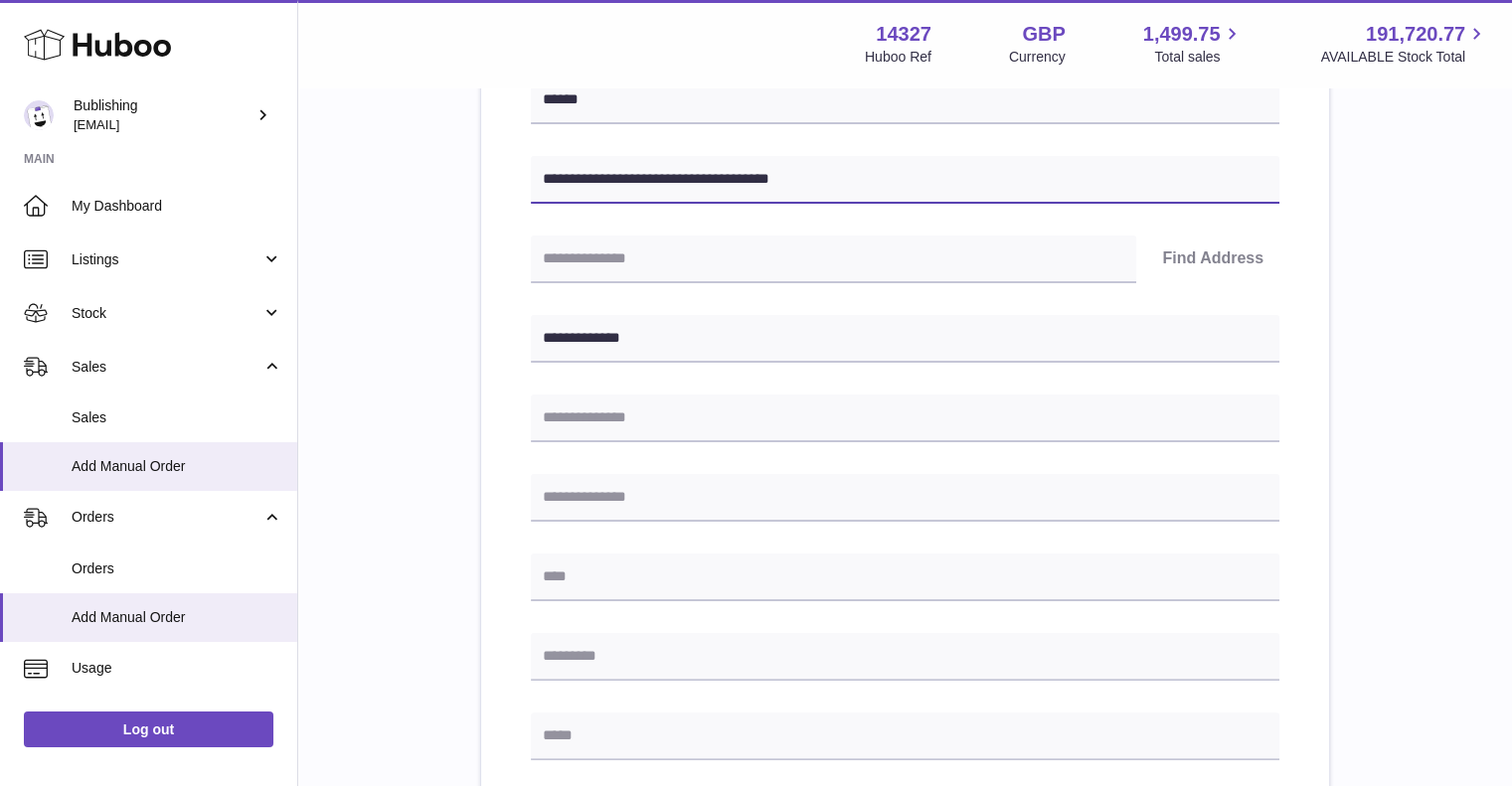 type on "**********" 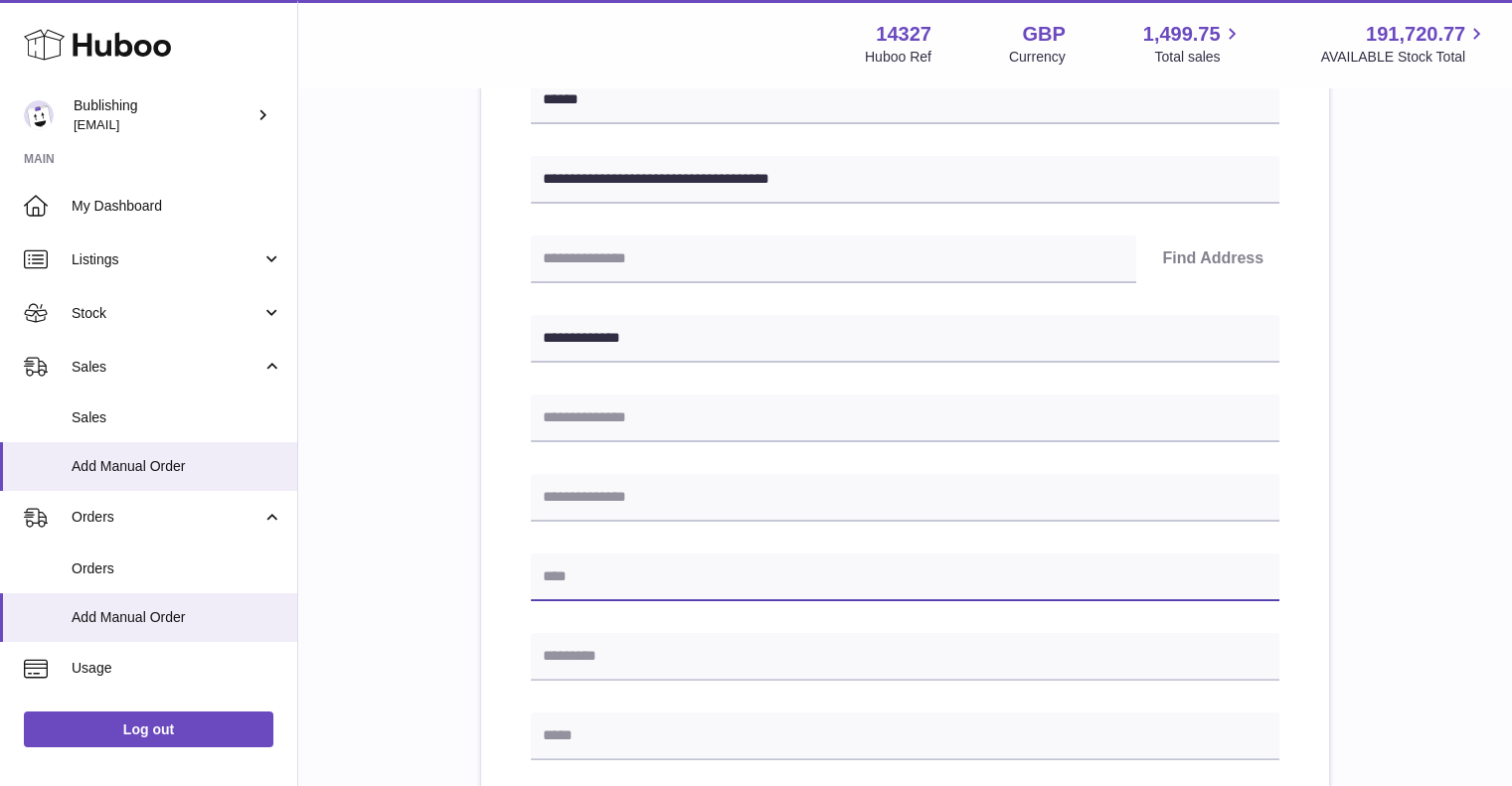 click at bounding box center [905, 577] 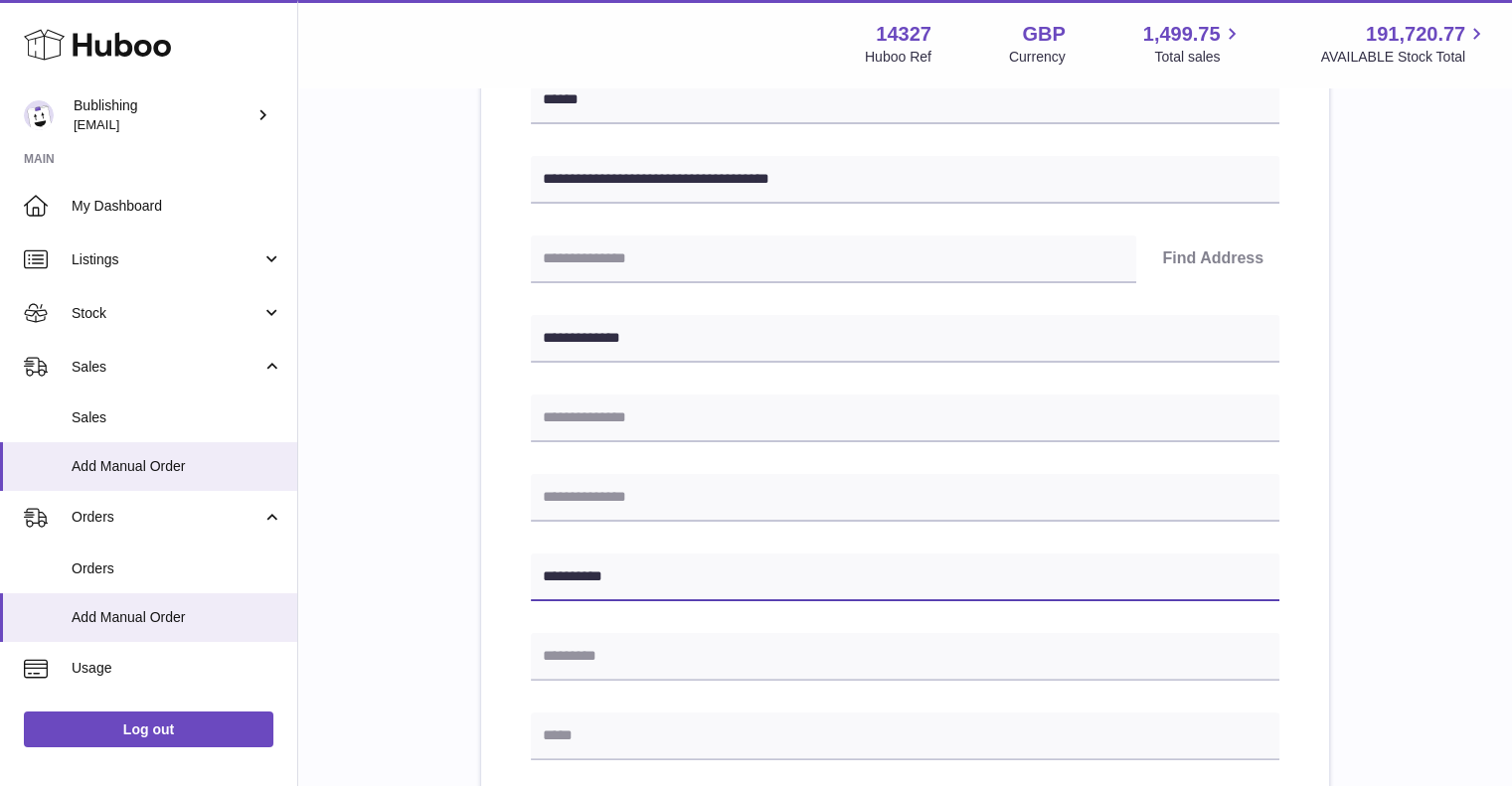 type on "**********" 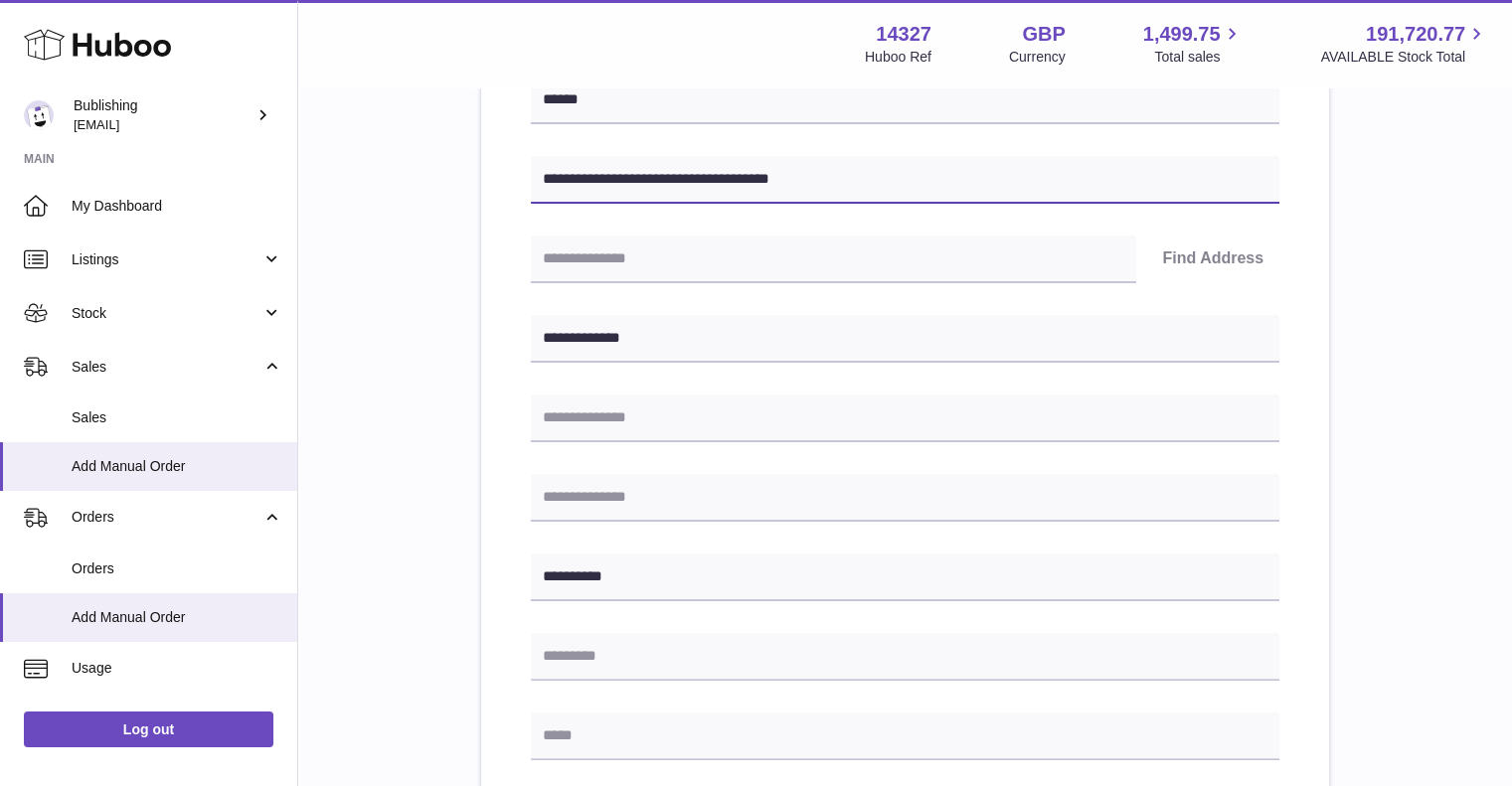 drag, startPoint x: 719, startPoint y: 178, endPoint x: 684, endPoint y: 184, distance: 35.510562 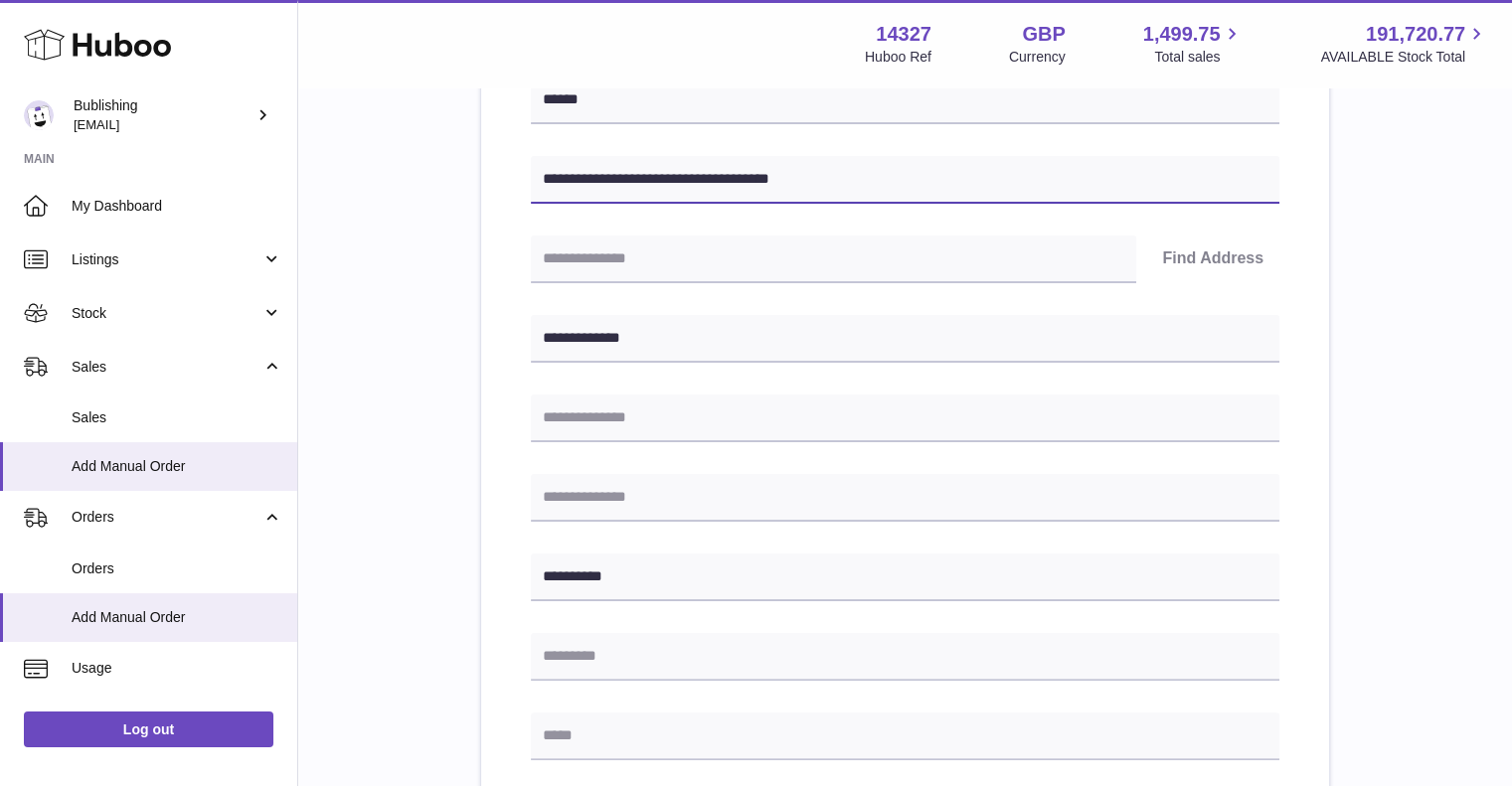 drag, startPoint x: 645, startPoint y: 175, endPoint x: 704, endPoint y: 190, distance: 60.876925 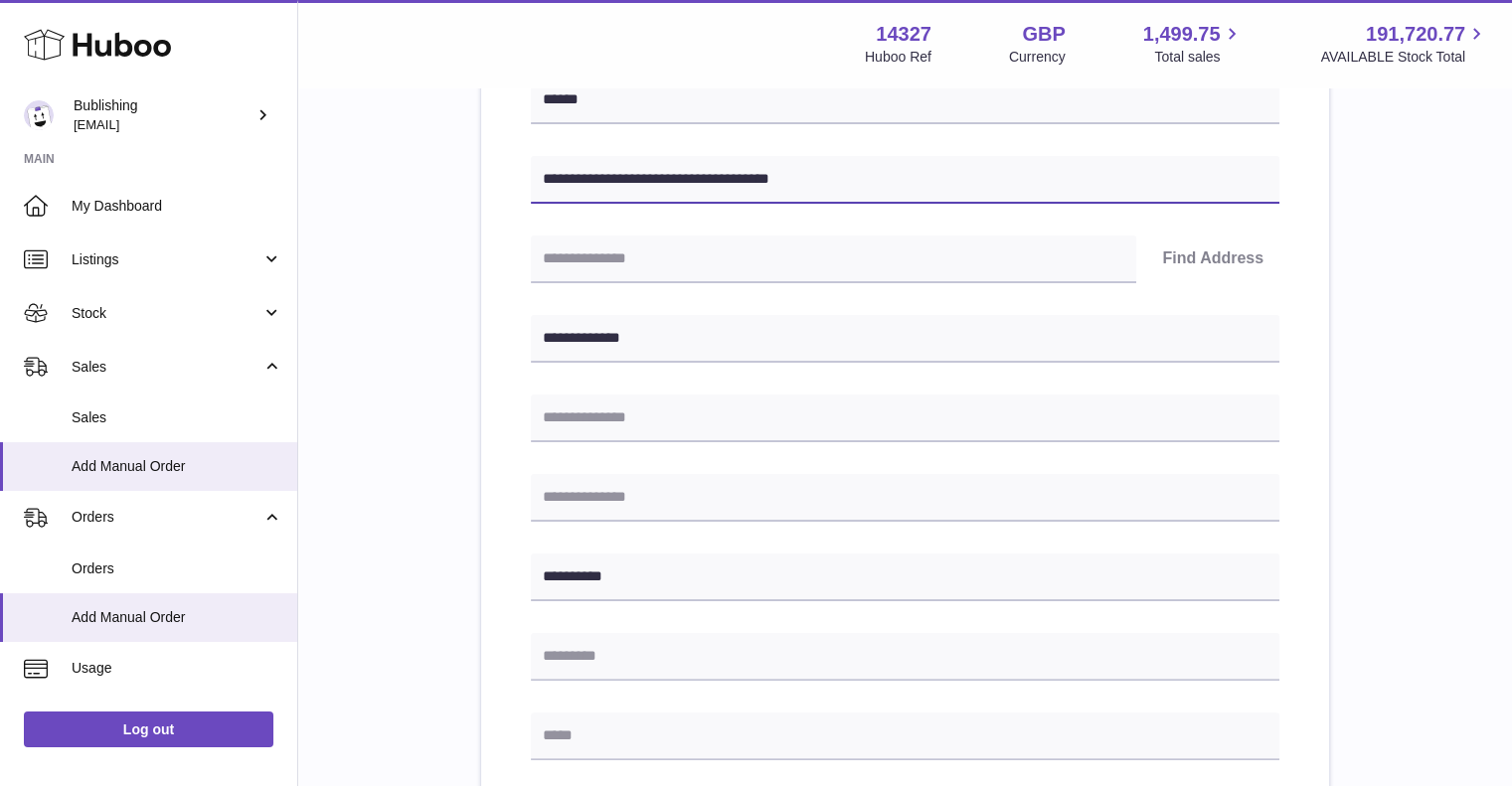 click on "**********" at bounding box center (905, 180) 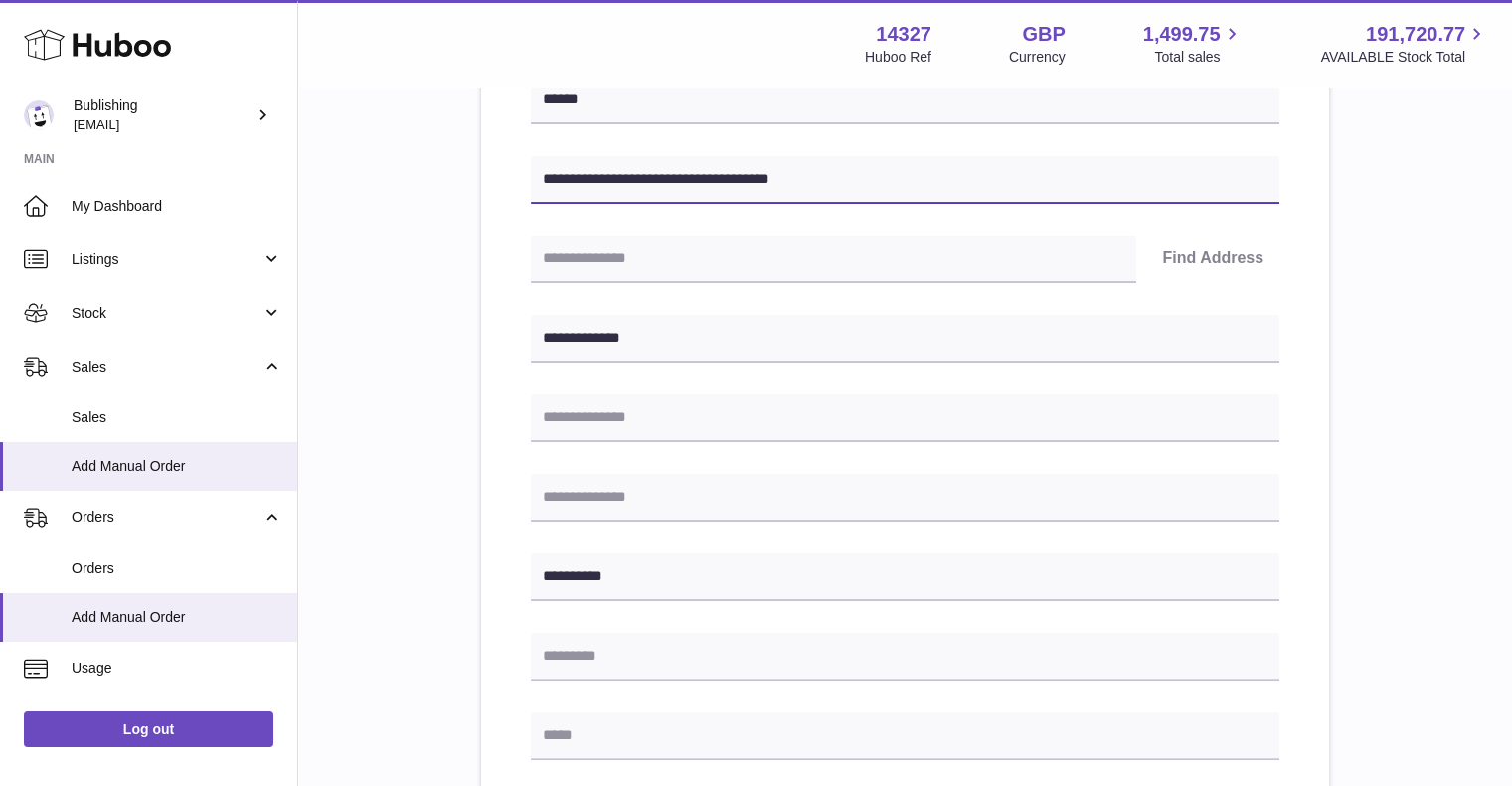 drag, startPoint x: 652, startPoint y: 184, endPoint x: 704, endPoint y: 182, distance: 52.03845 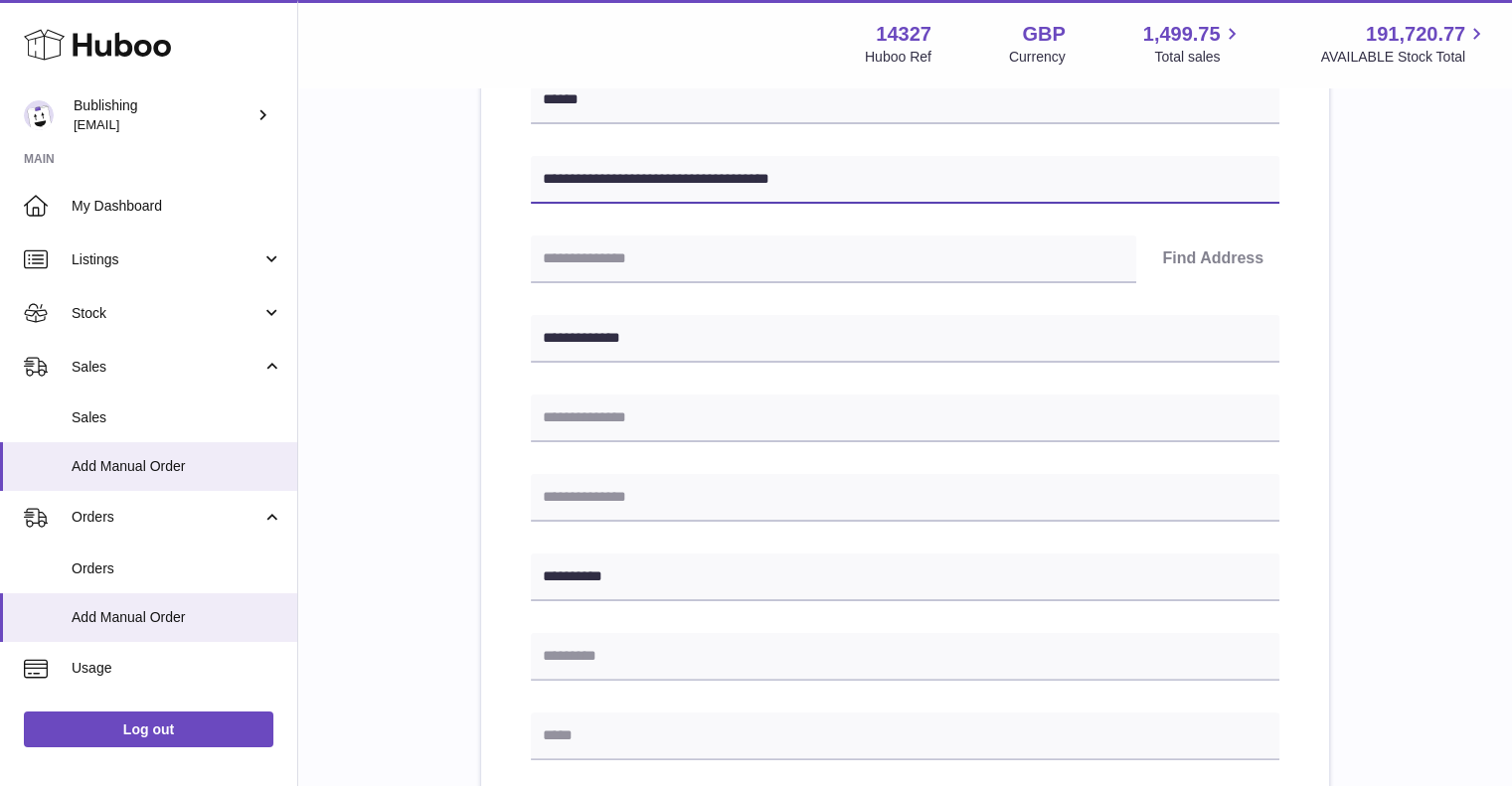 click on "**********" at bounding box center [905, 180] 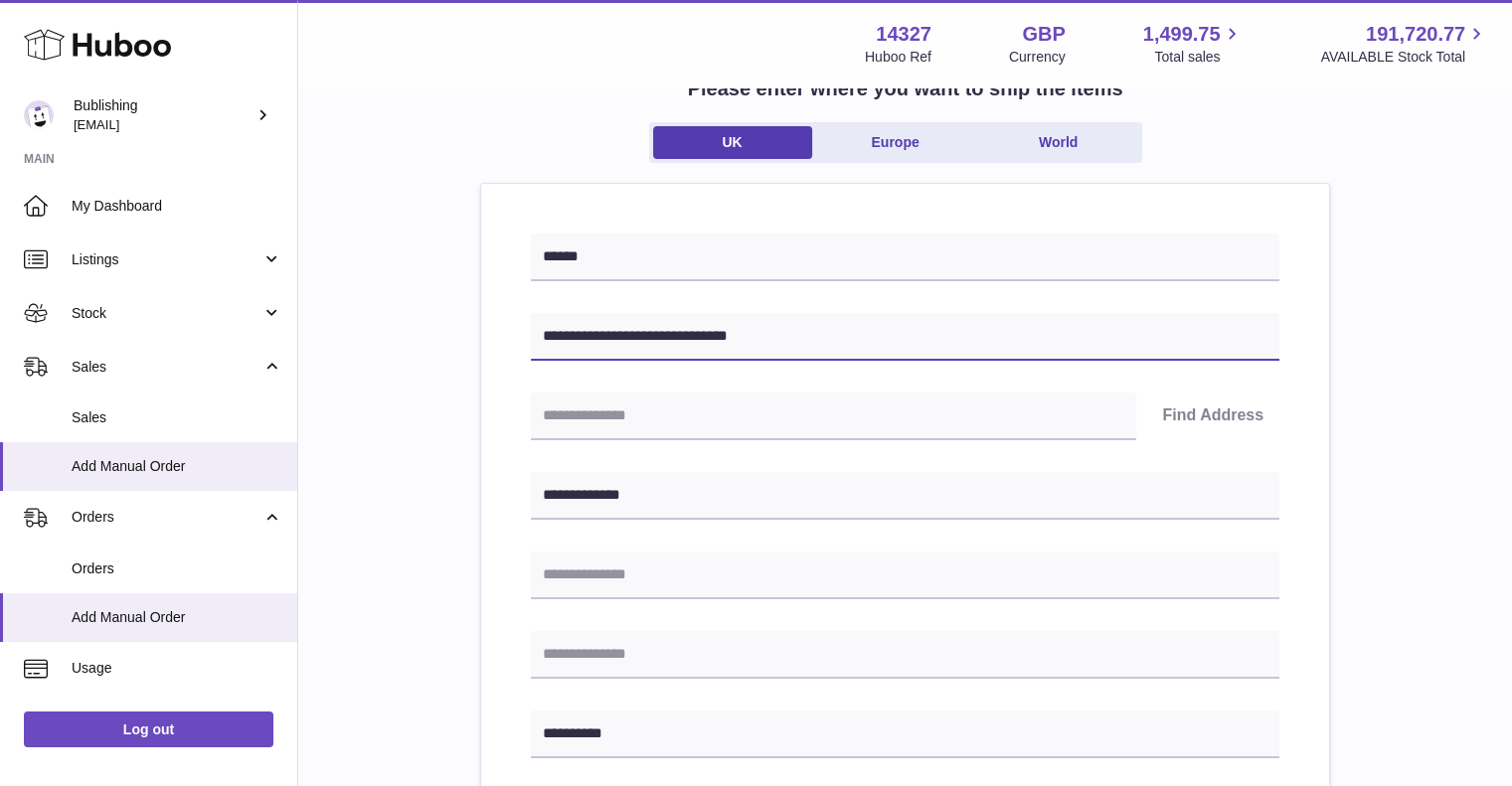 scroll, scrollTop: 99, scrollLeft: 0, axis: vertical 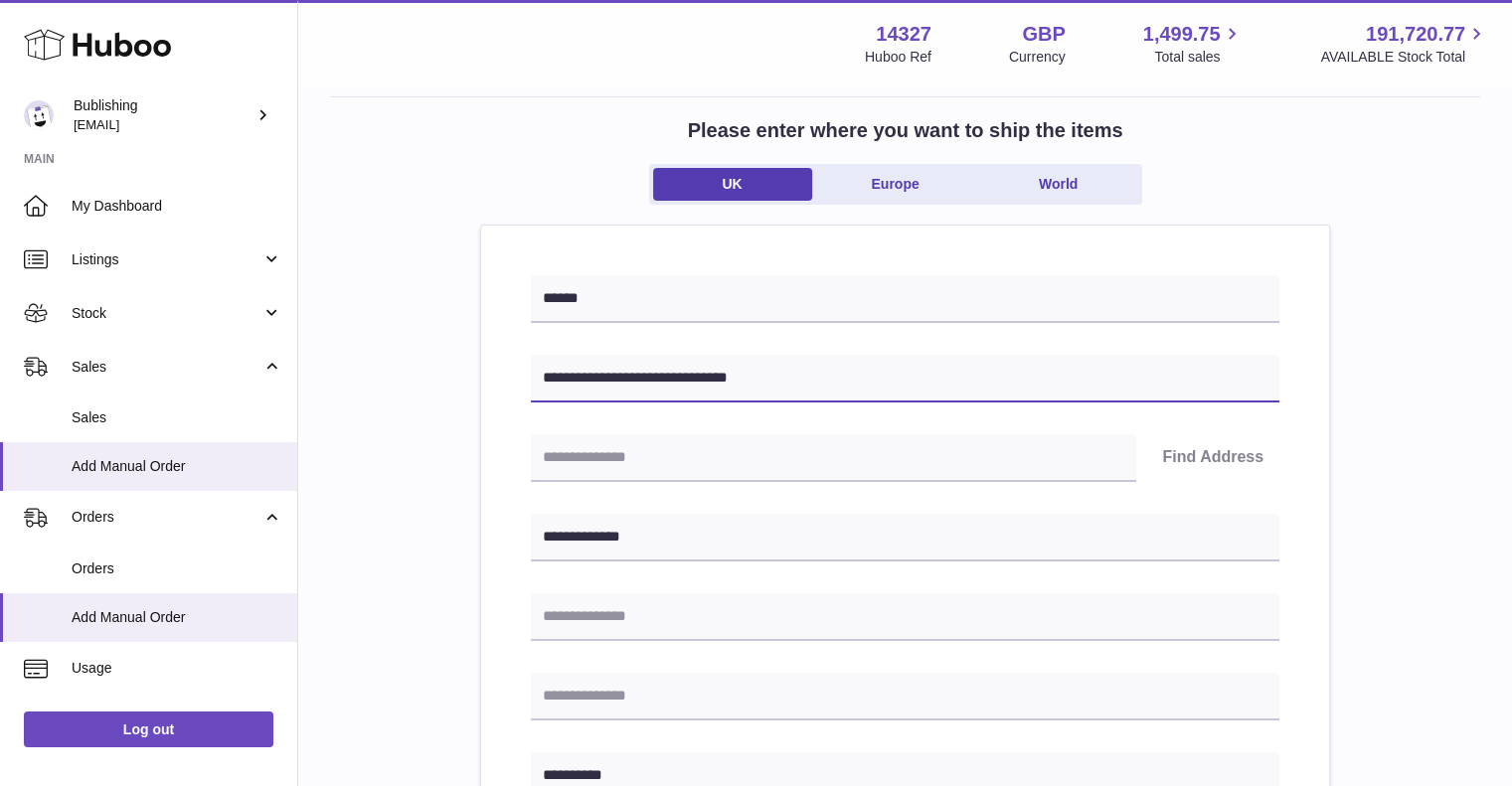 type on "**********" 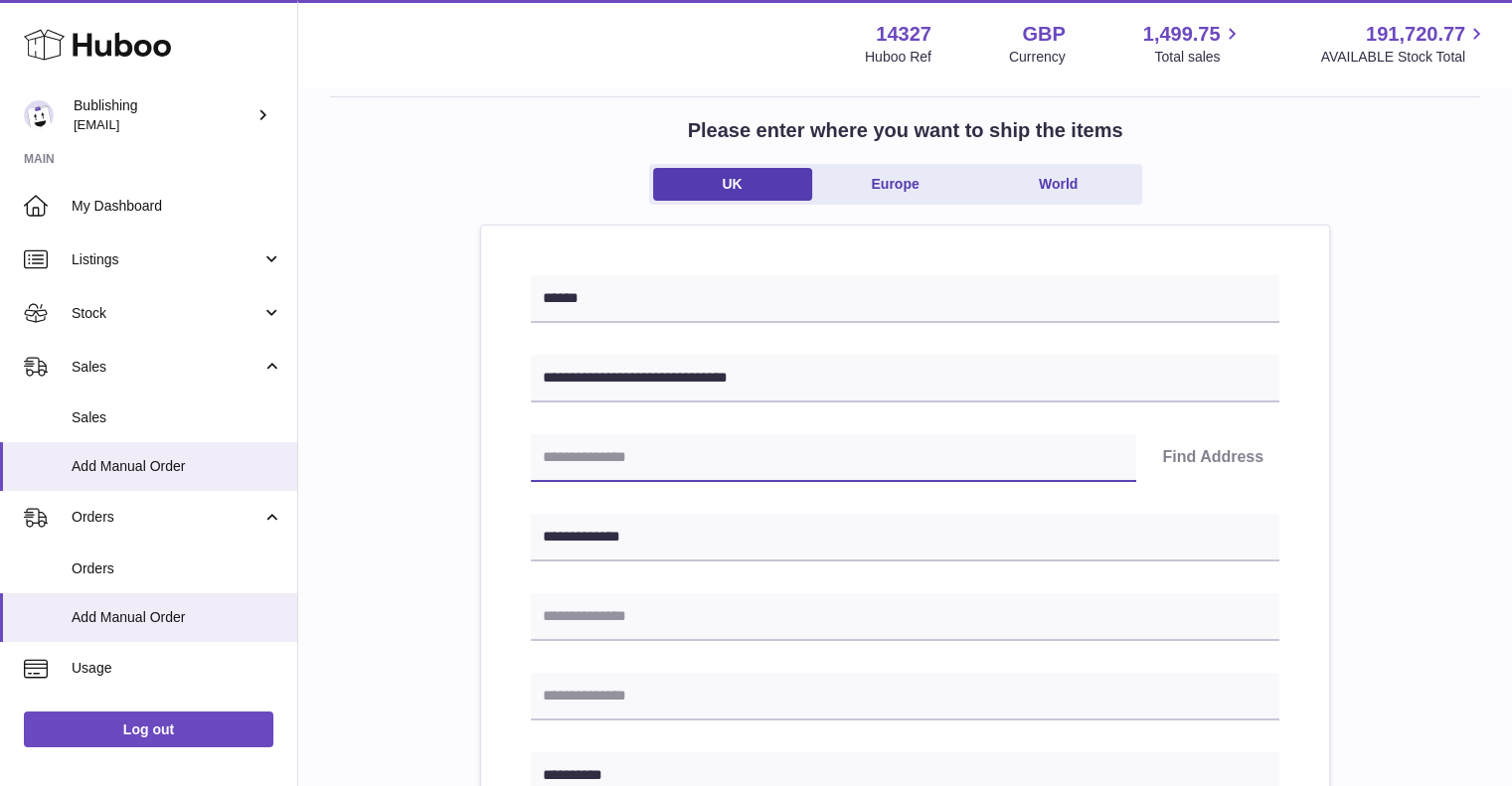 click at bounding box center [833, 458] 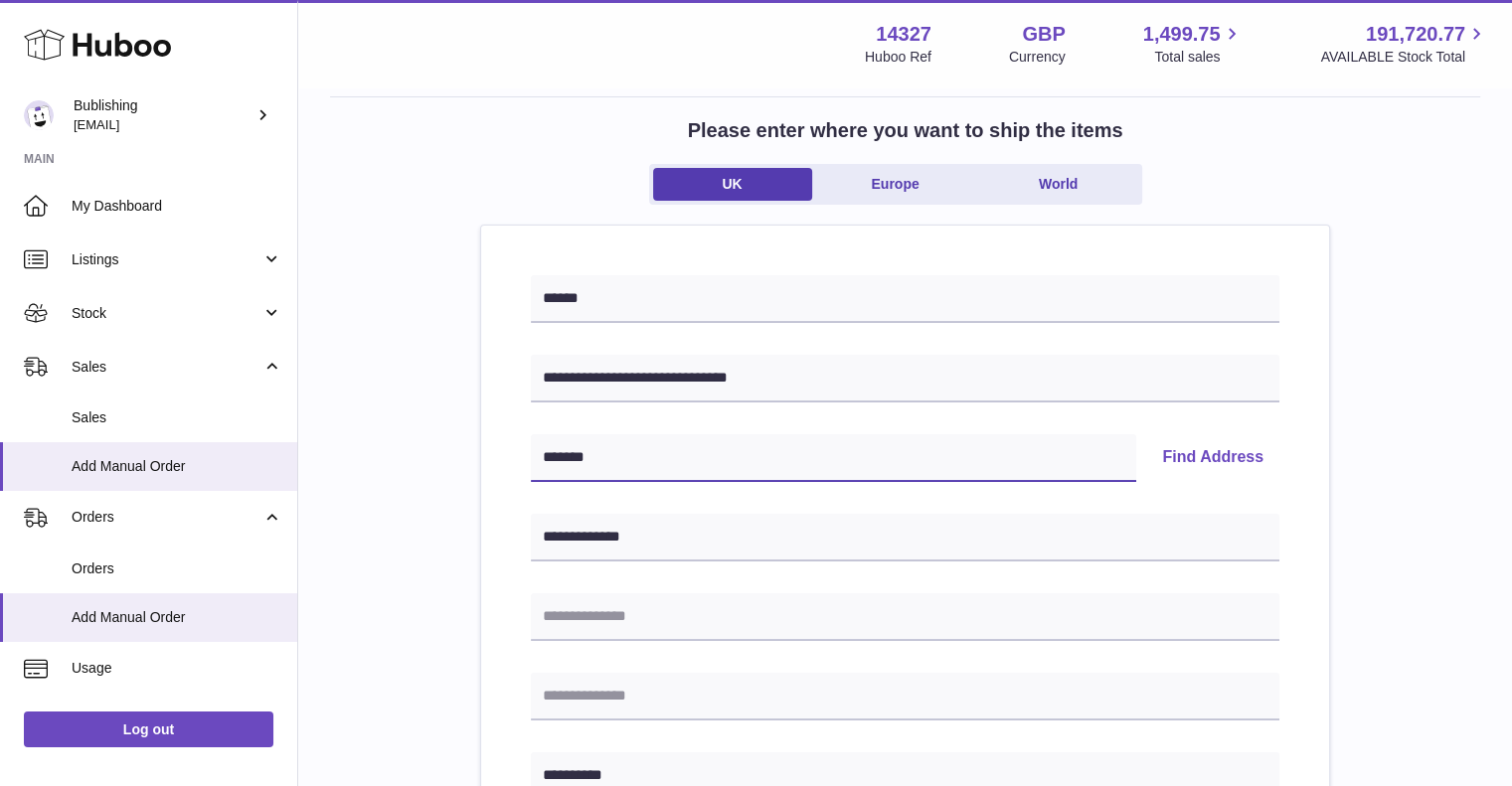 type on "*******" 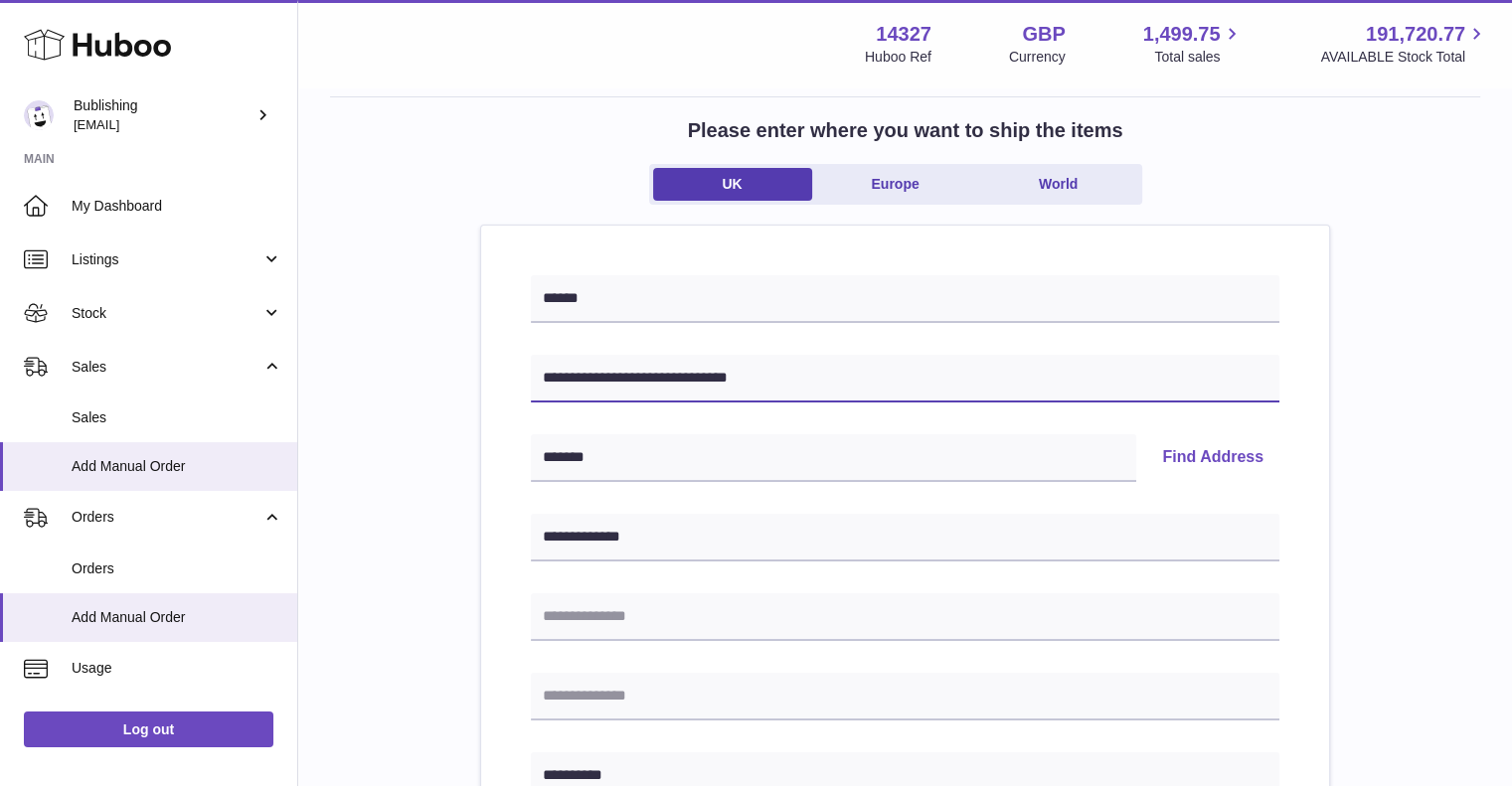 drag, startPoint x: 644, startPoint y: 378, endPoint x: 987, endPoint y: 387, distance: 343.11806 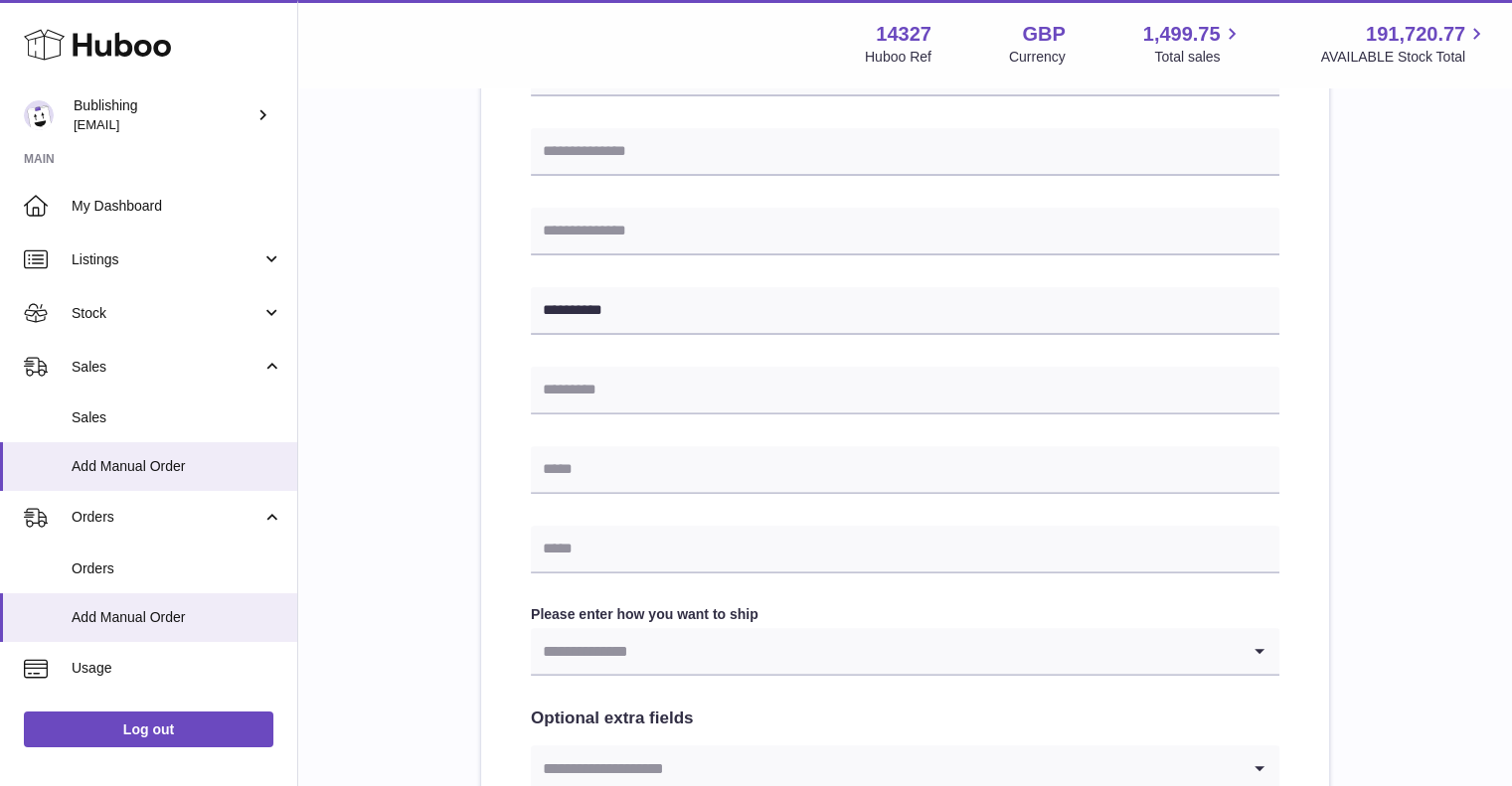 scroll, scrollTop: 596, scrollLeft: 0, axis: vertical 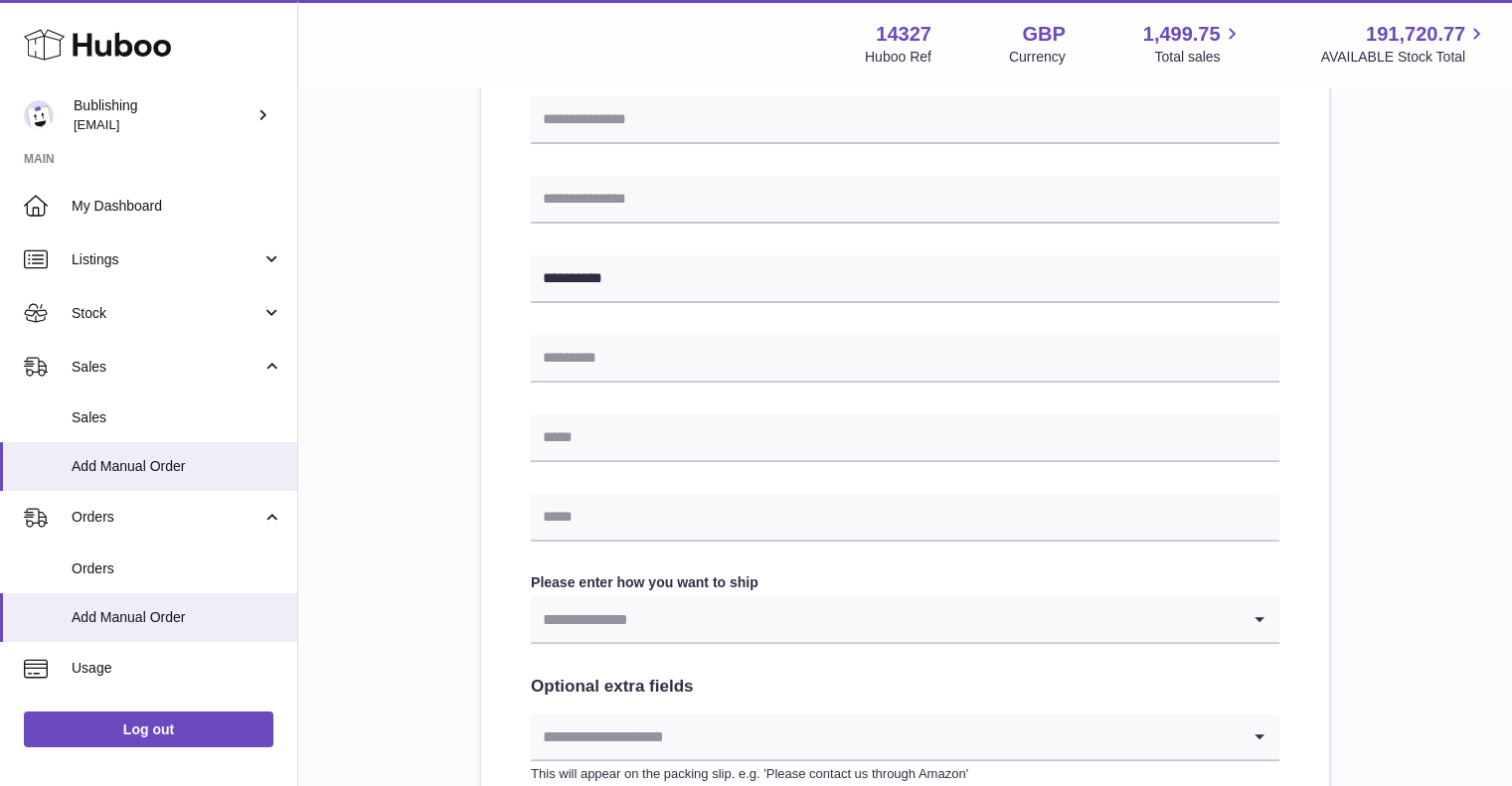 type on "**********" 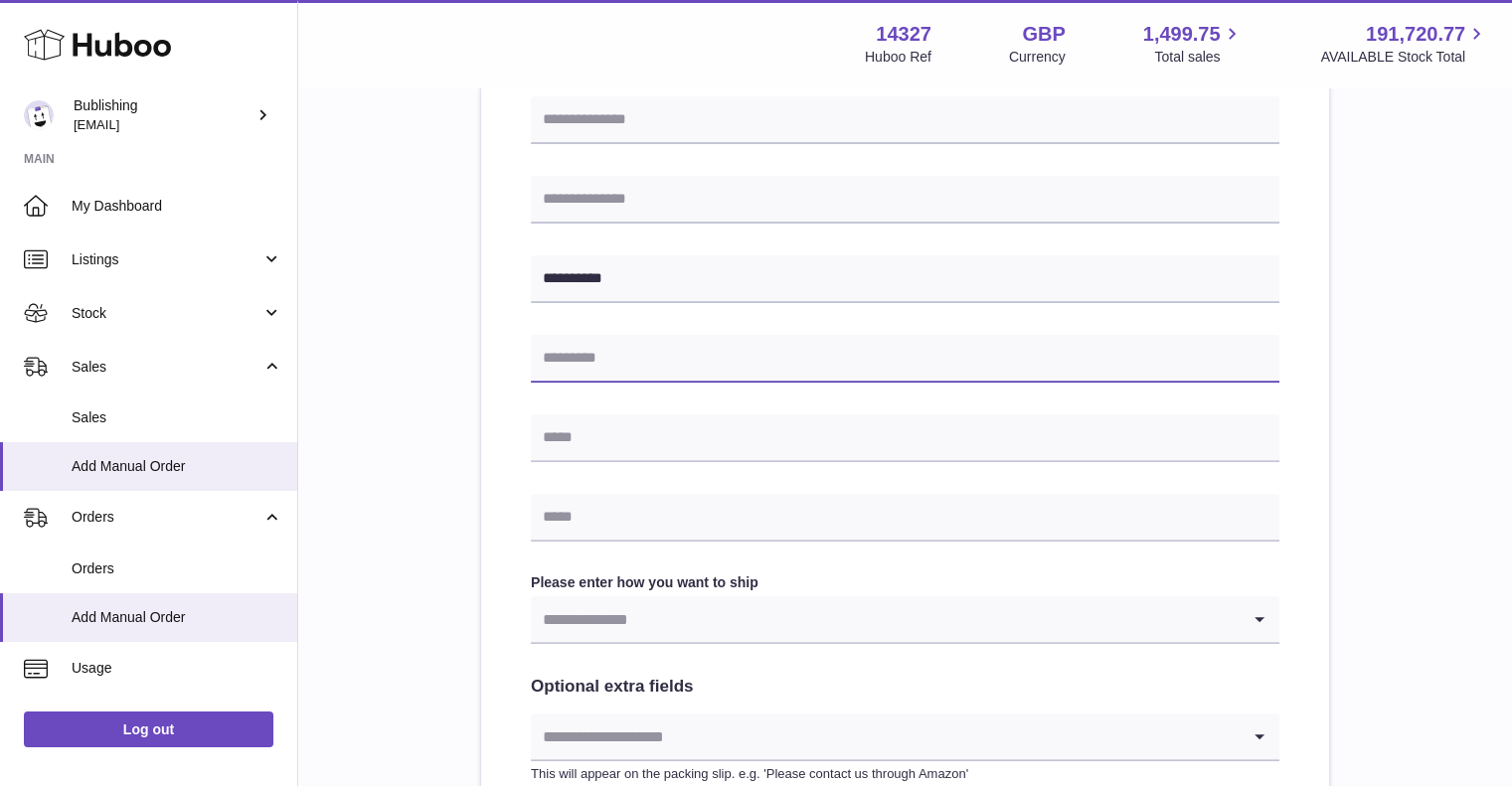 click at bounding box center [905, 359] 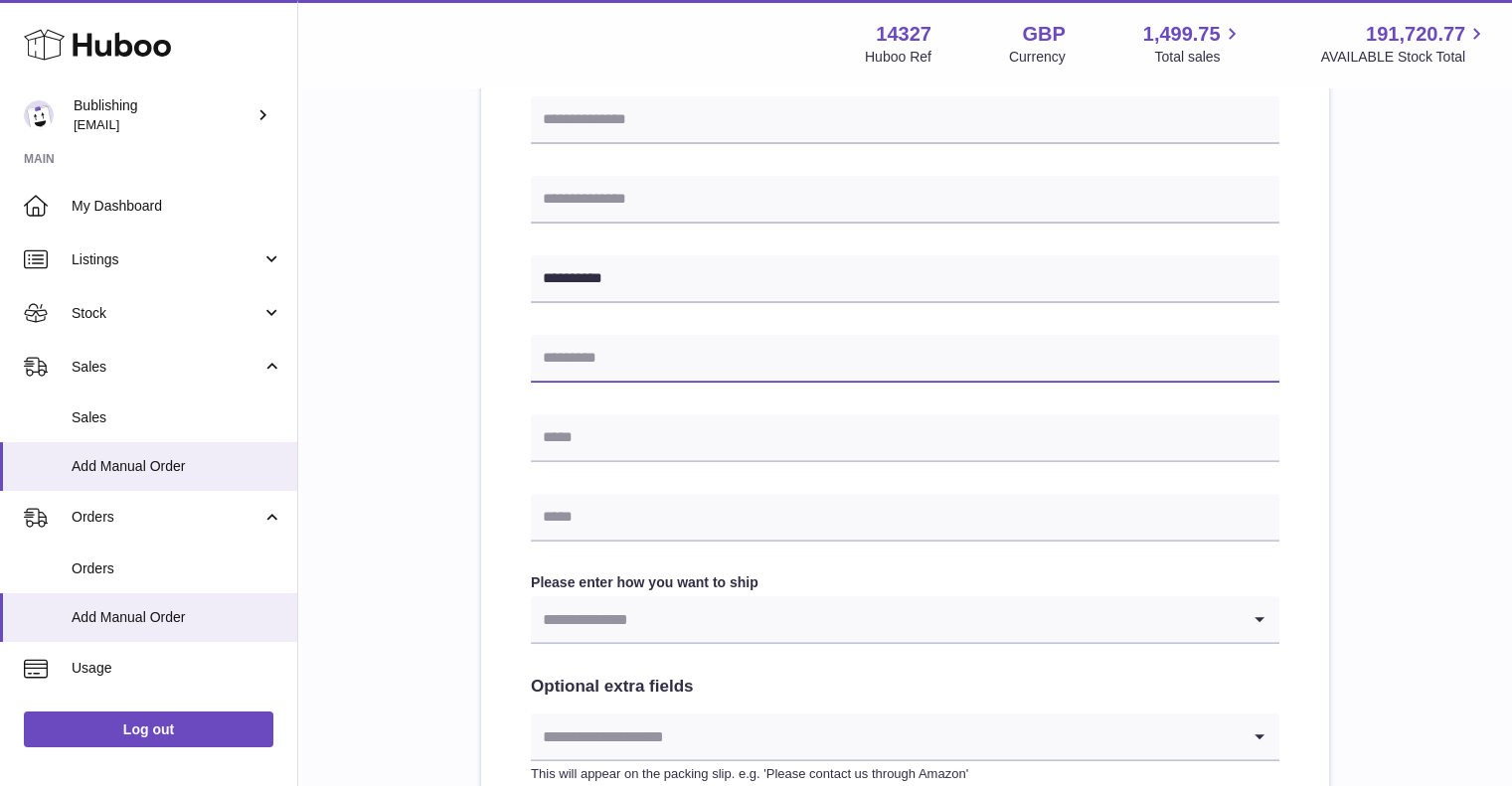paste on "*******" 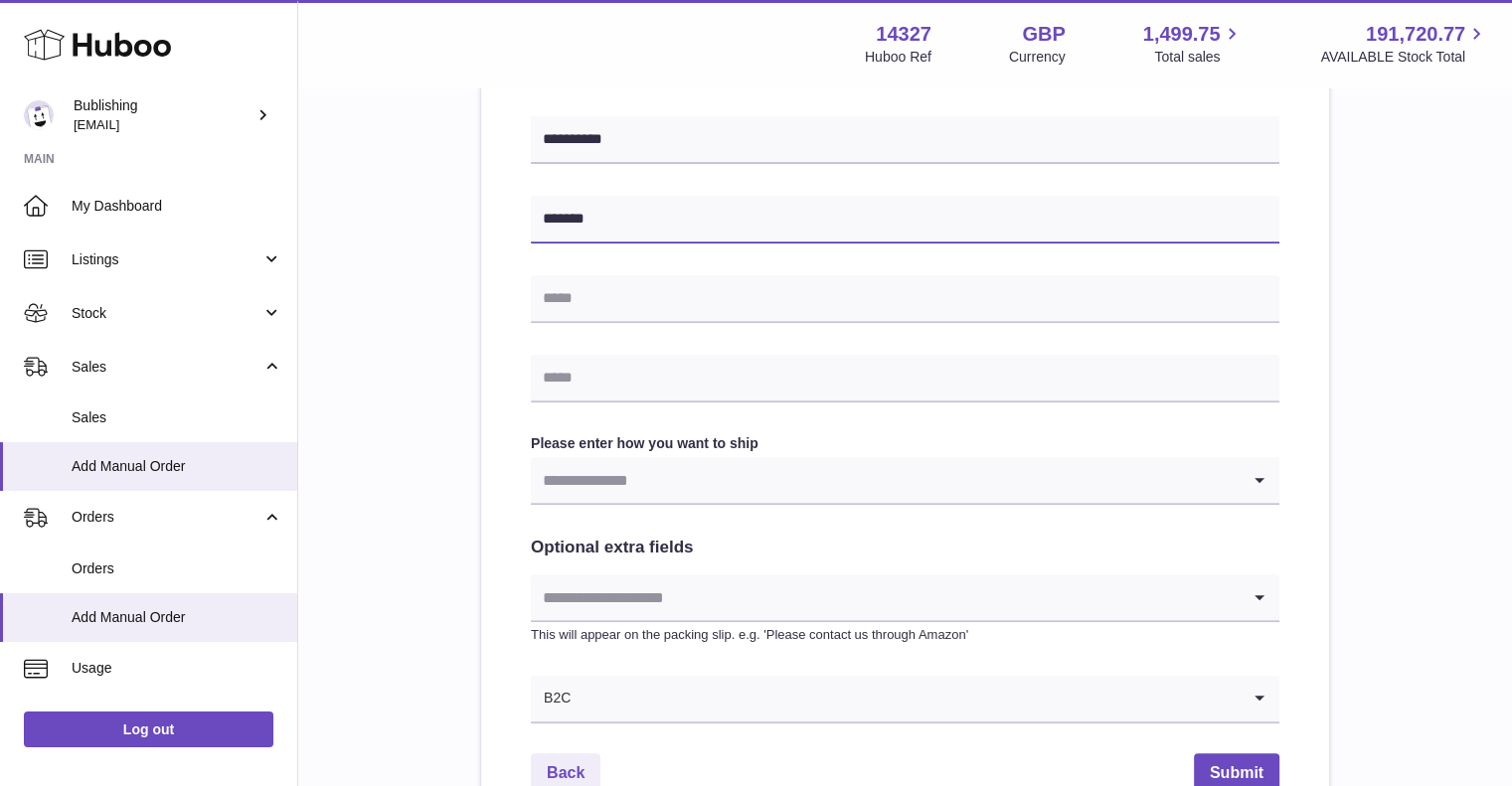 scroll, scrollTop: 696, scrollLeft: 0, axis: vertical 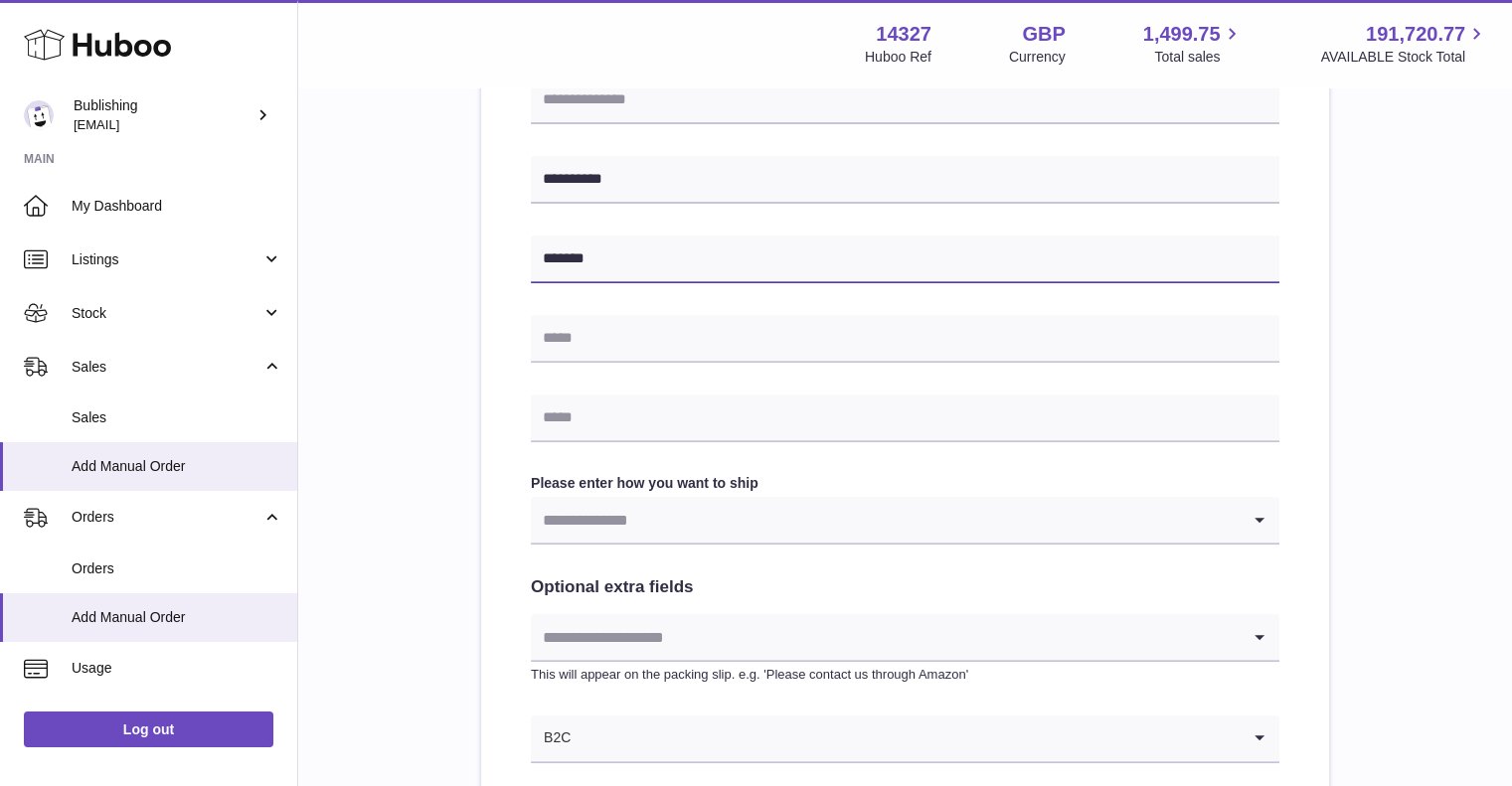 type on "*******" 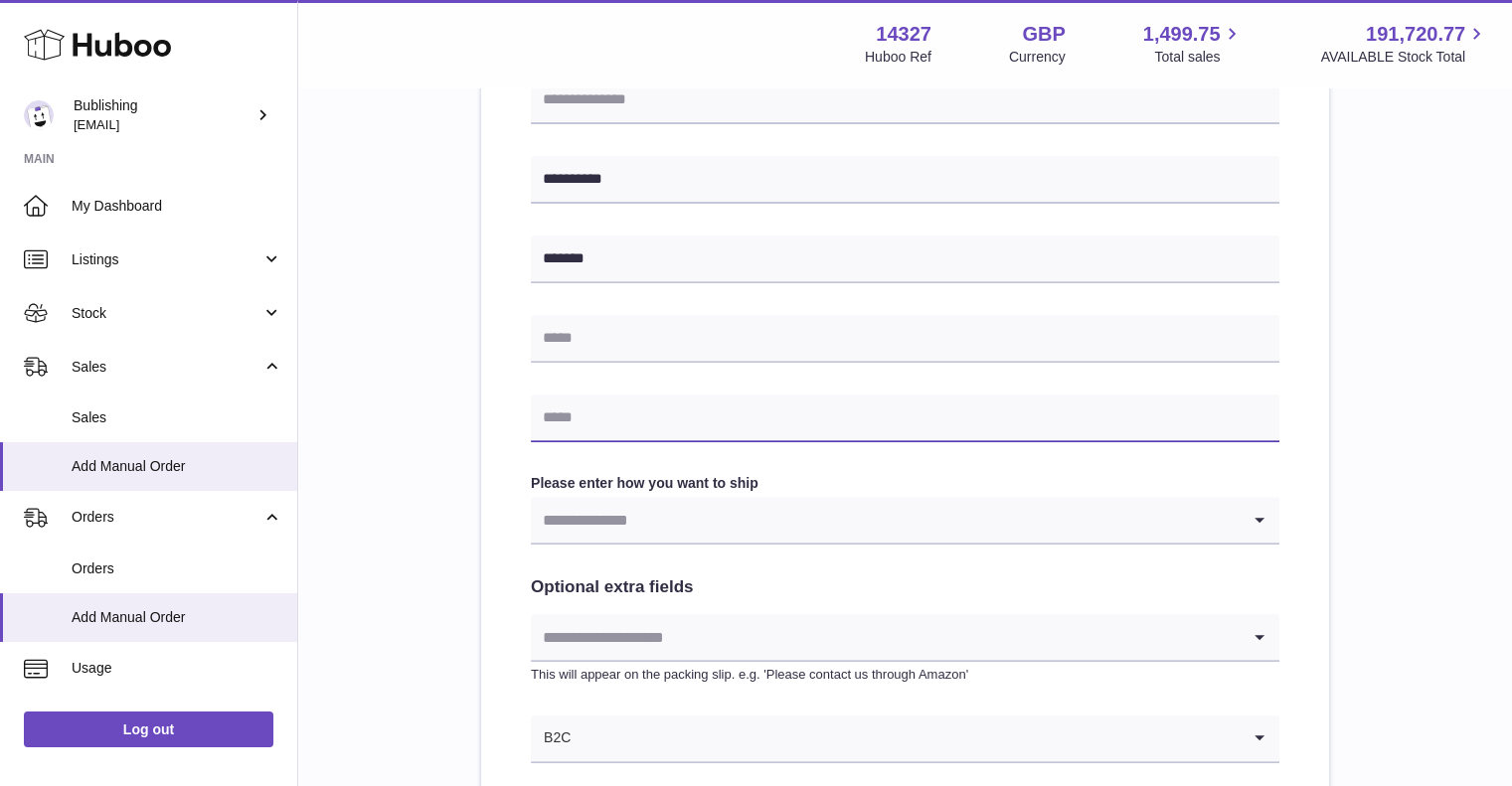 click at bounding box center (905, 418) 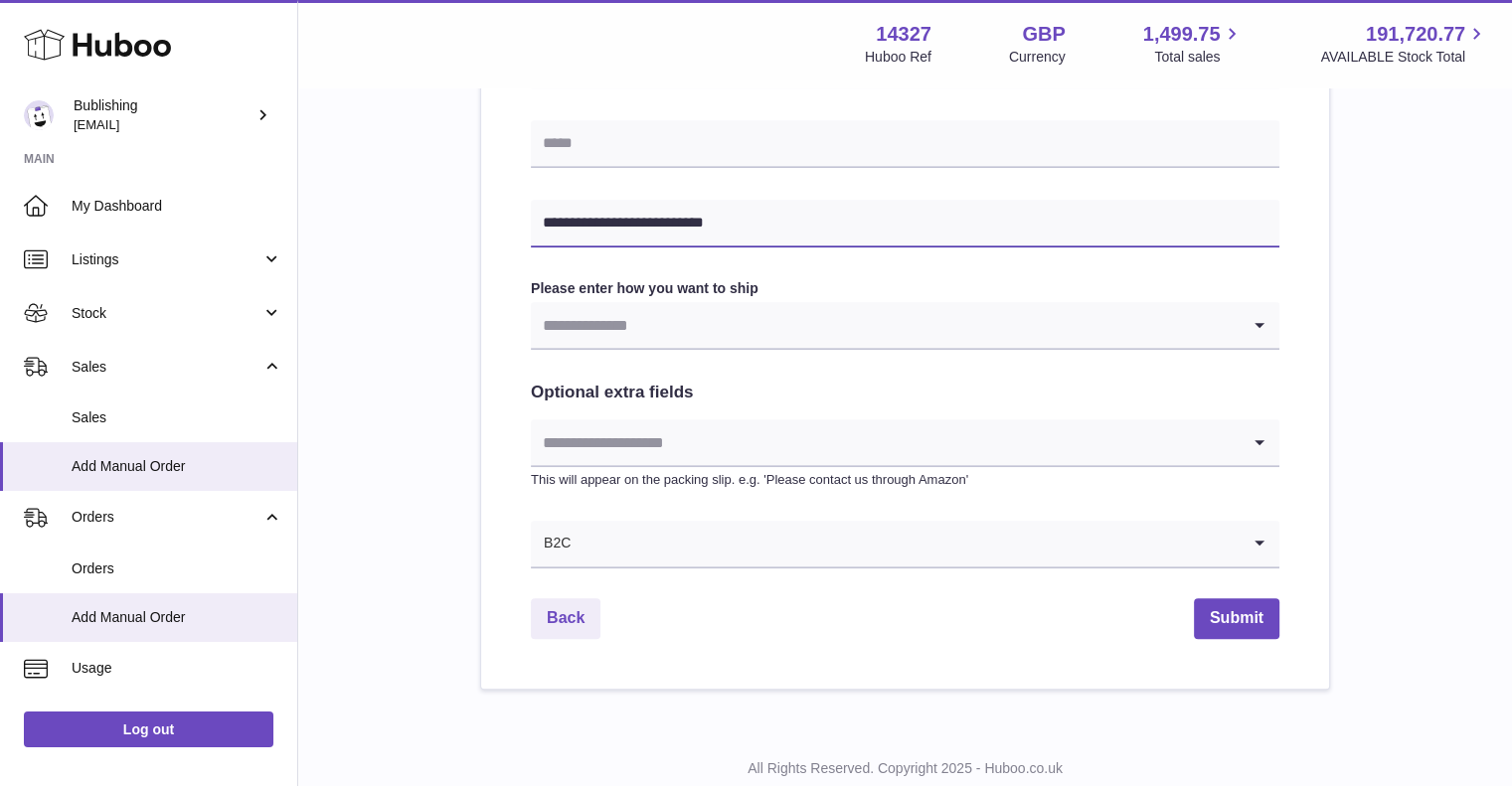 scroll, scrollTop: 894, scrollLeft: 0, axis: vertical 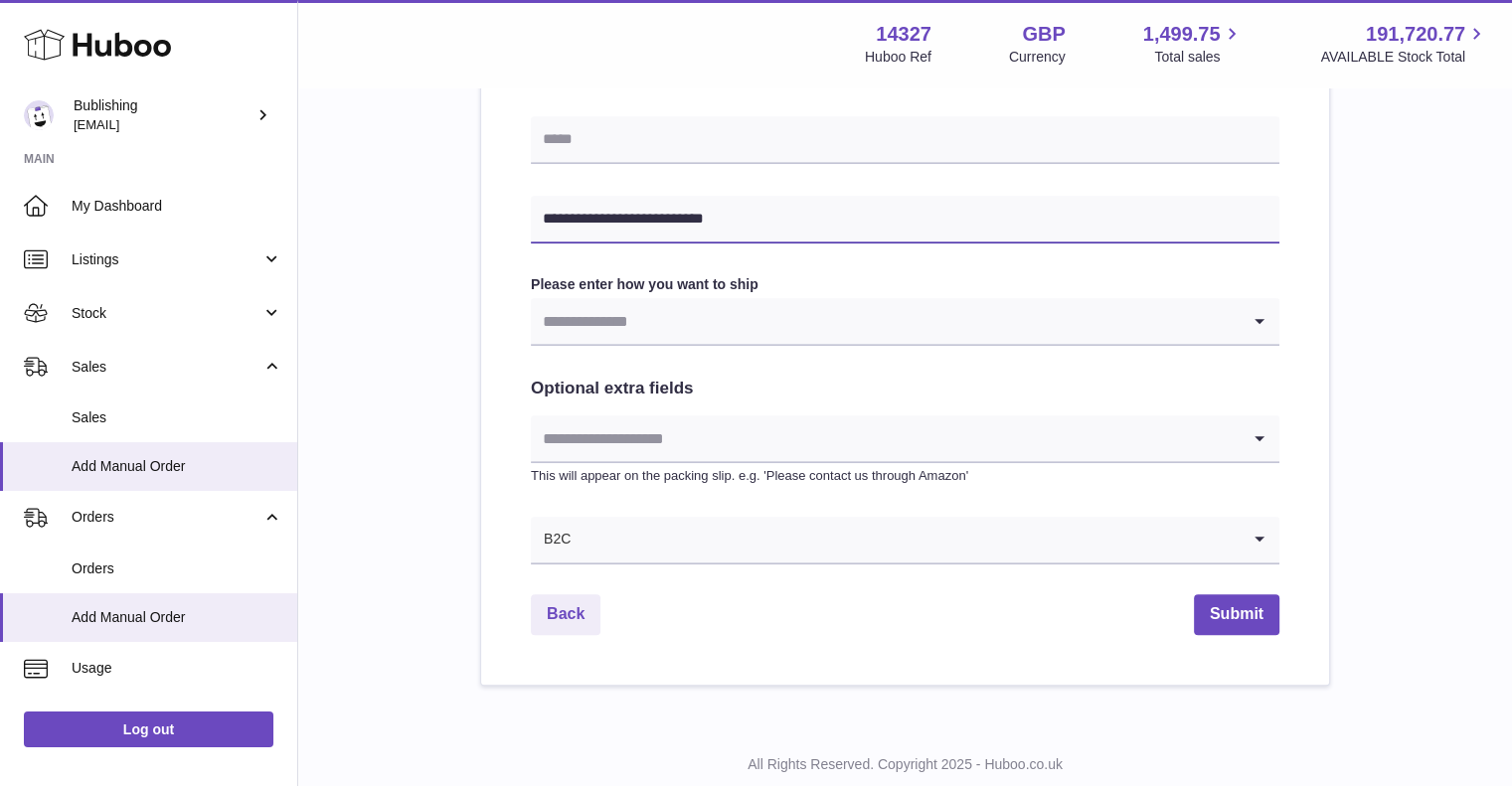 type on "**********" 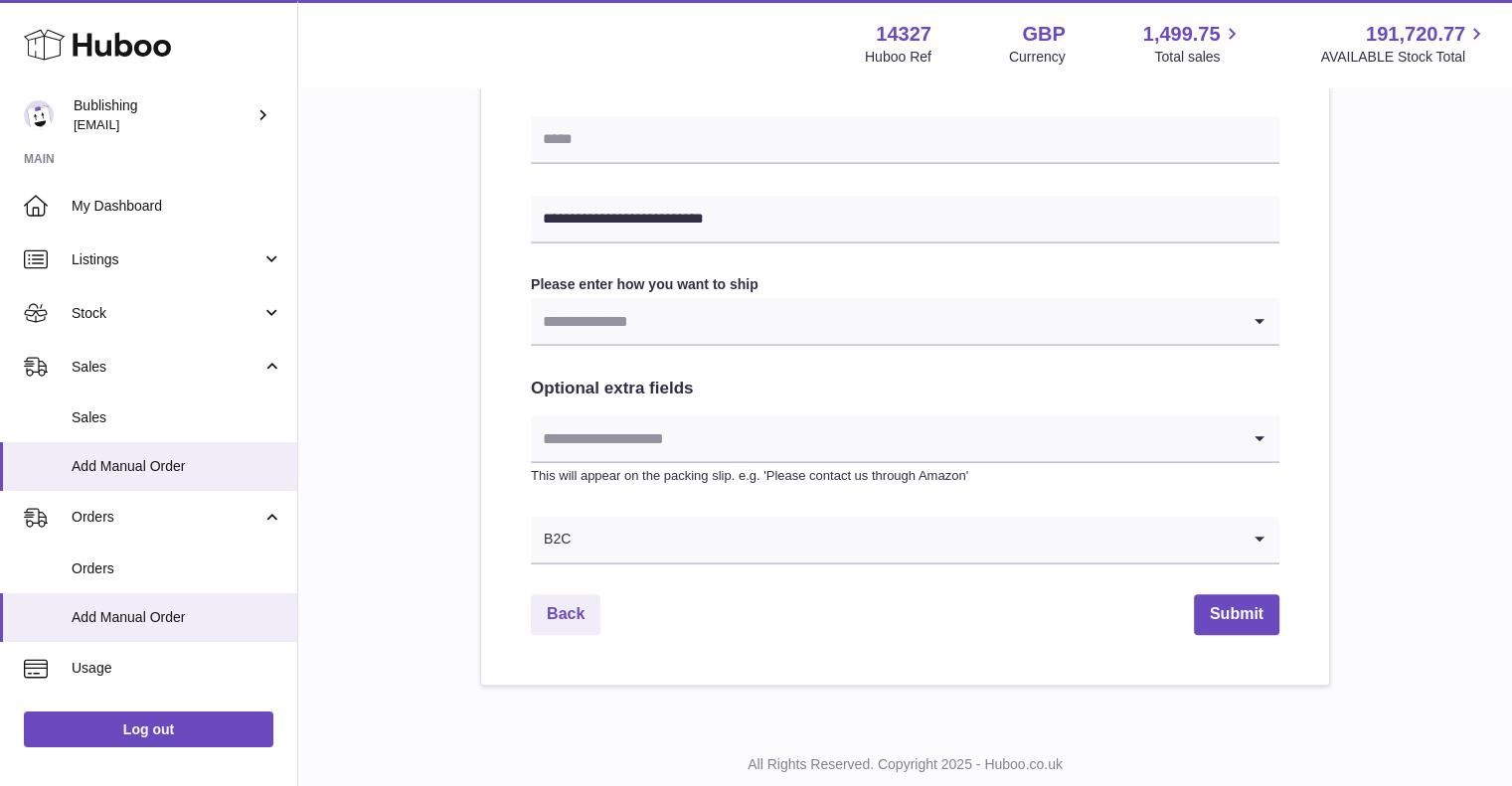 click at bounding box center (885, 321) 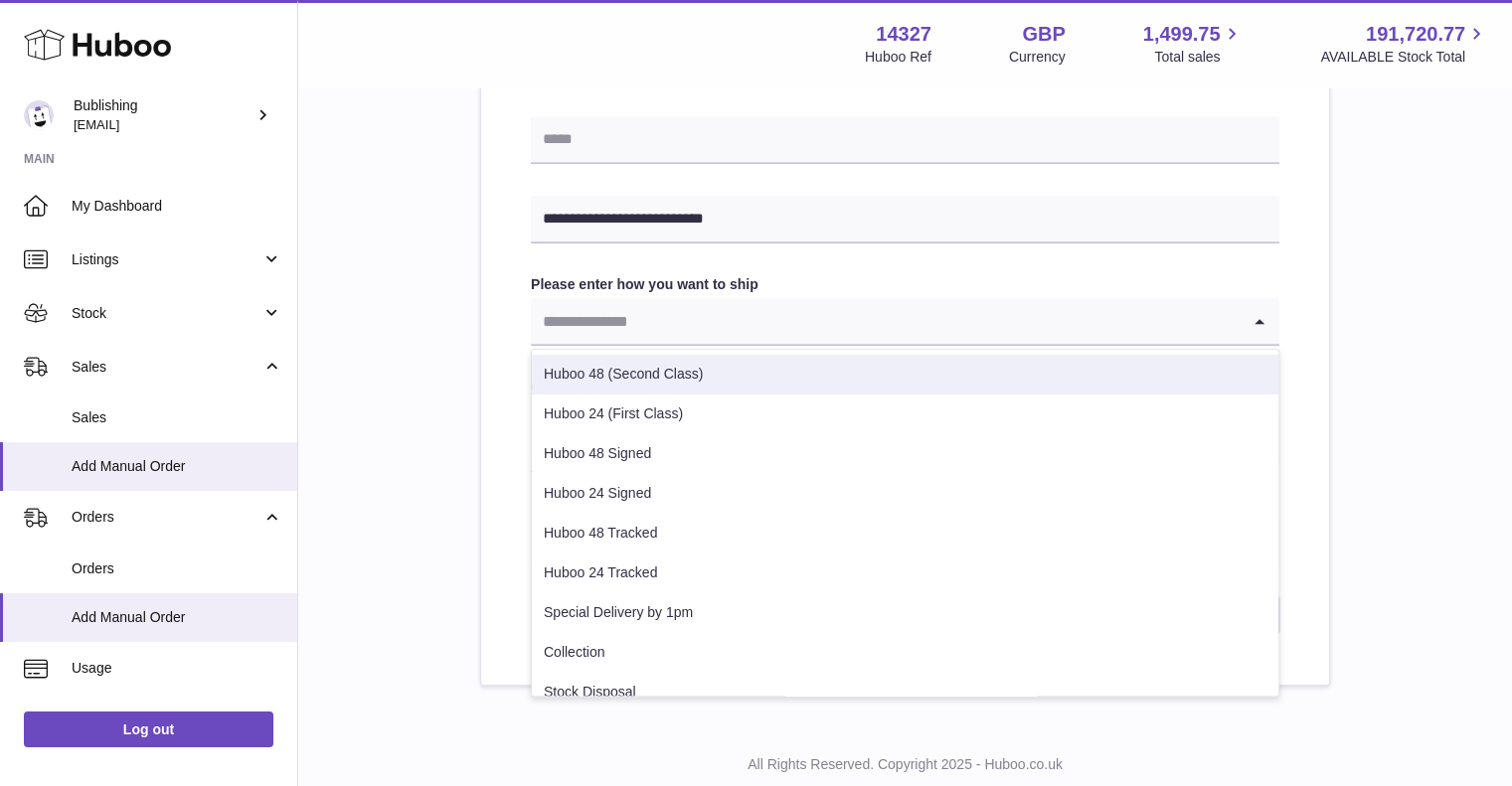 click on "Huboo 48 (Second Class)" at bounding box center (905, 375) 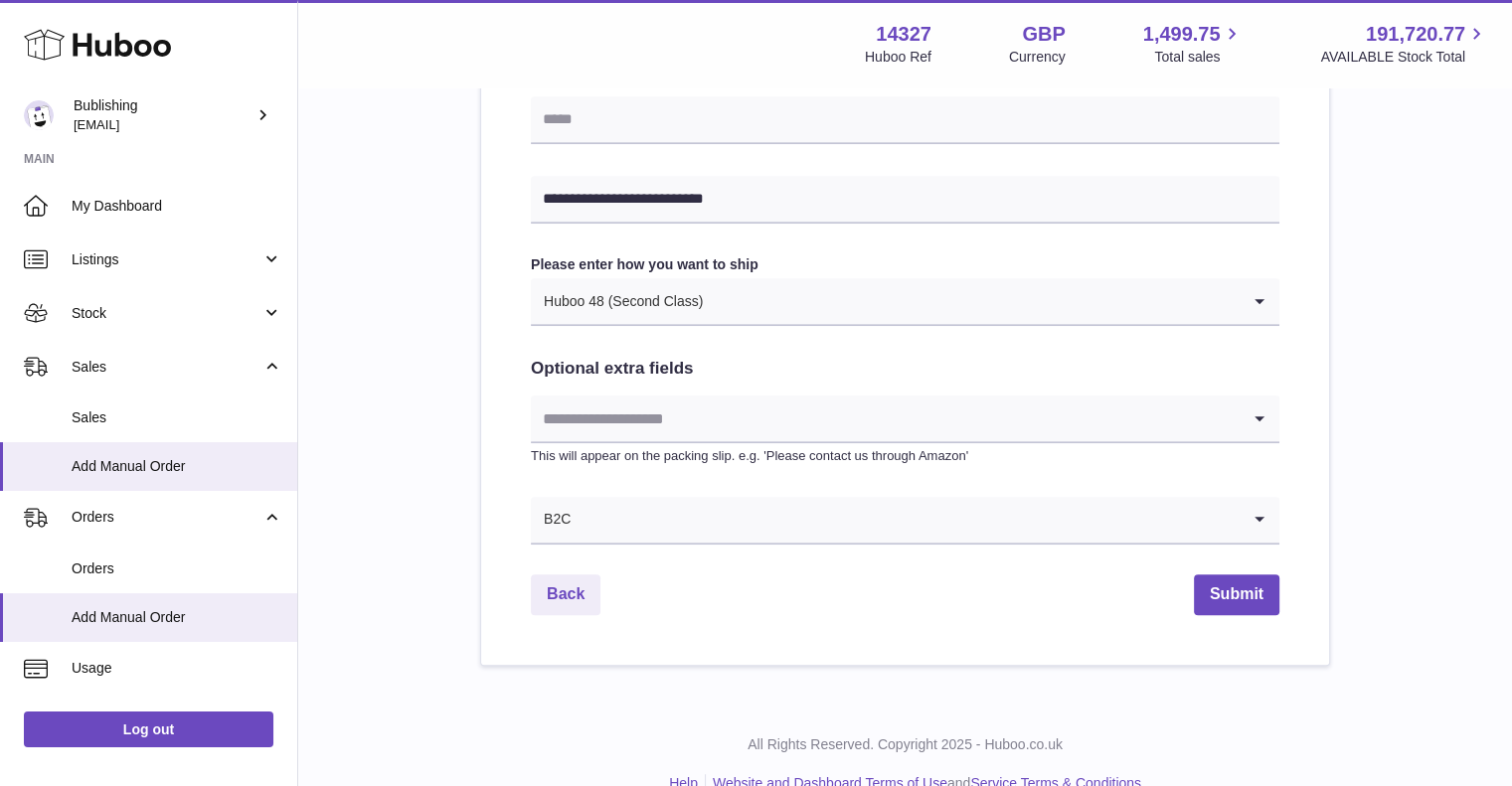 scroll, scrollTop: 950, scrollLeft: 0, axis: vertical 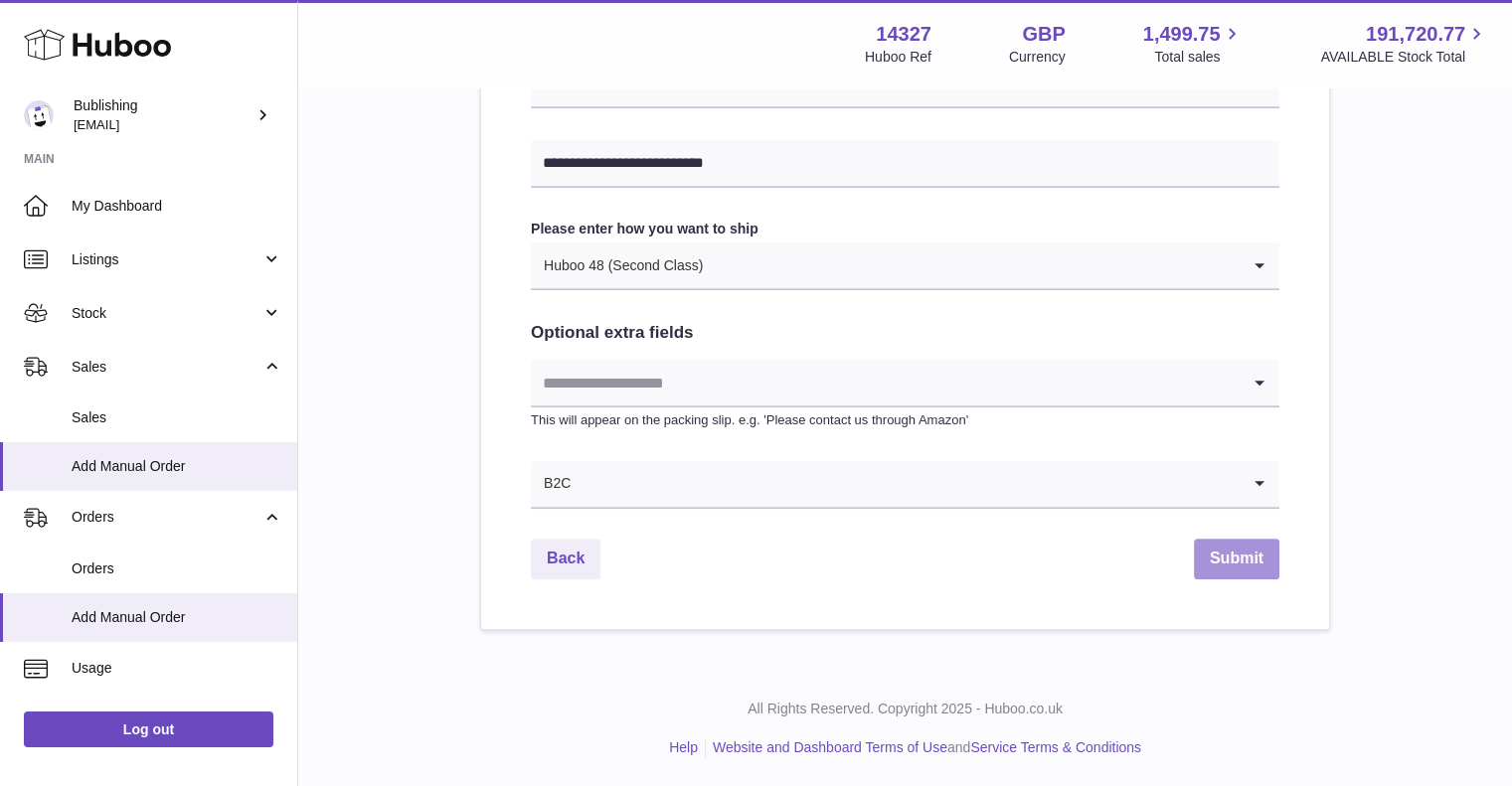 click on "Submit" at bounding box center (1237, 558) 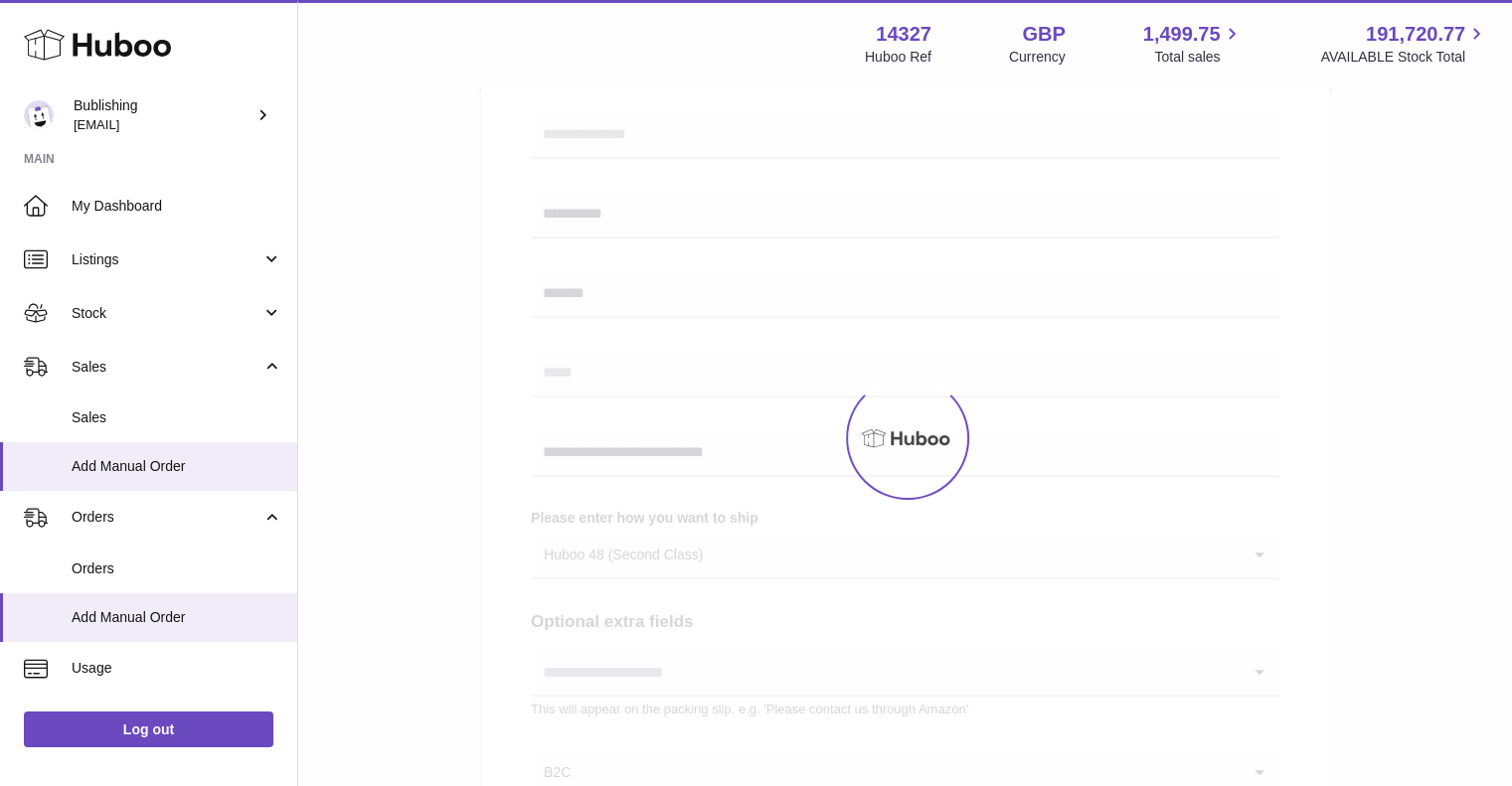 scroll, scrollTop: 652, scrollLeft: 0, axis: vertical 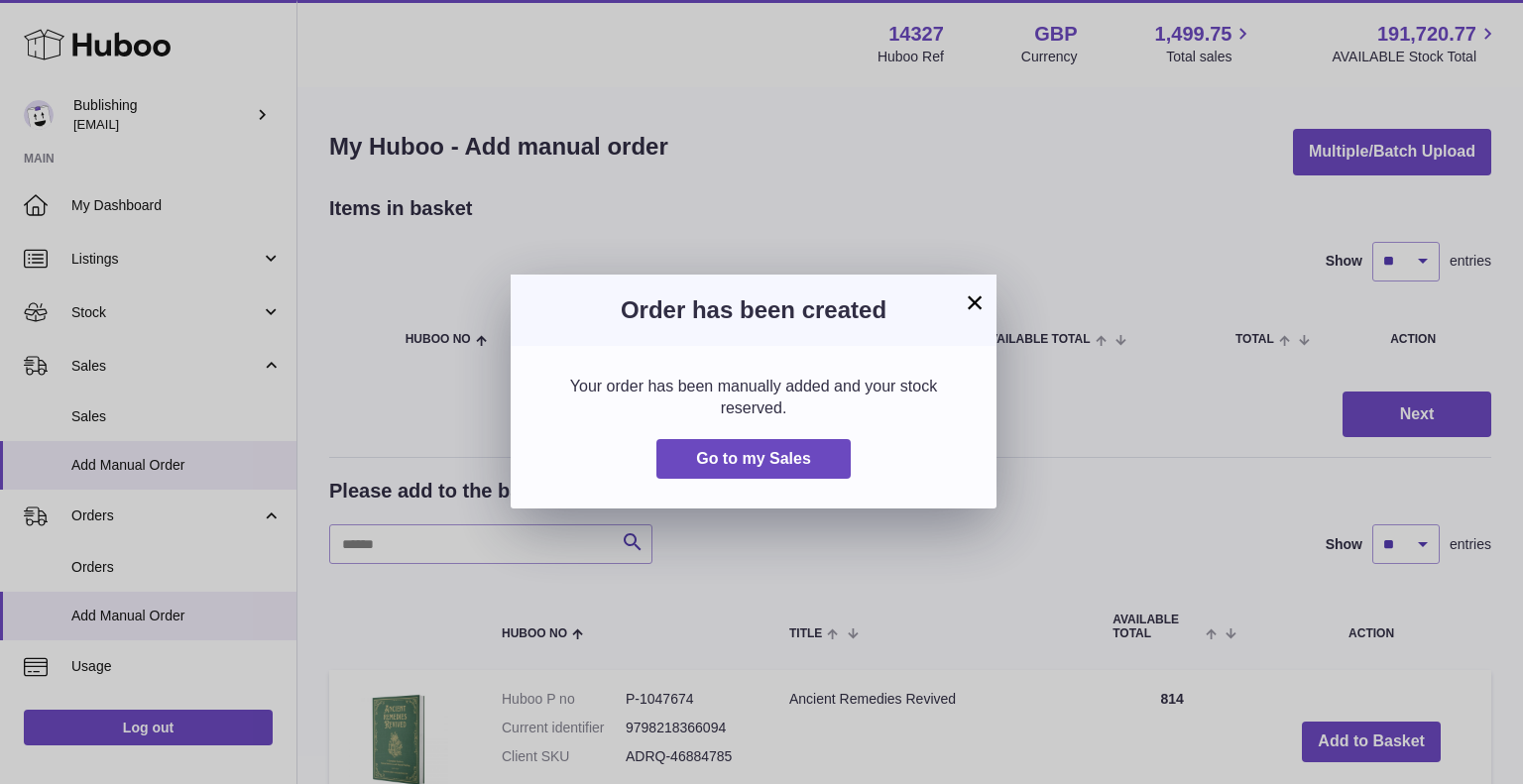 drag, startPoint x: 974, startPoint y: 313, endPoint x: 899, endPoint y: 3, distance: 318.94357 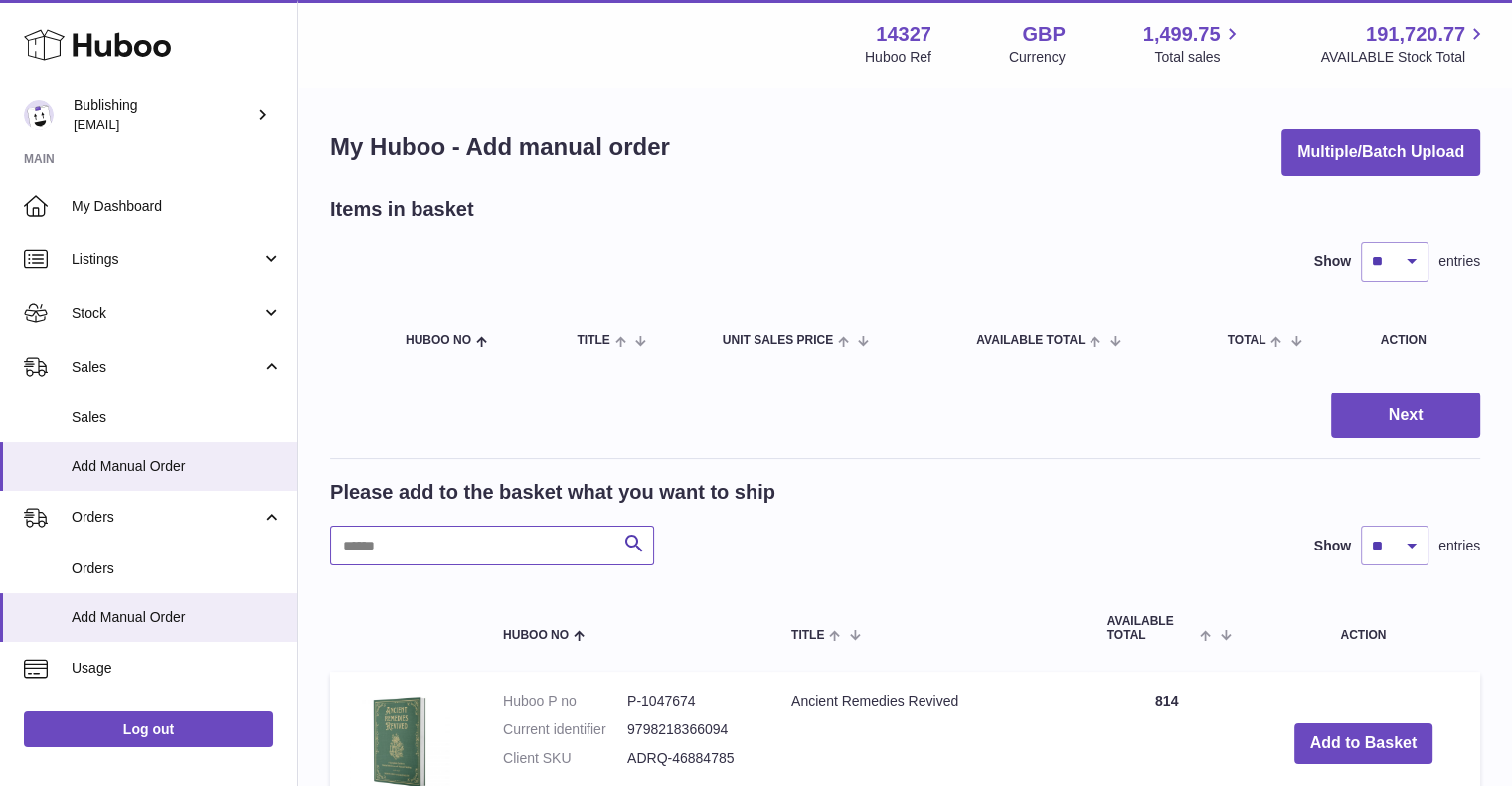 click at bounding box center (492, 546) 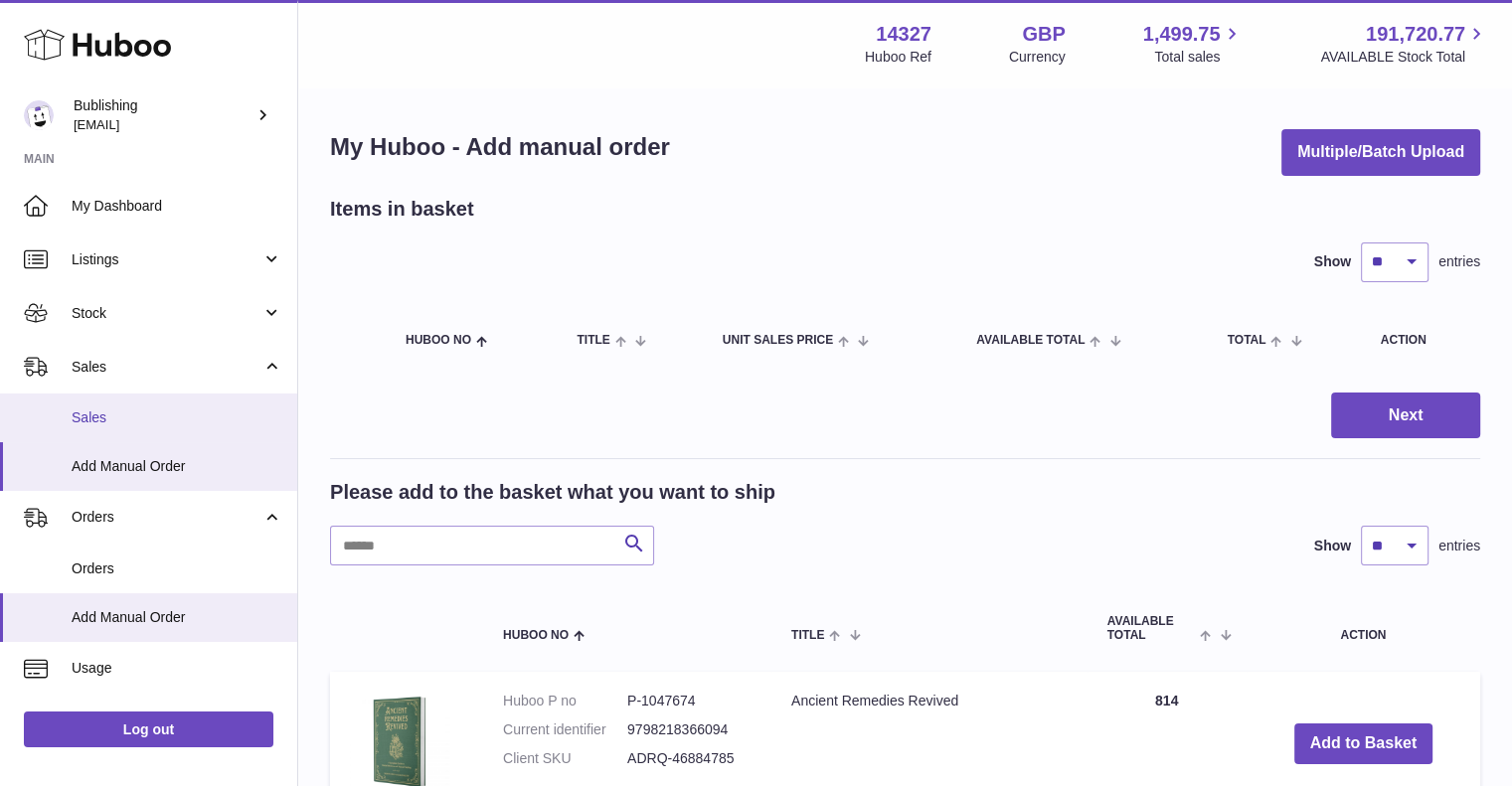 click on "Sales" at bounding box center [177, 417] 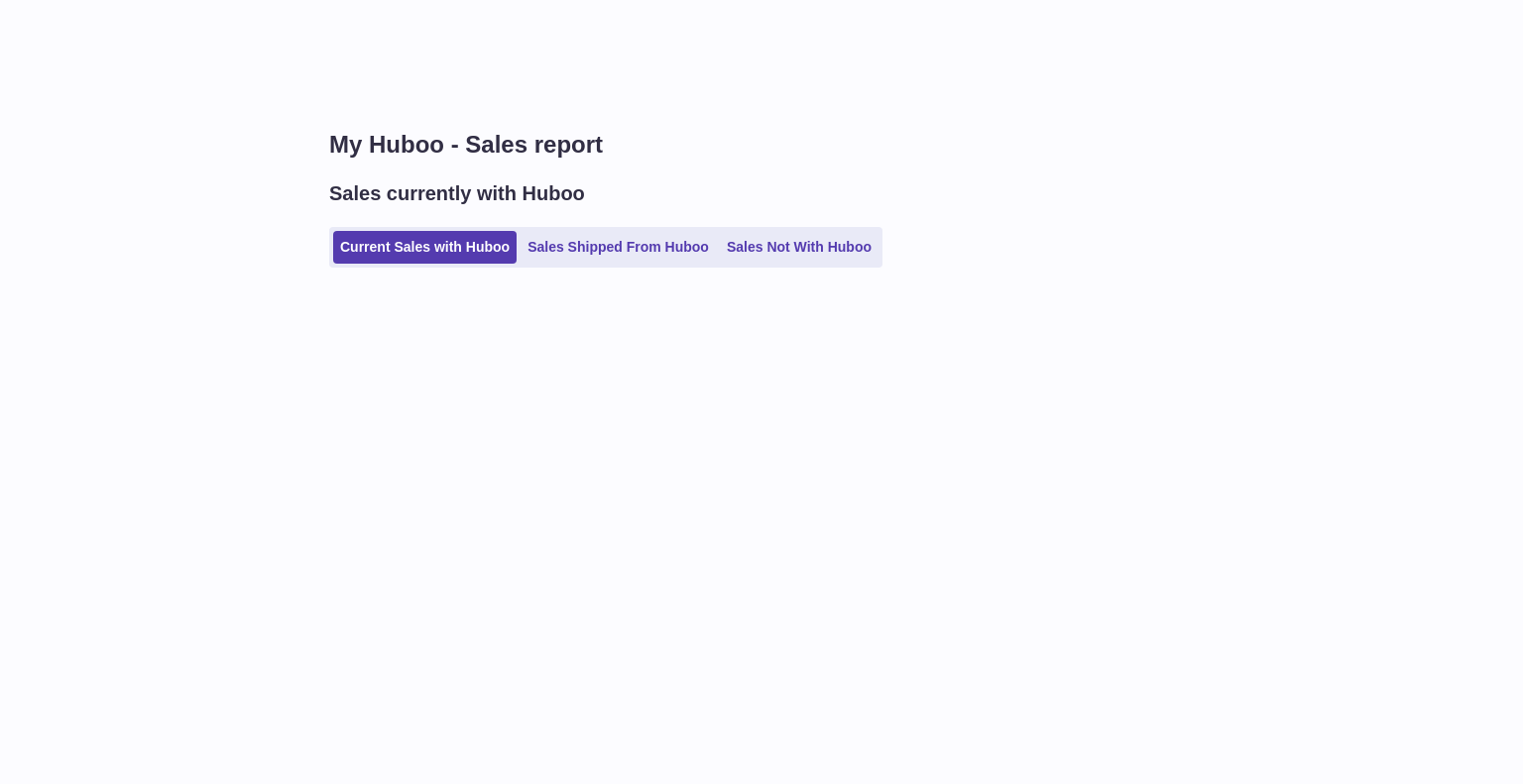 scroll, scrollTop: 0, scrollLeft: 0, axis: both 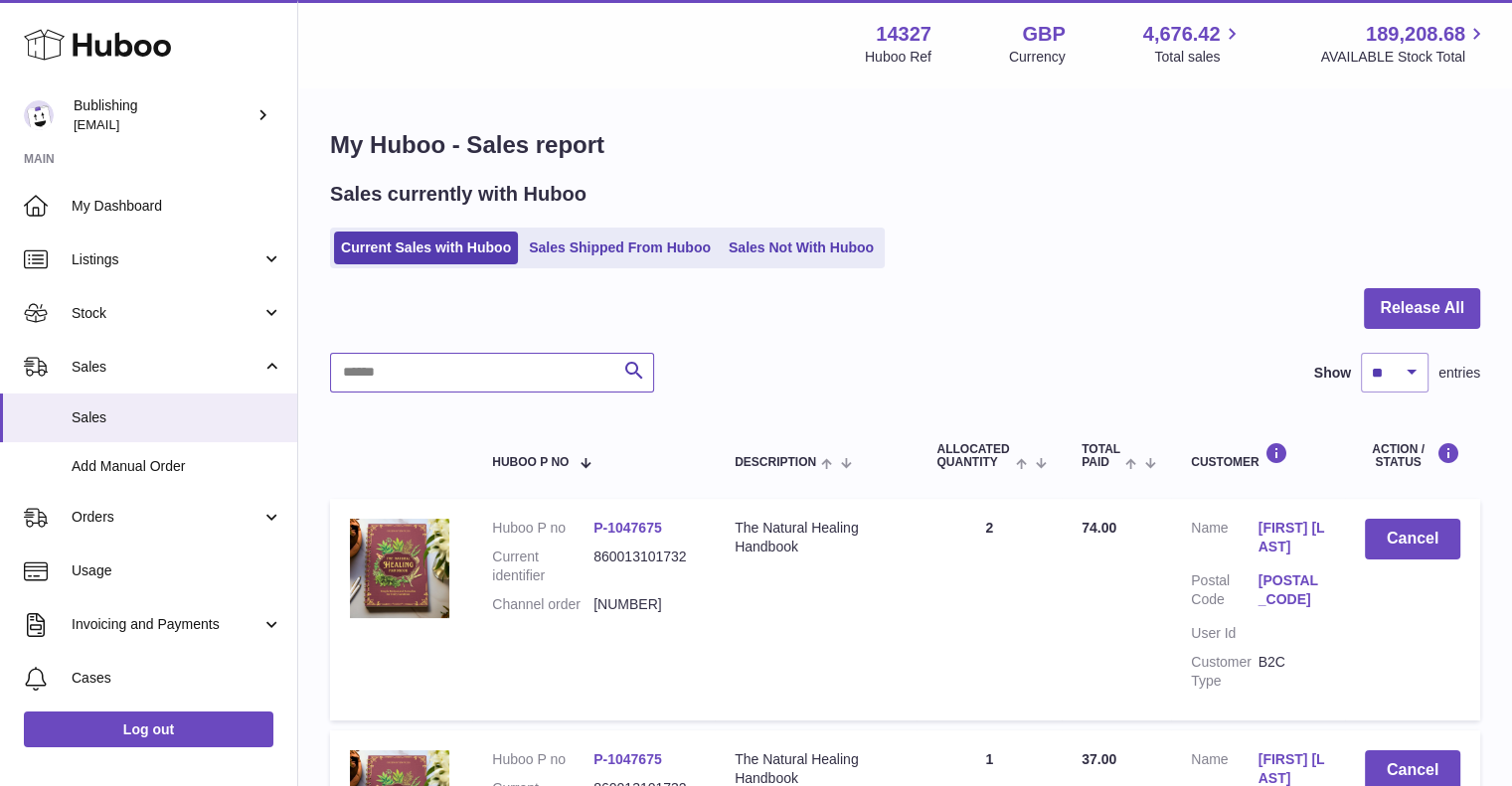 click at bounding box center [492, 373] 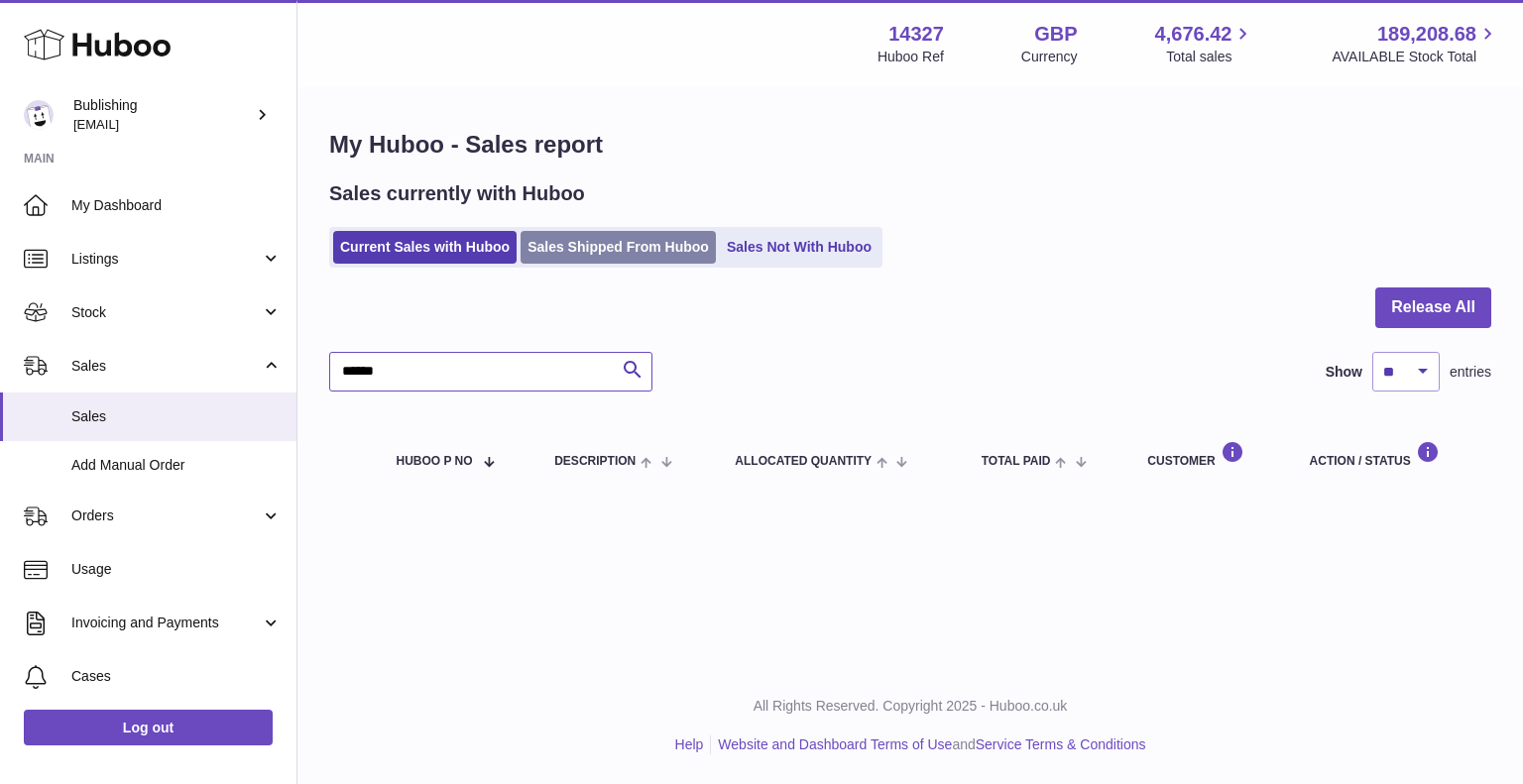 type on "******" 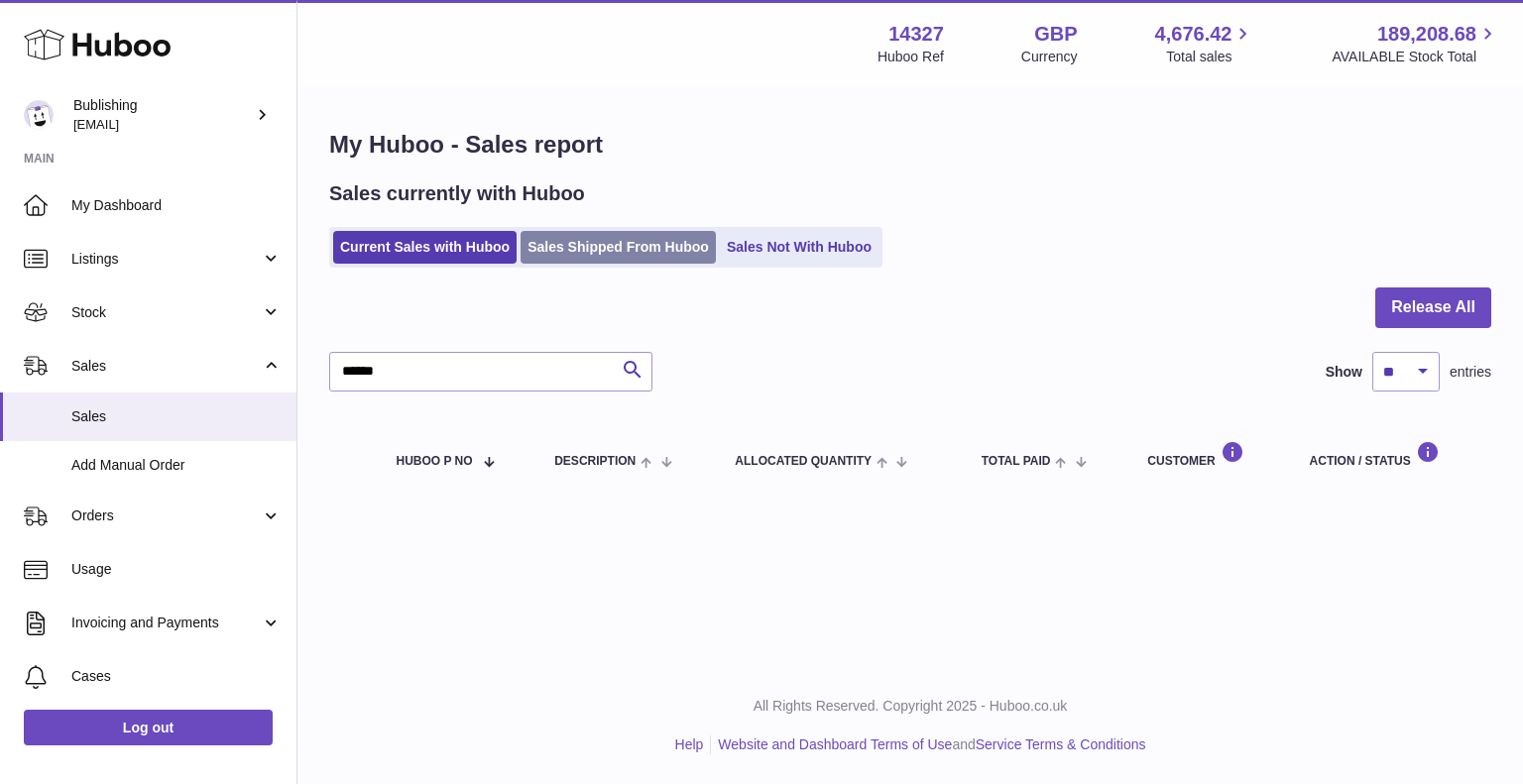 click on "Sales Shipped From Huboo" at bounding box center (618, 247) 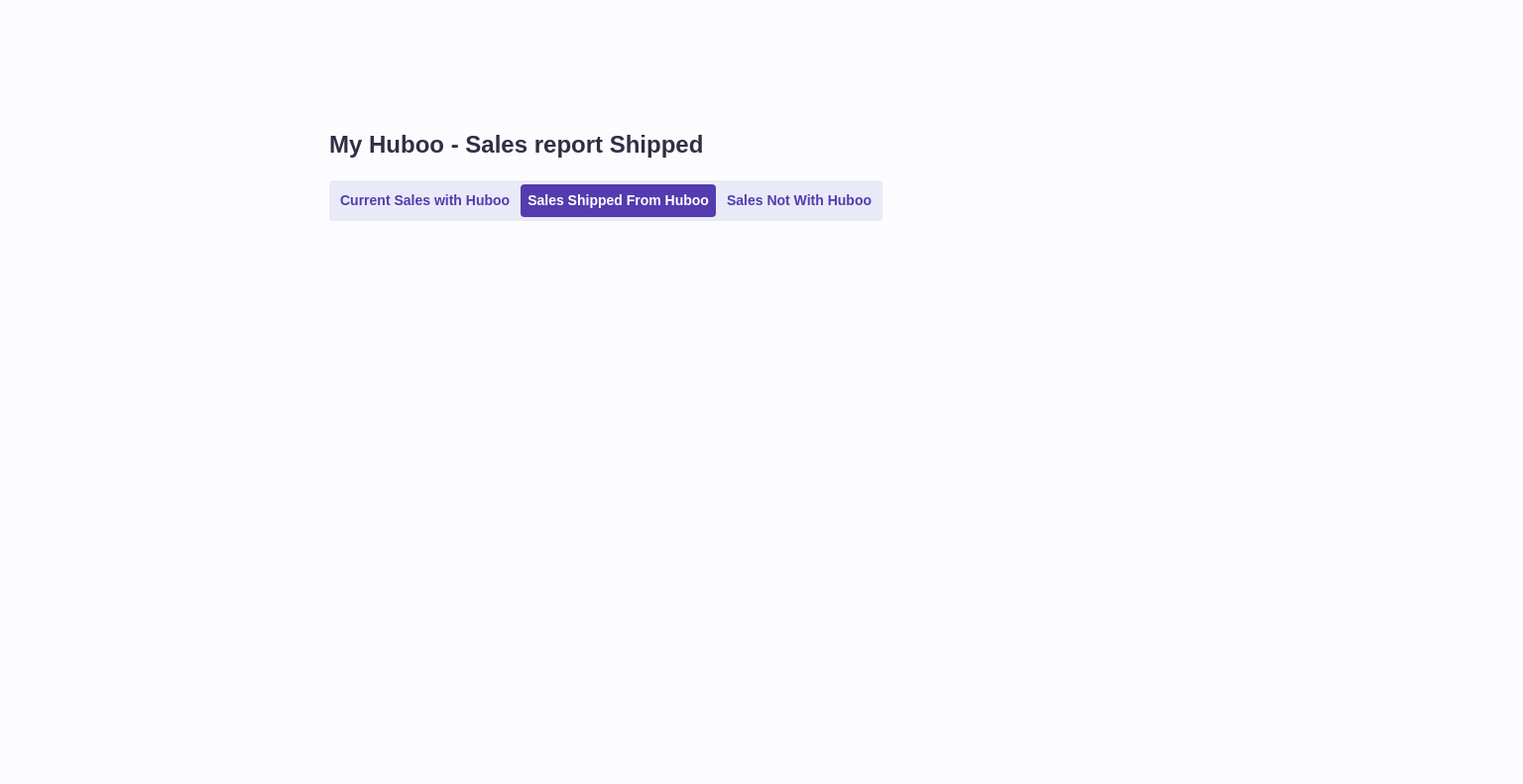 scroll, scrollTop: 0, scrollLeft: 0, axis: both 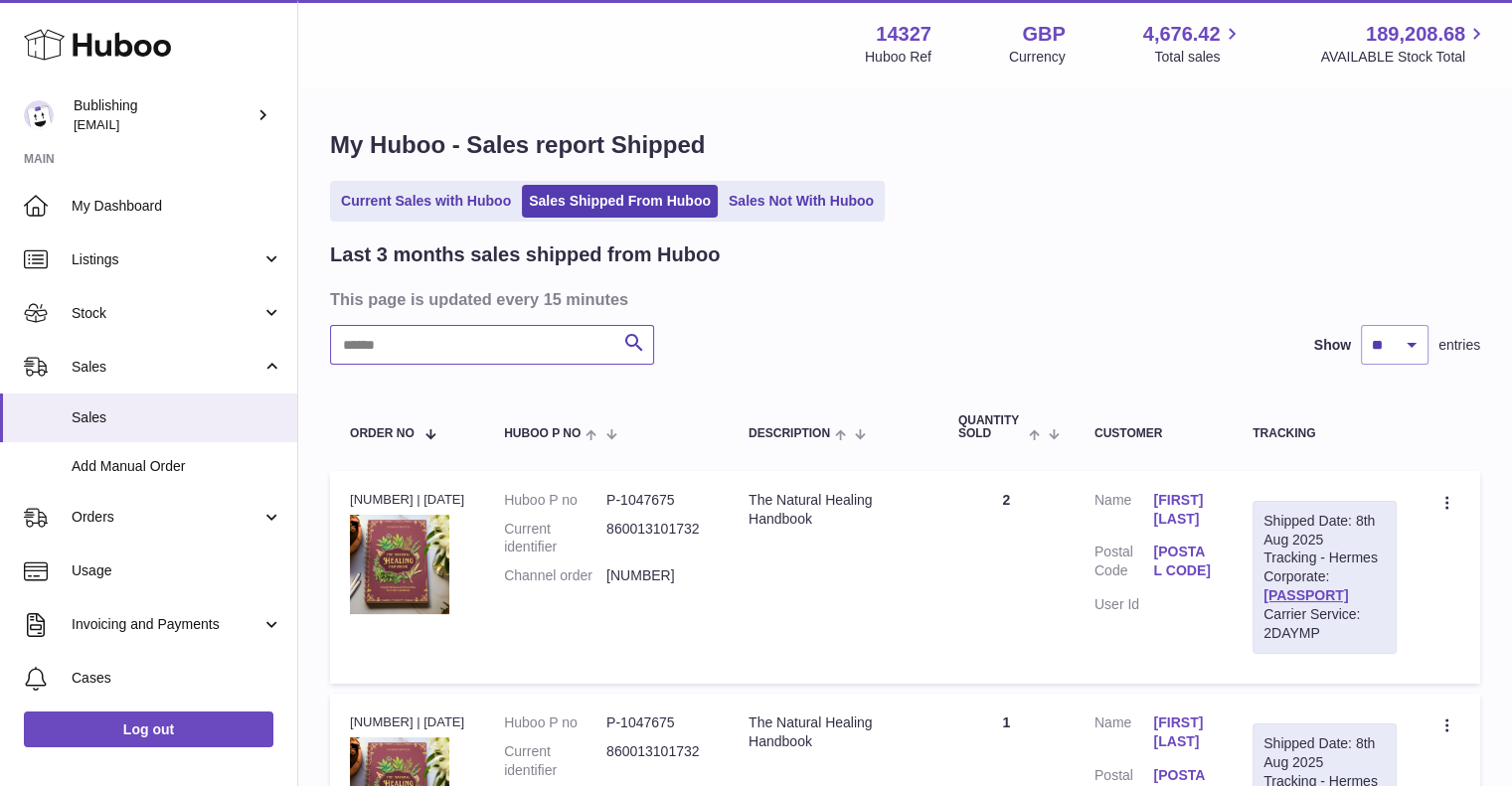 click at bounding box center (492, 345) 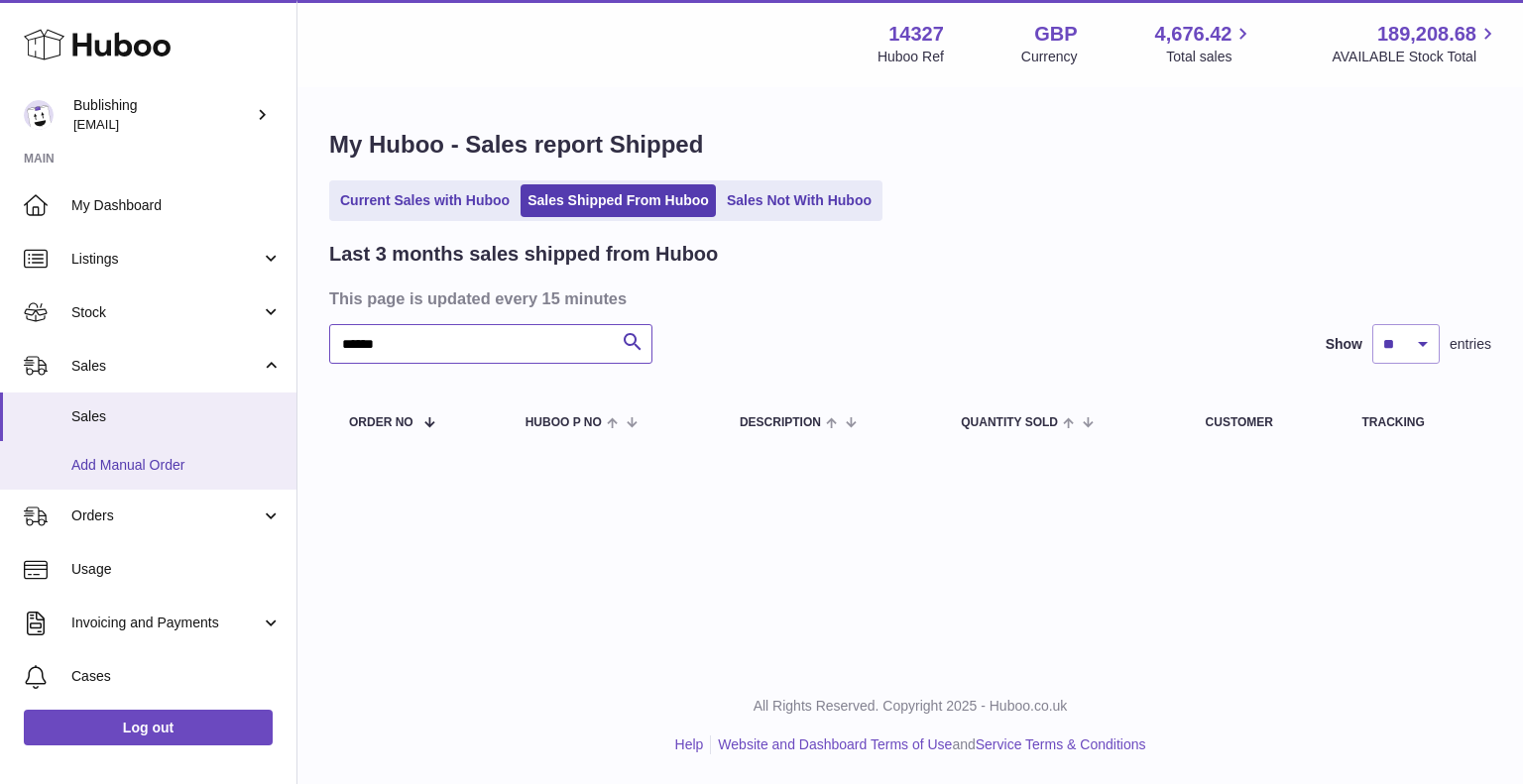 type on "******" 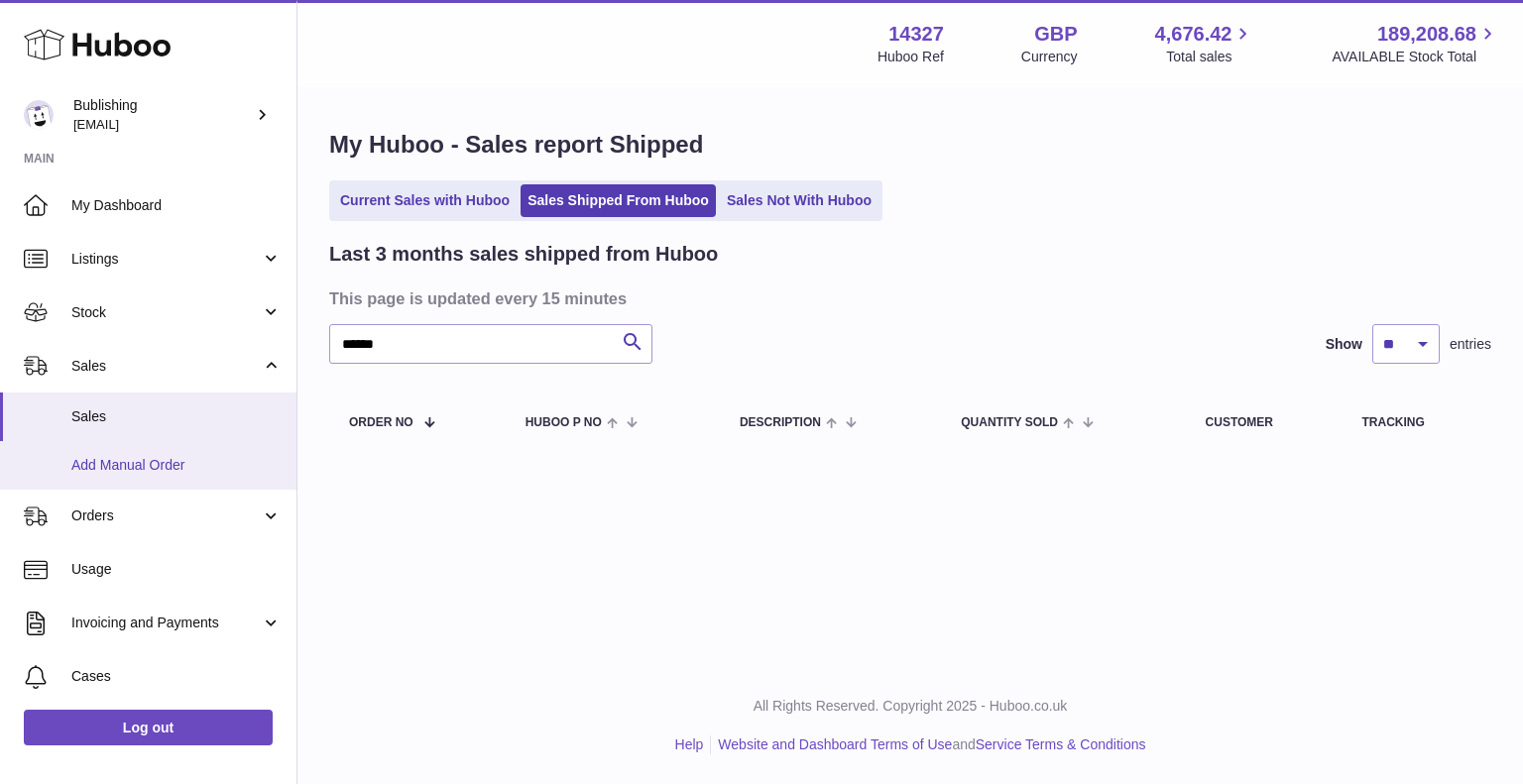 click on "Add Manual Order" at bounding box center [176, 465] 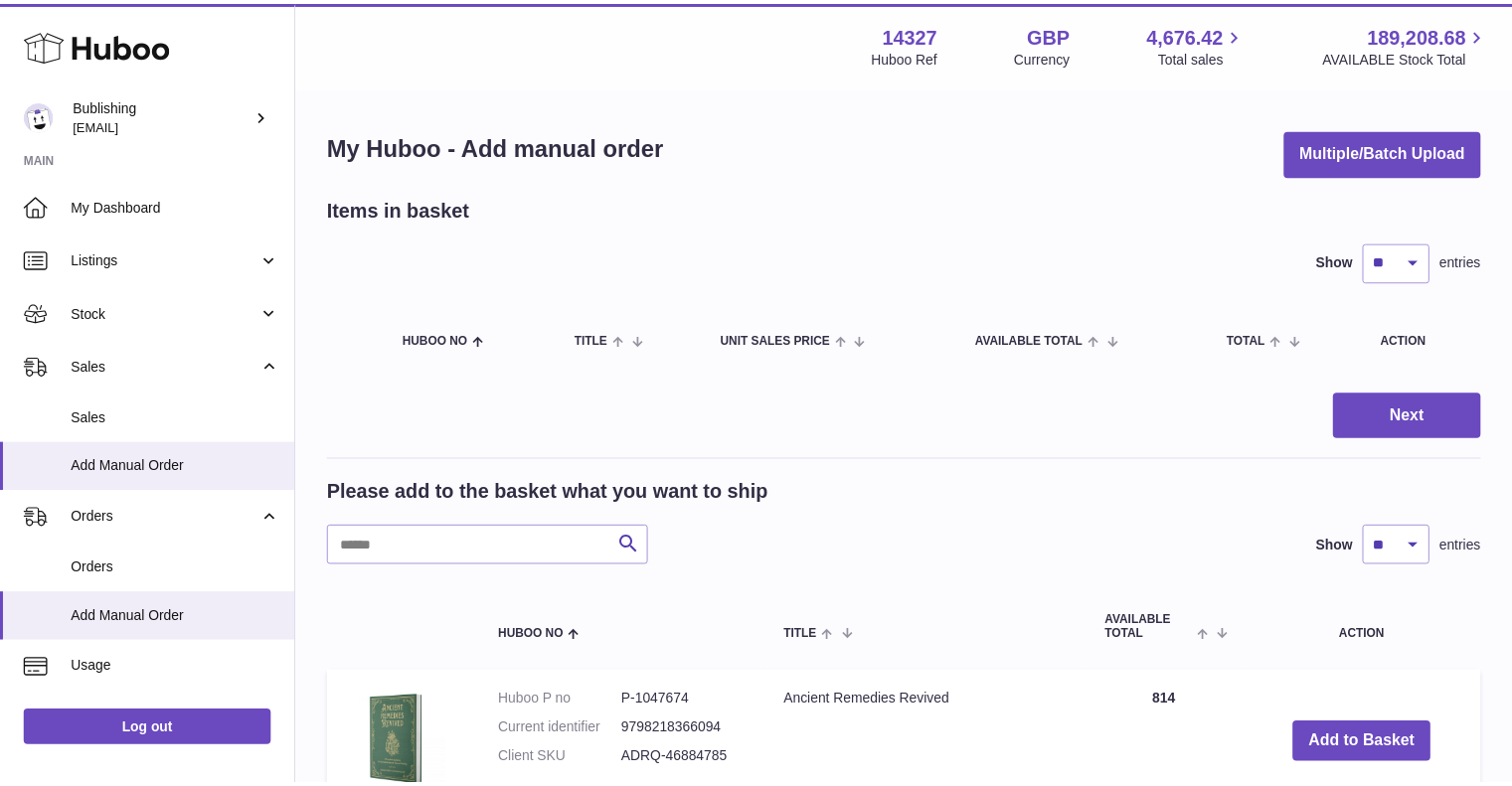 scroll, scrollTop: 0, scrollLeft: 0, axis: both 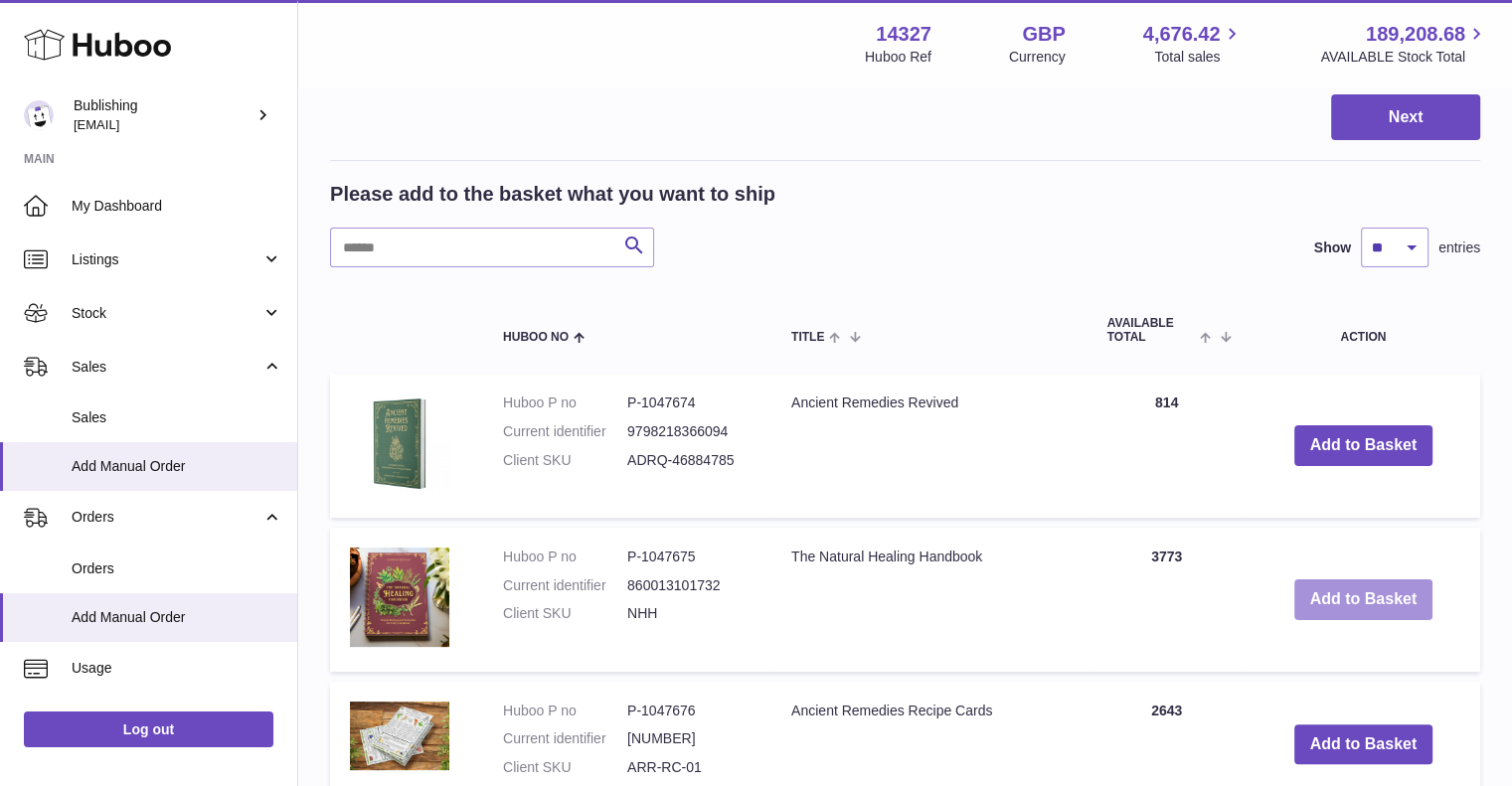click on "Add to Basket" at bounding box center (1364, 599) 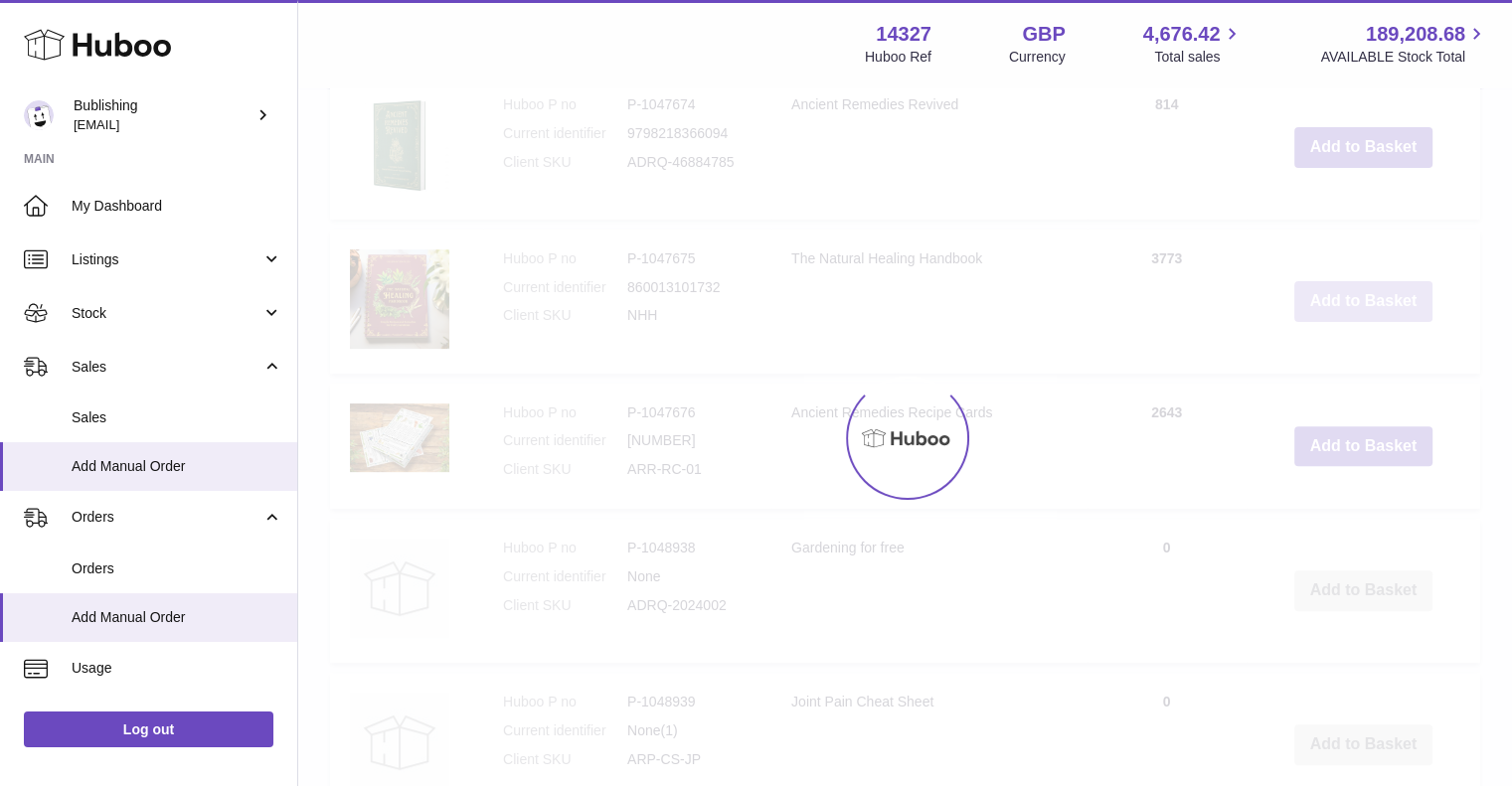 scroll, scrollTop: 759, scrollLeft: 0, axis: vertical 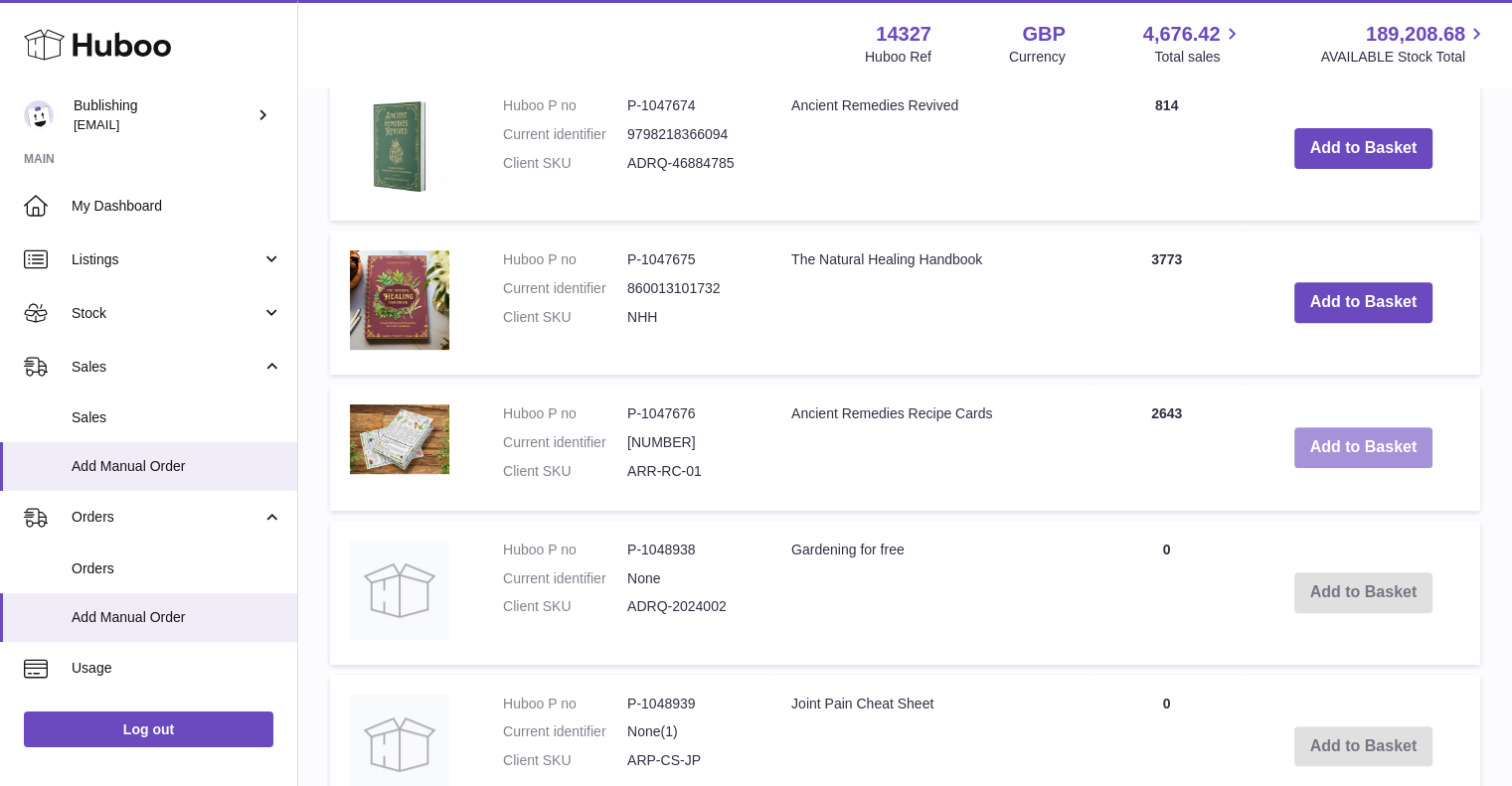 click on "Add to Basket" at bounding box center (1364, 447) 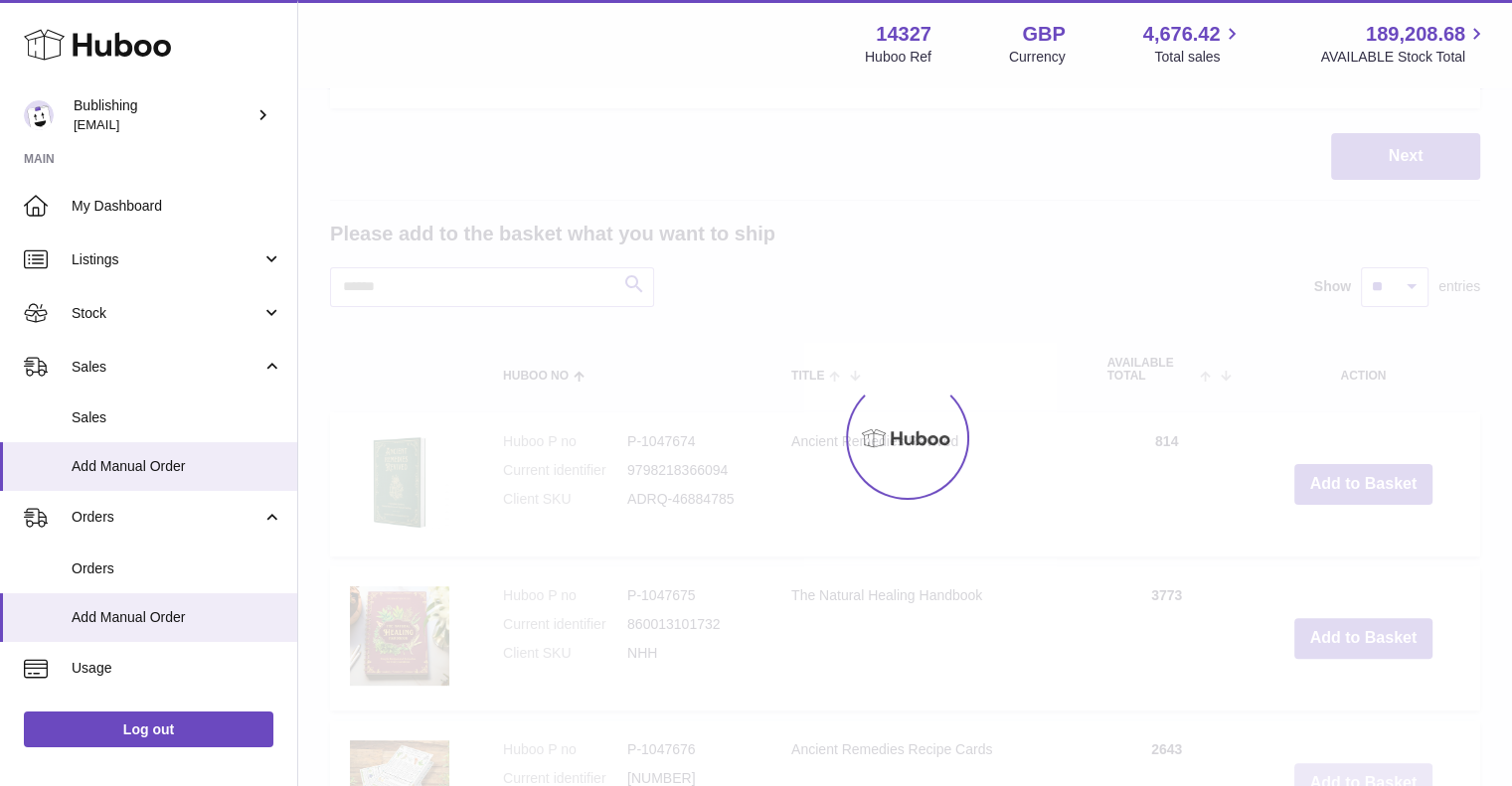 scroll, scrollTop: 163, scrollLeft: 0, axis: vertical 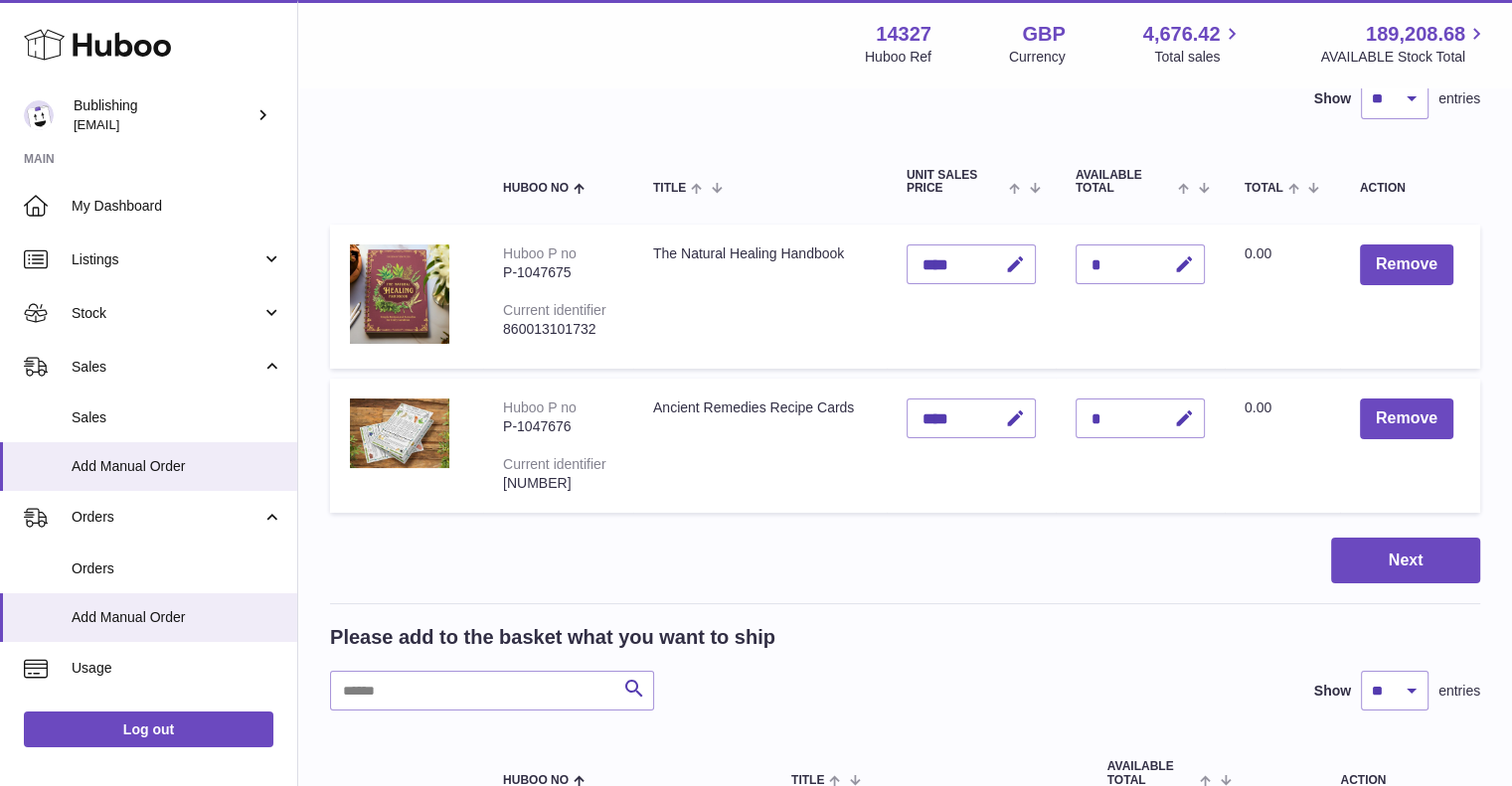 click on "****" at bounding box center (971, 264) 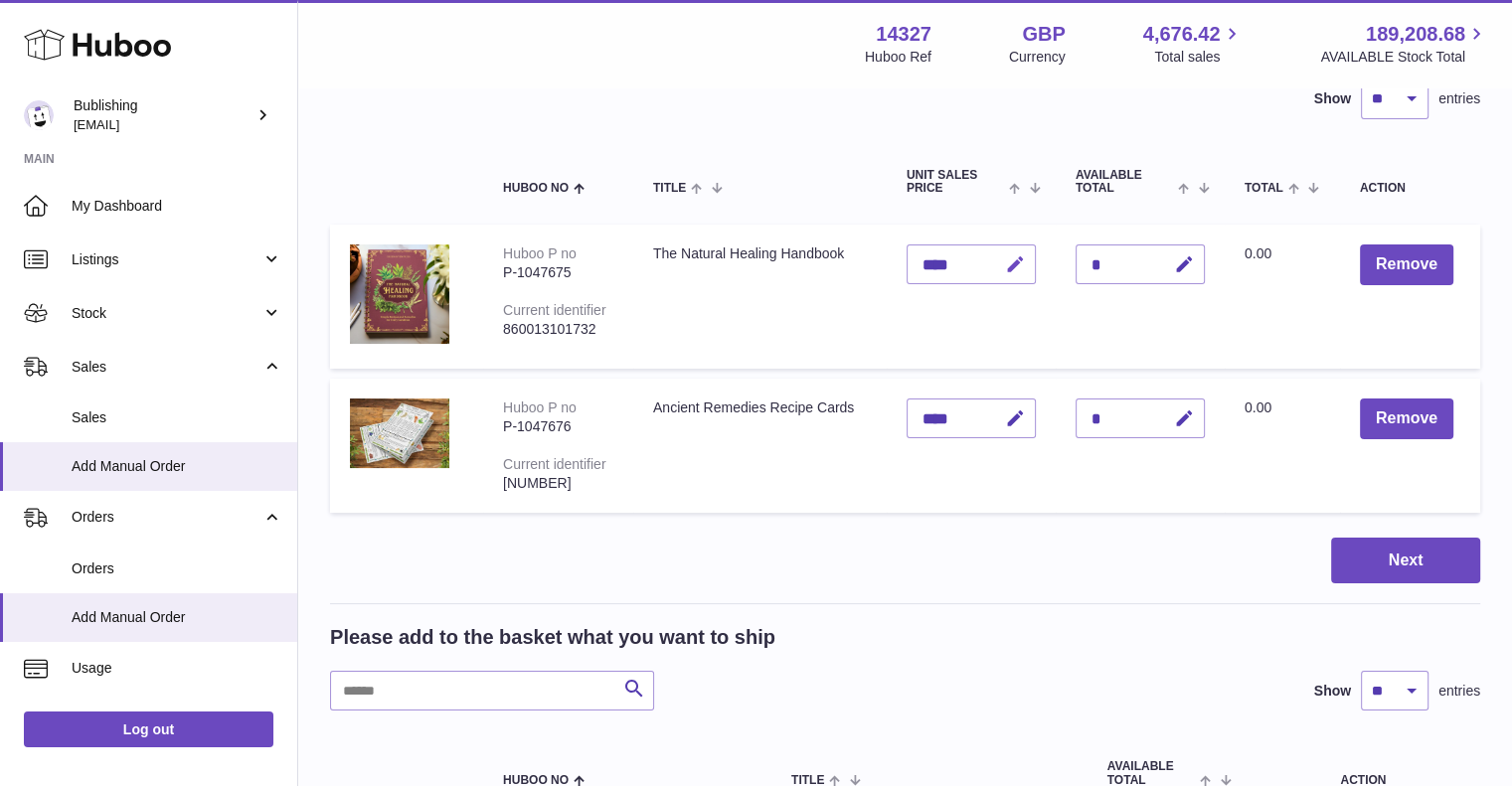click at bounding box center [1015, 264] 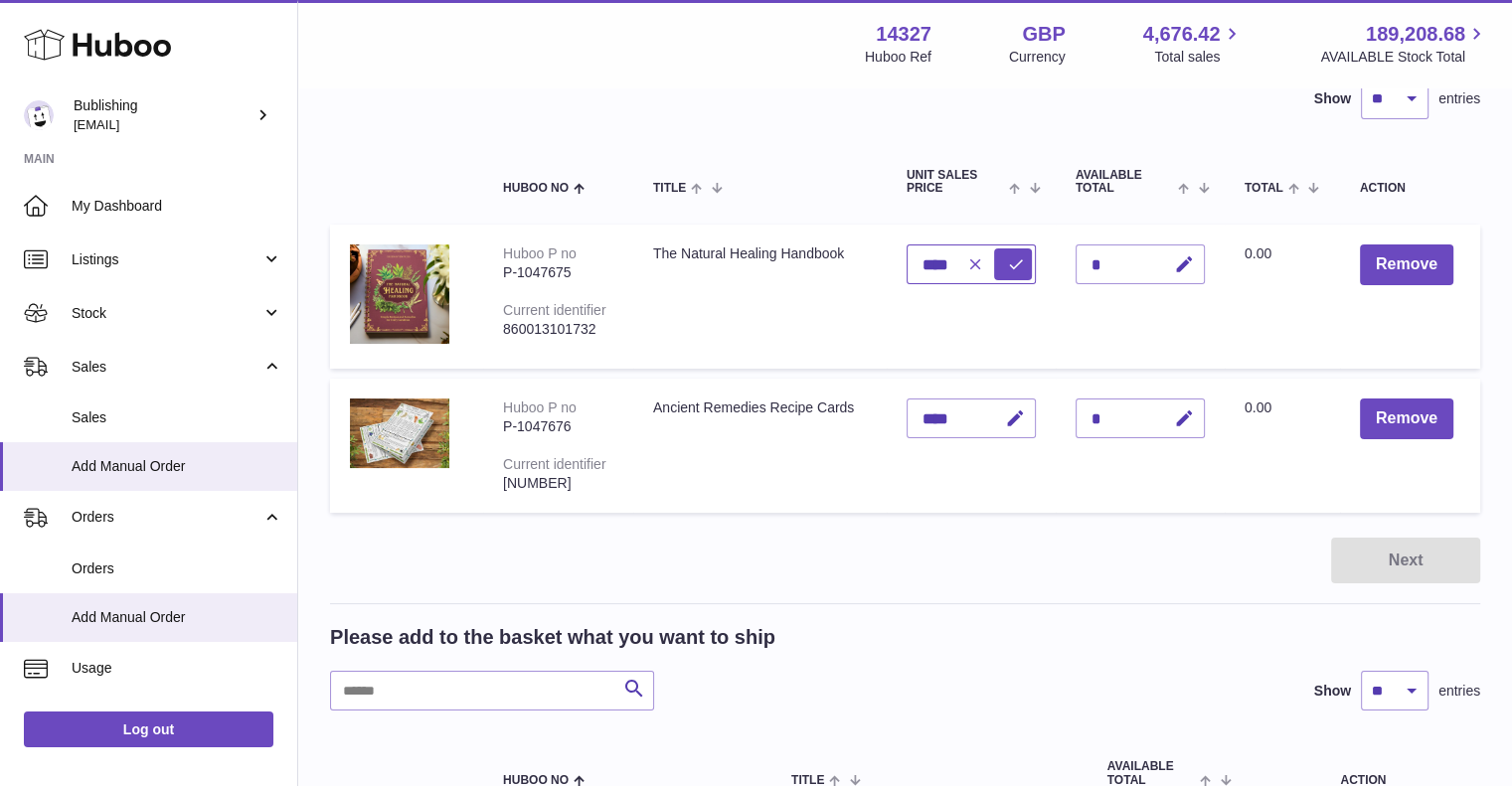 paste on "*" 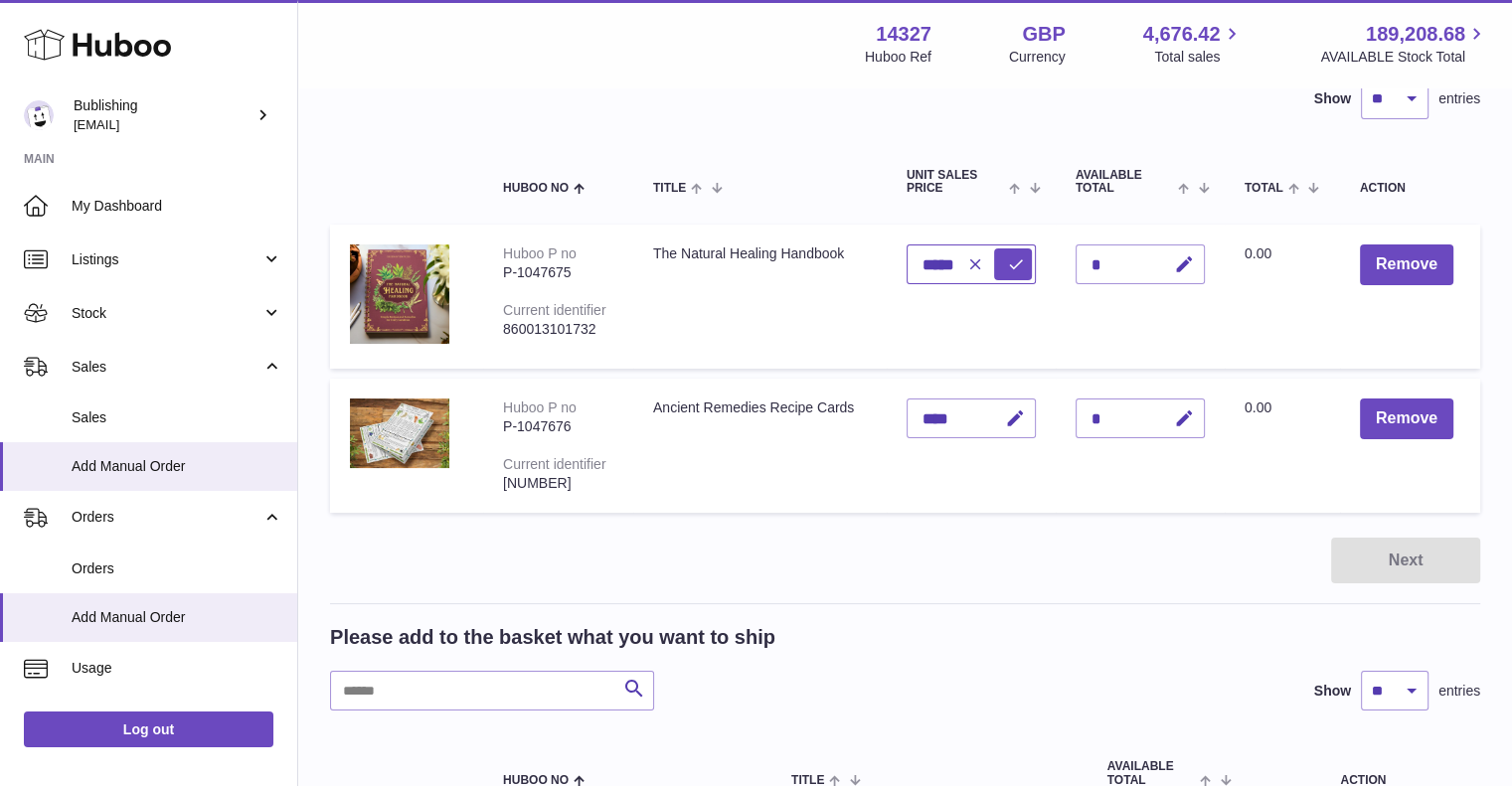type on "*****" 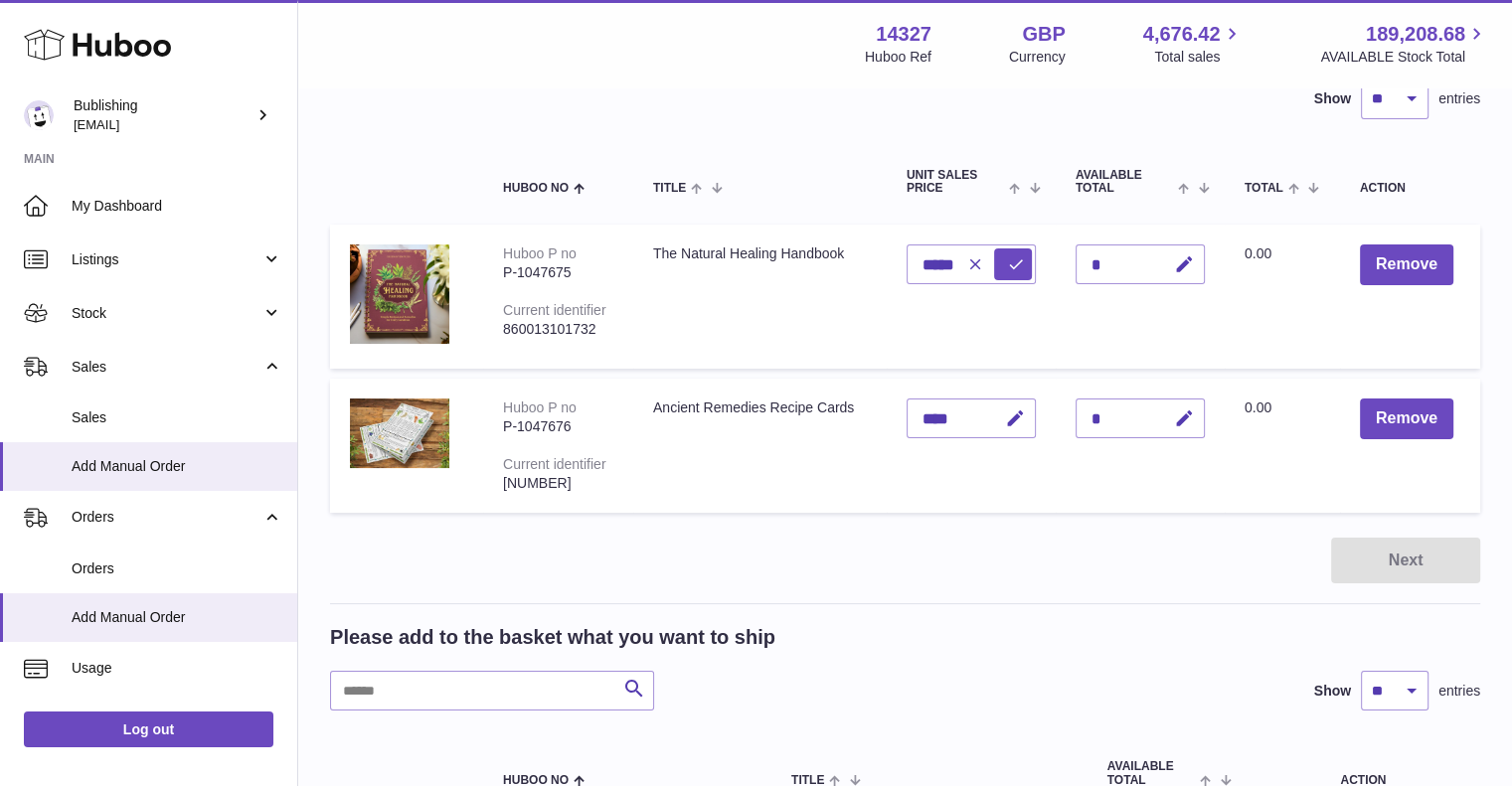 click on "*" at bounding box center (1140, 264) 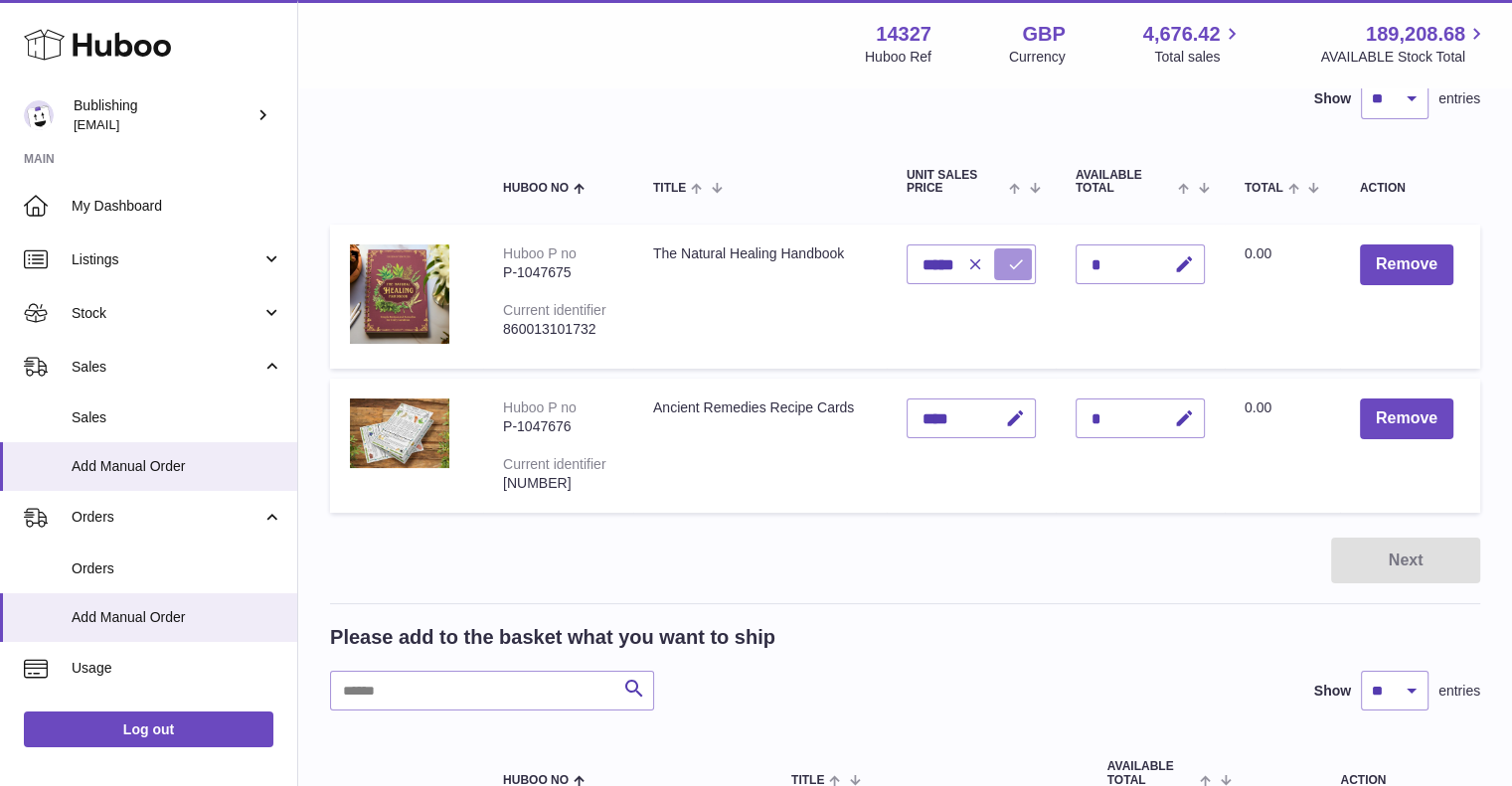 click at bounding box center [1016, 264] 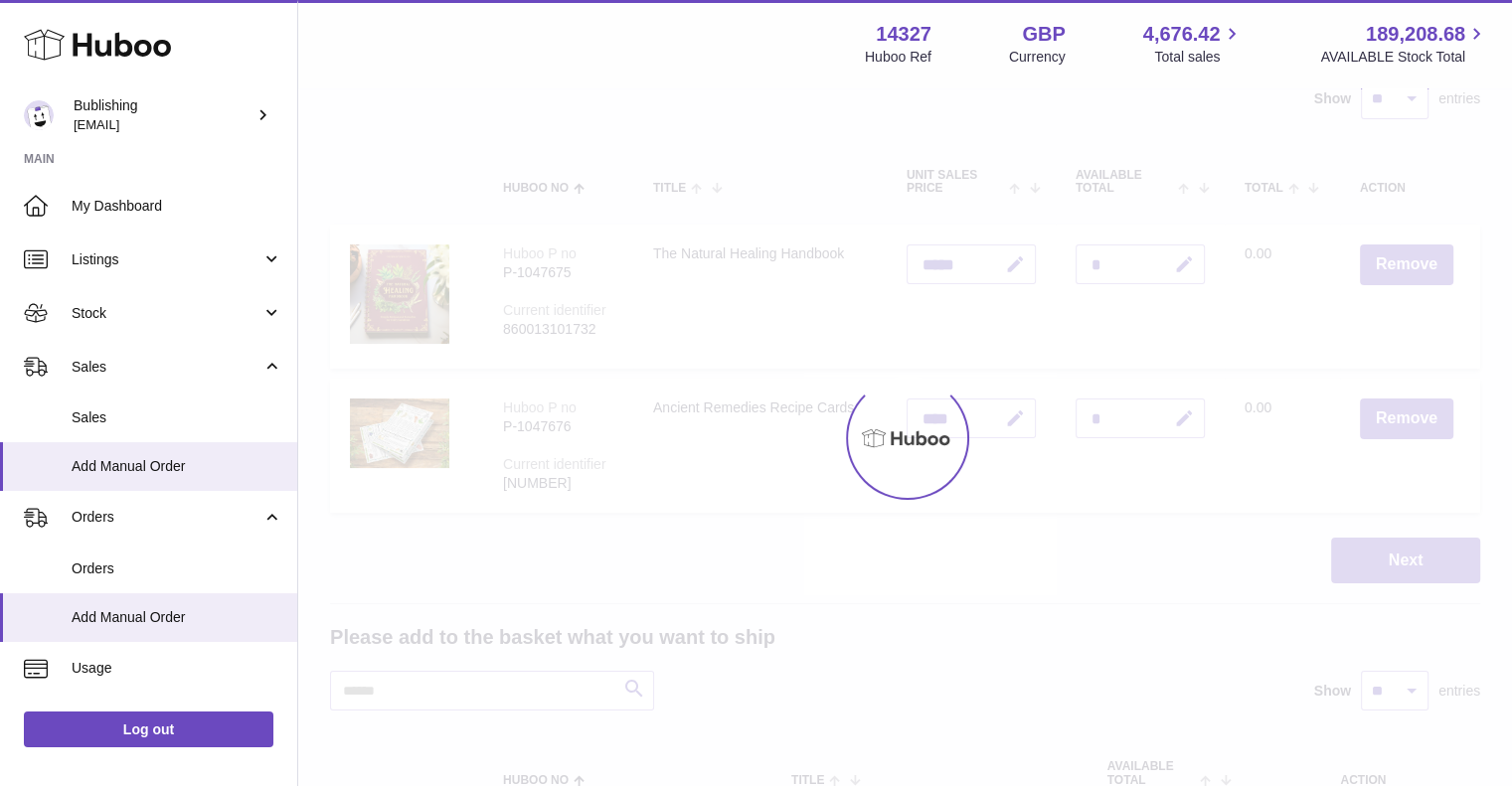 click at bounding box center (905, 437) 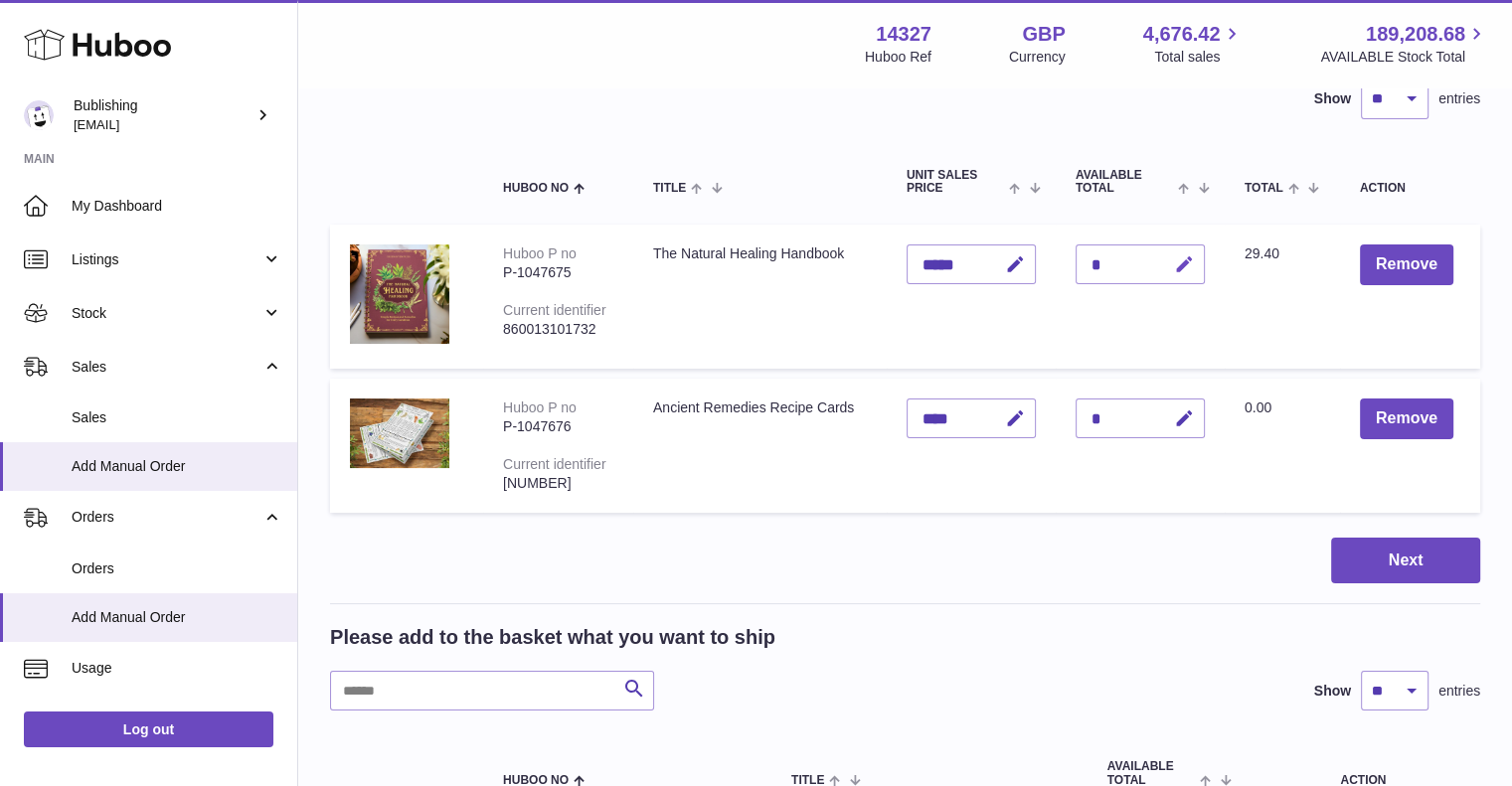 click at bounding box center (1184, 264) 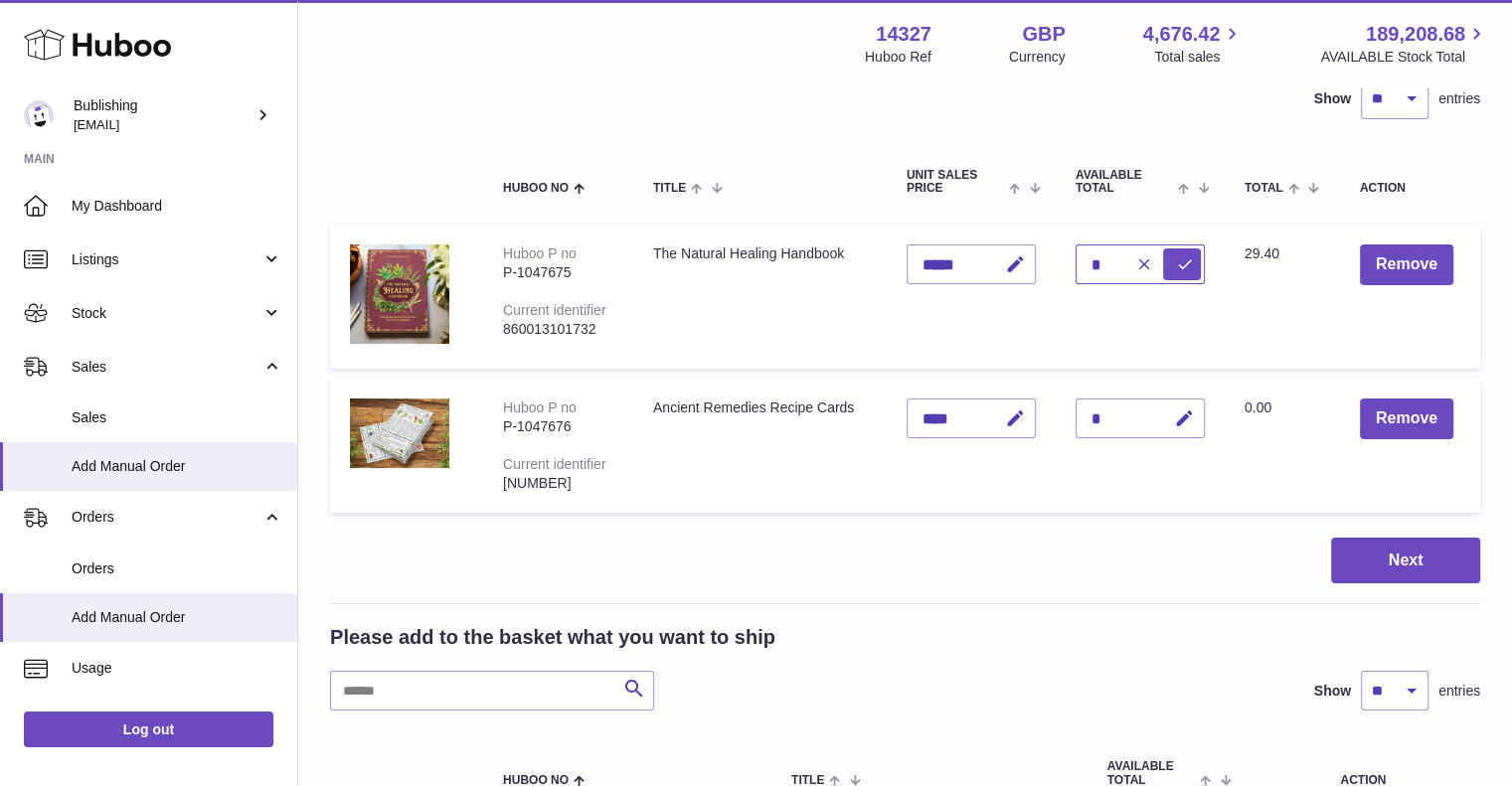 drag, startPoint x: 1103, startPoint y: 260, endPoint x: 1041, endPoint y: 260, distance: 62 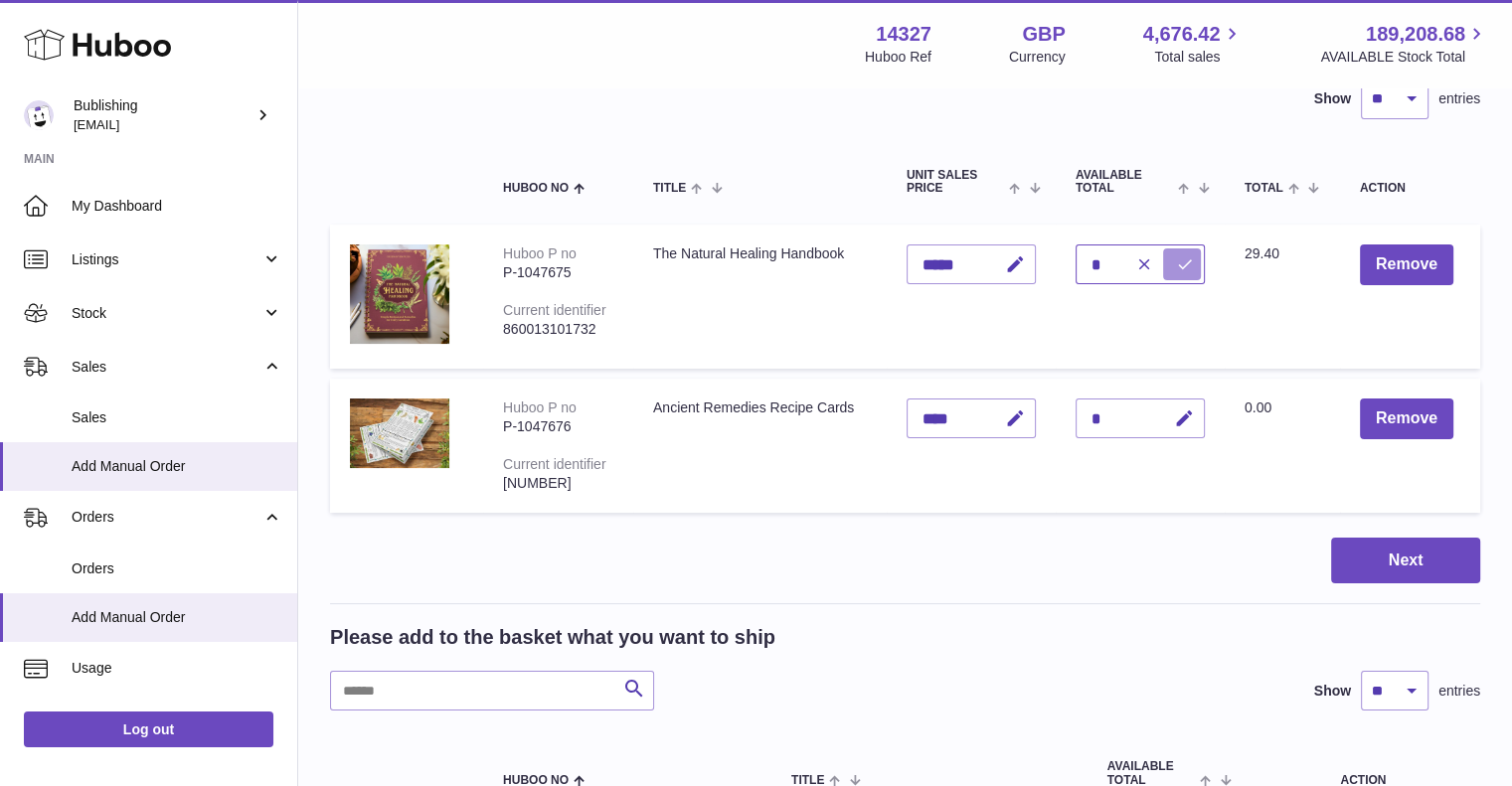 type on "*" 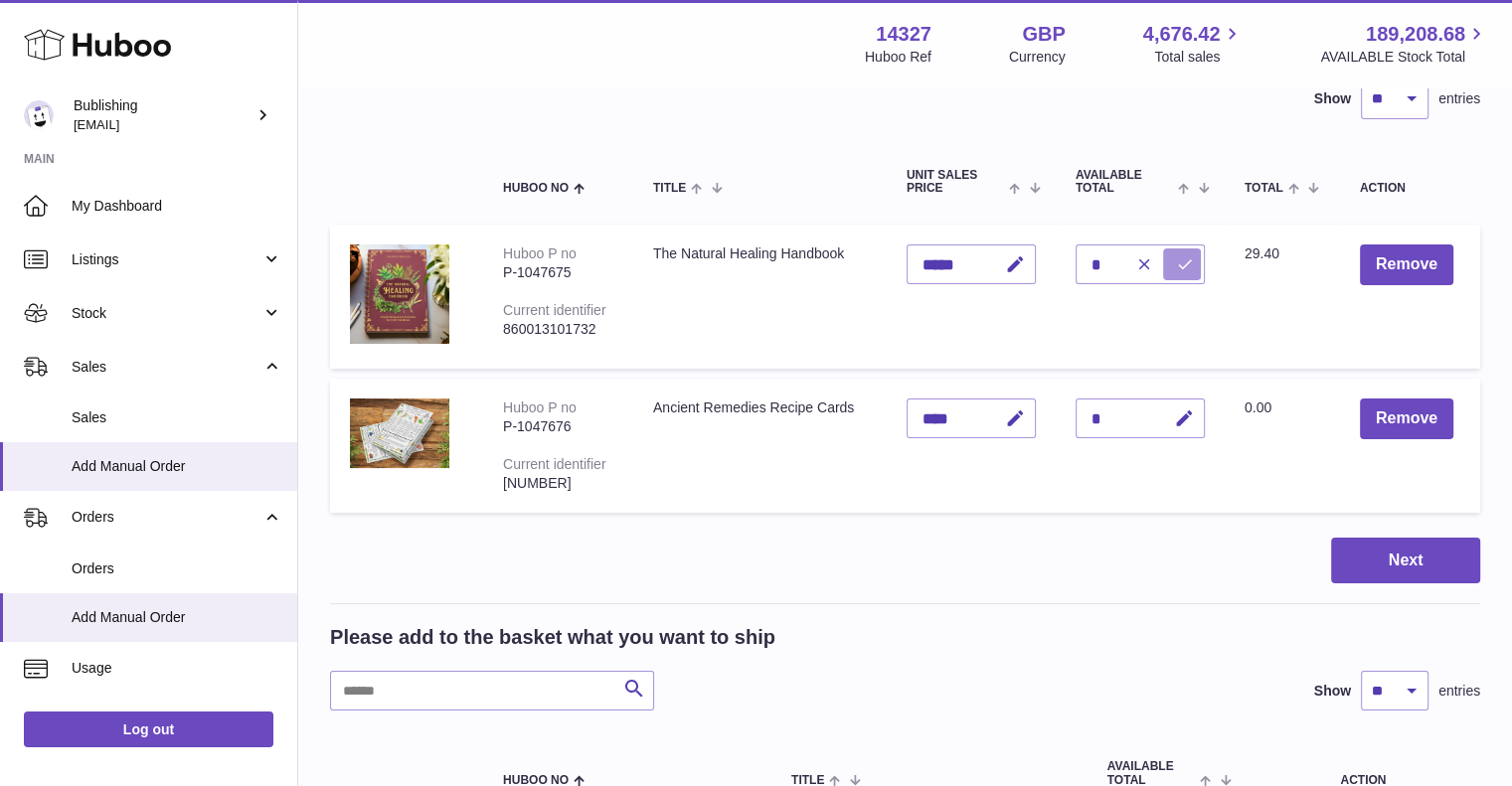 drag, startPoint x: 1187, startPoint y: 267, endPoint x: 1139, endPoint y: 278, distance: 49.24429 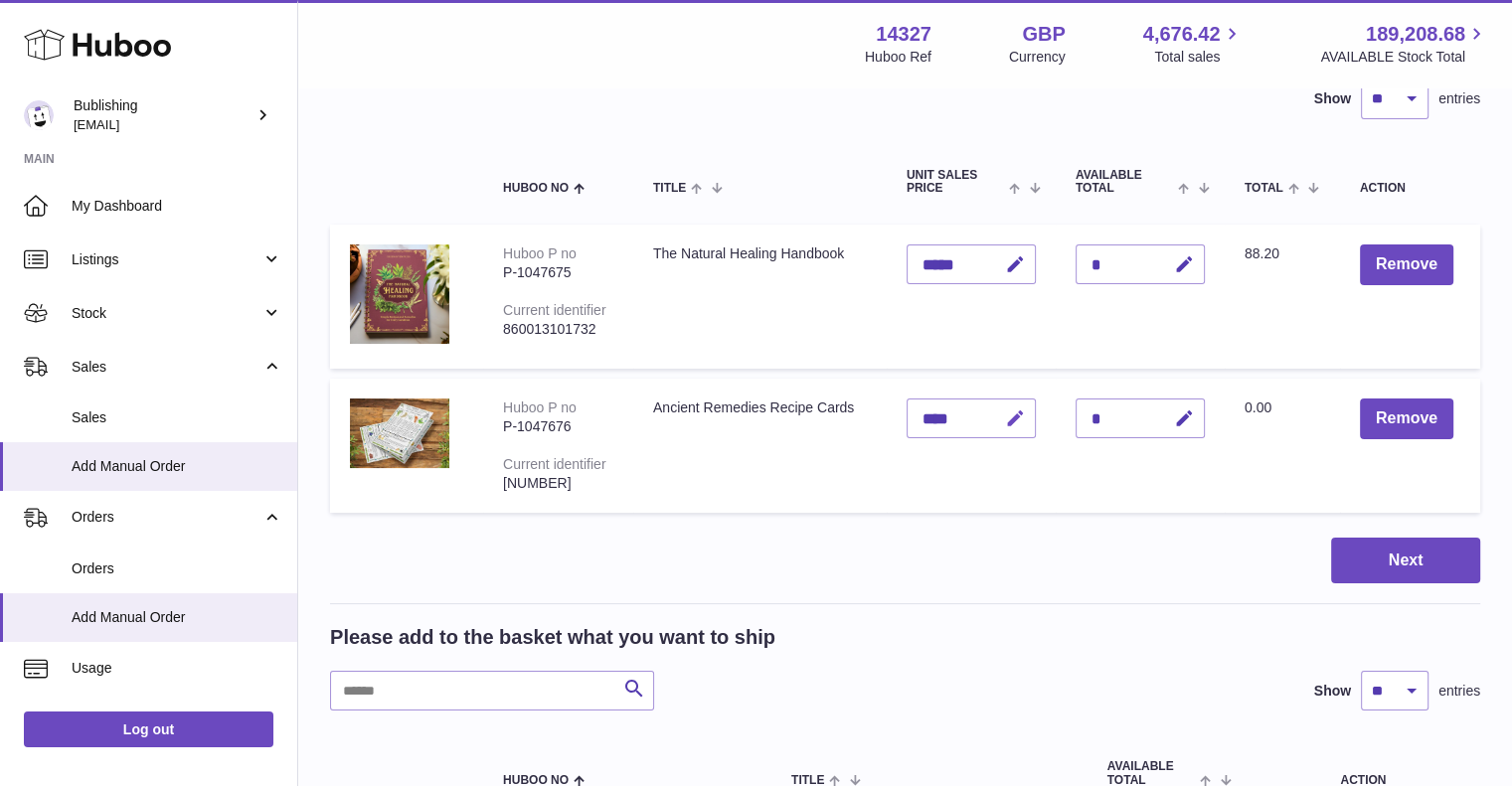 click at bounding box center (1015, 418) 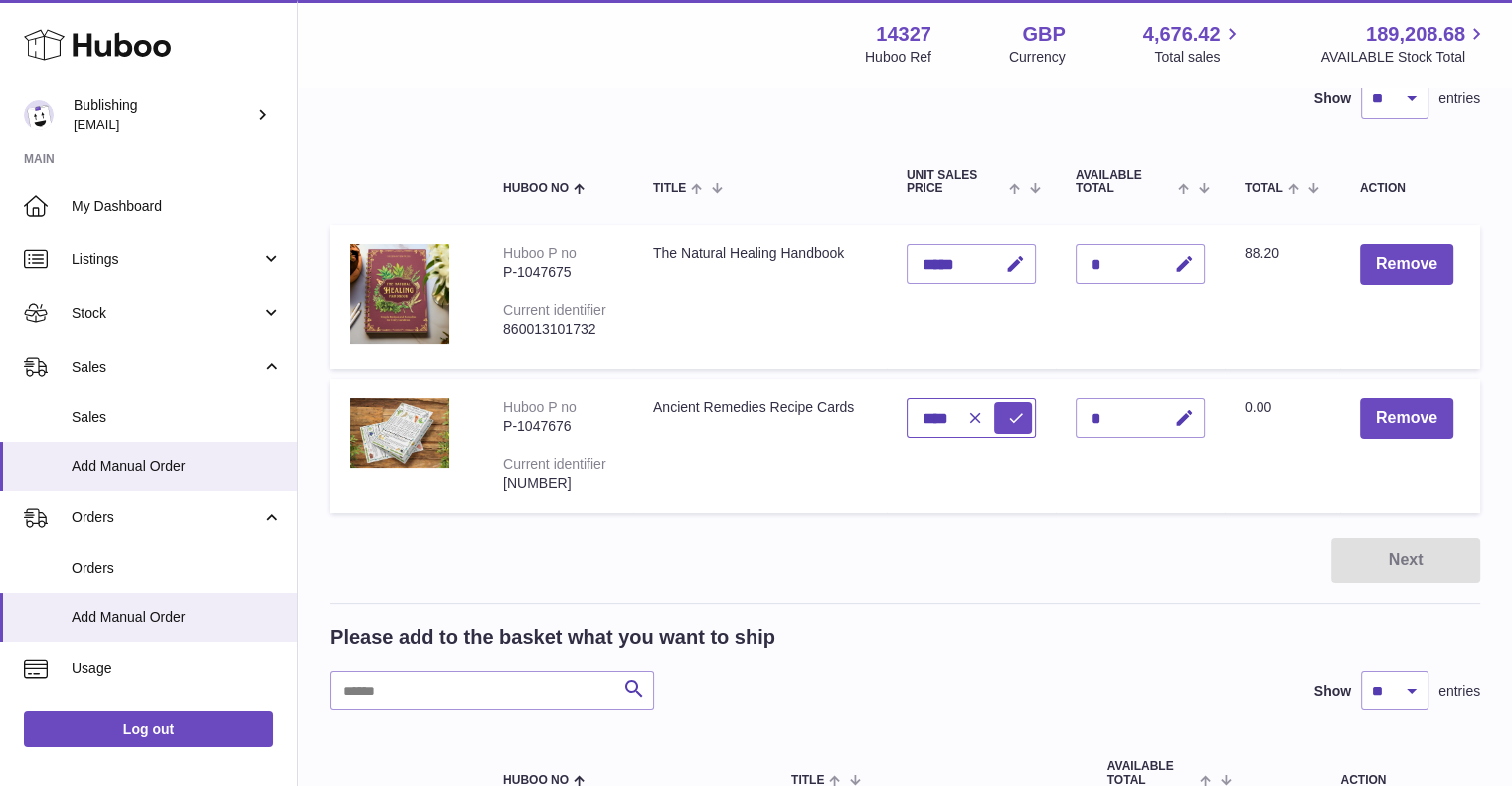 paste on "*" 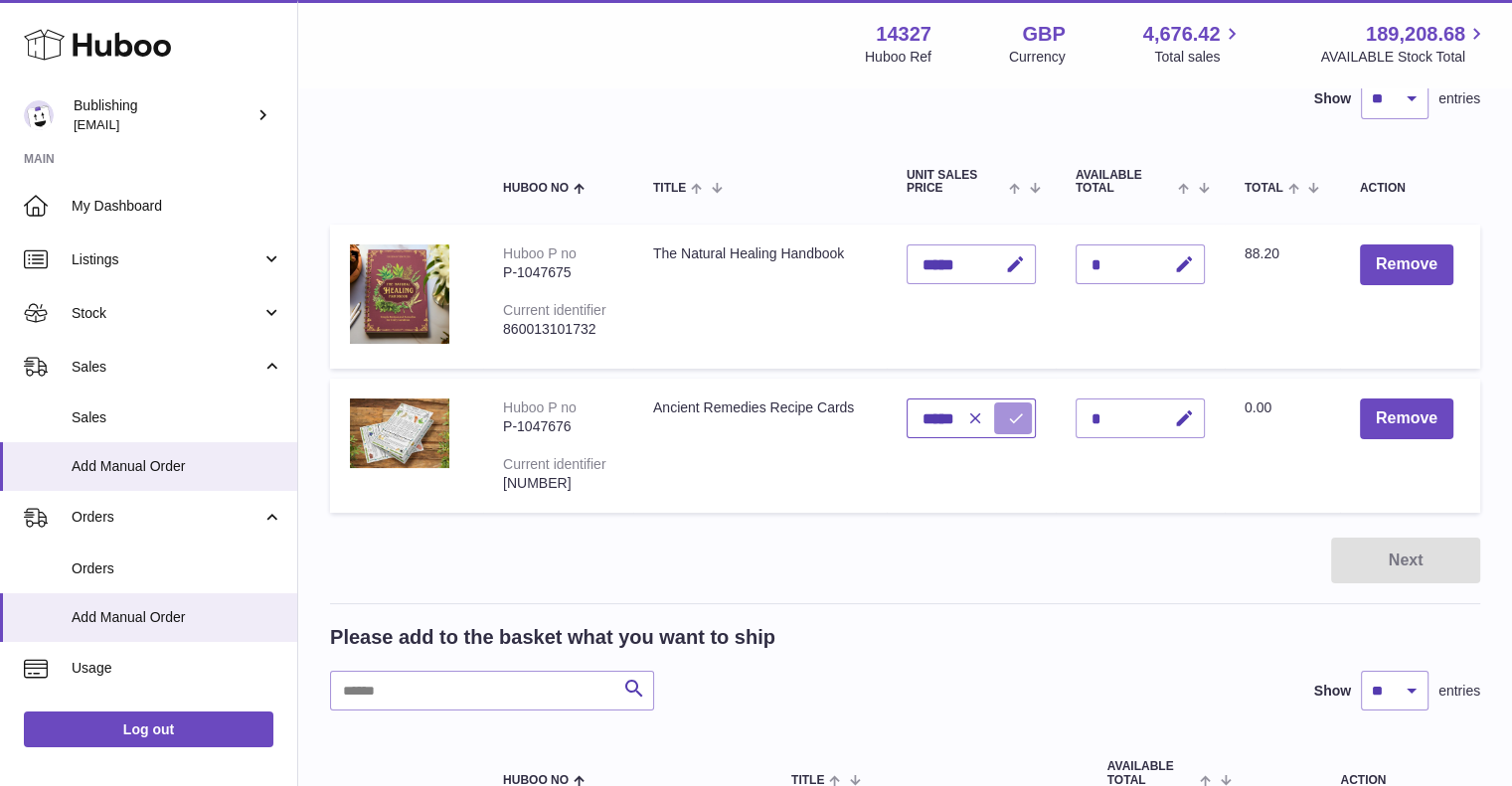type on "*****" 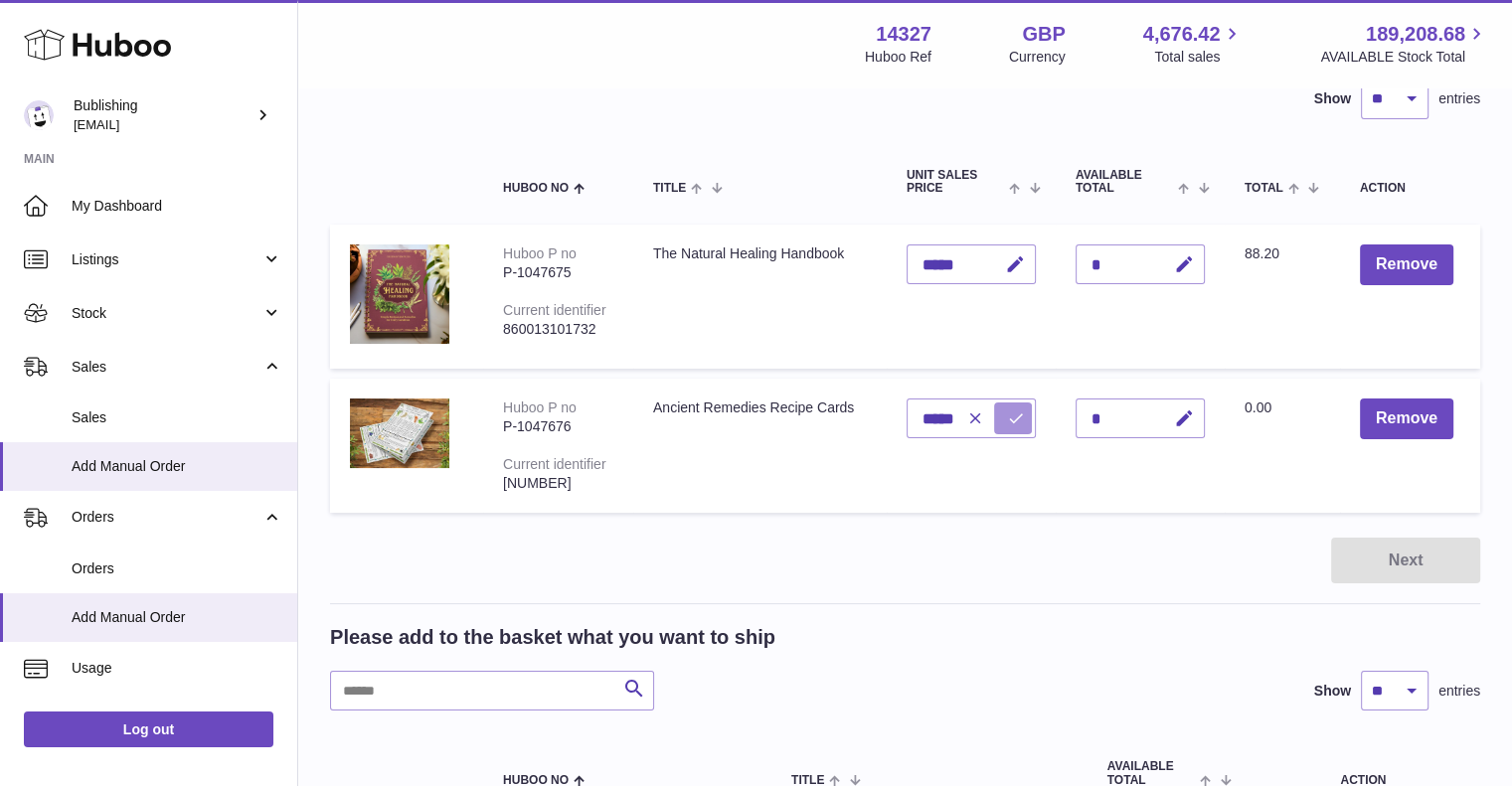 click at bounding box center (1016, 418) 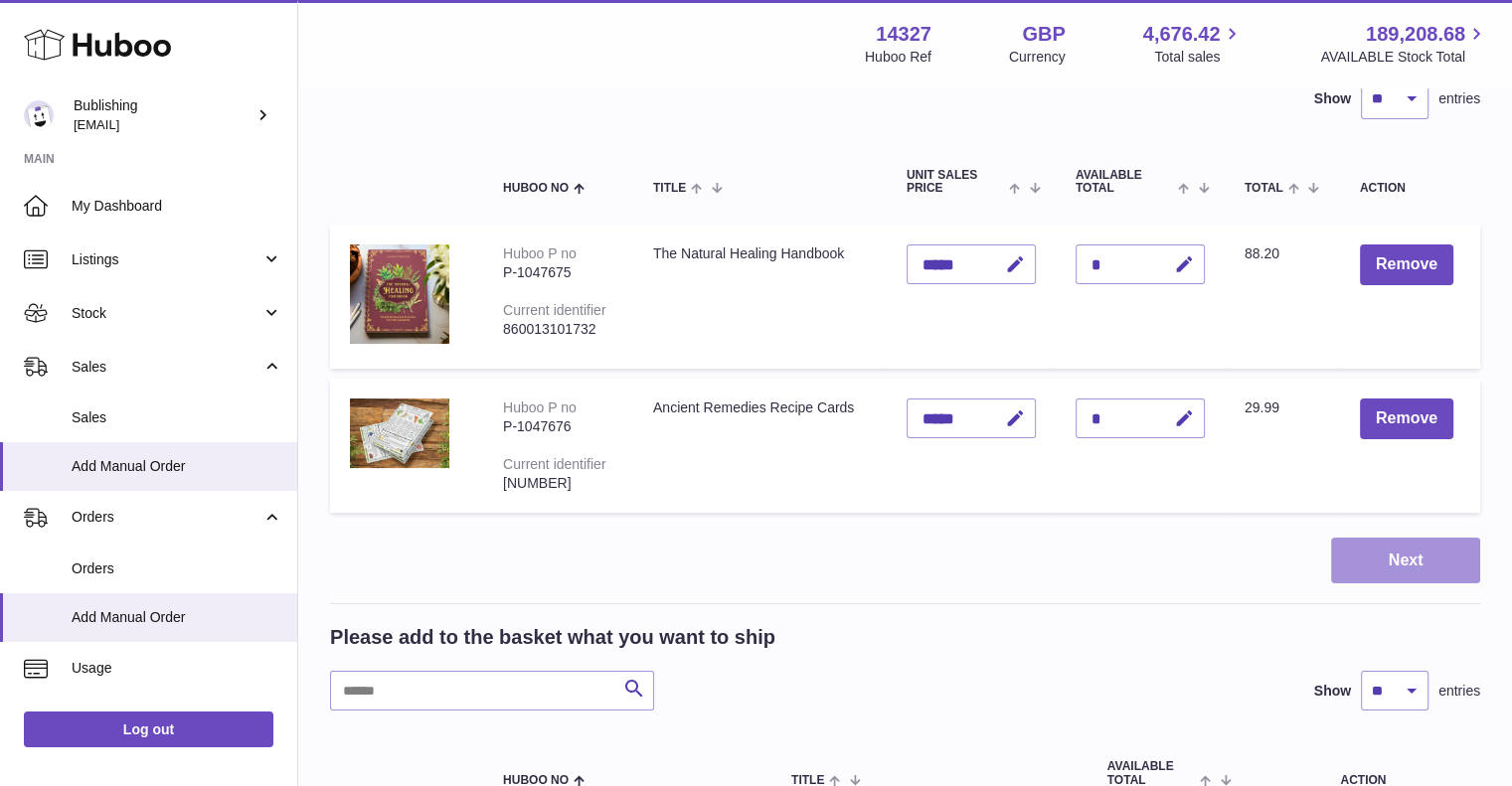 click on "Next" at bounding box center (1406, 560) 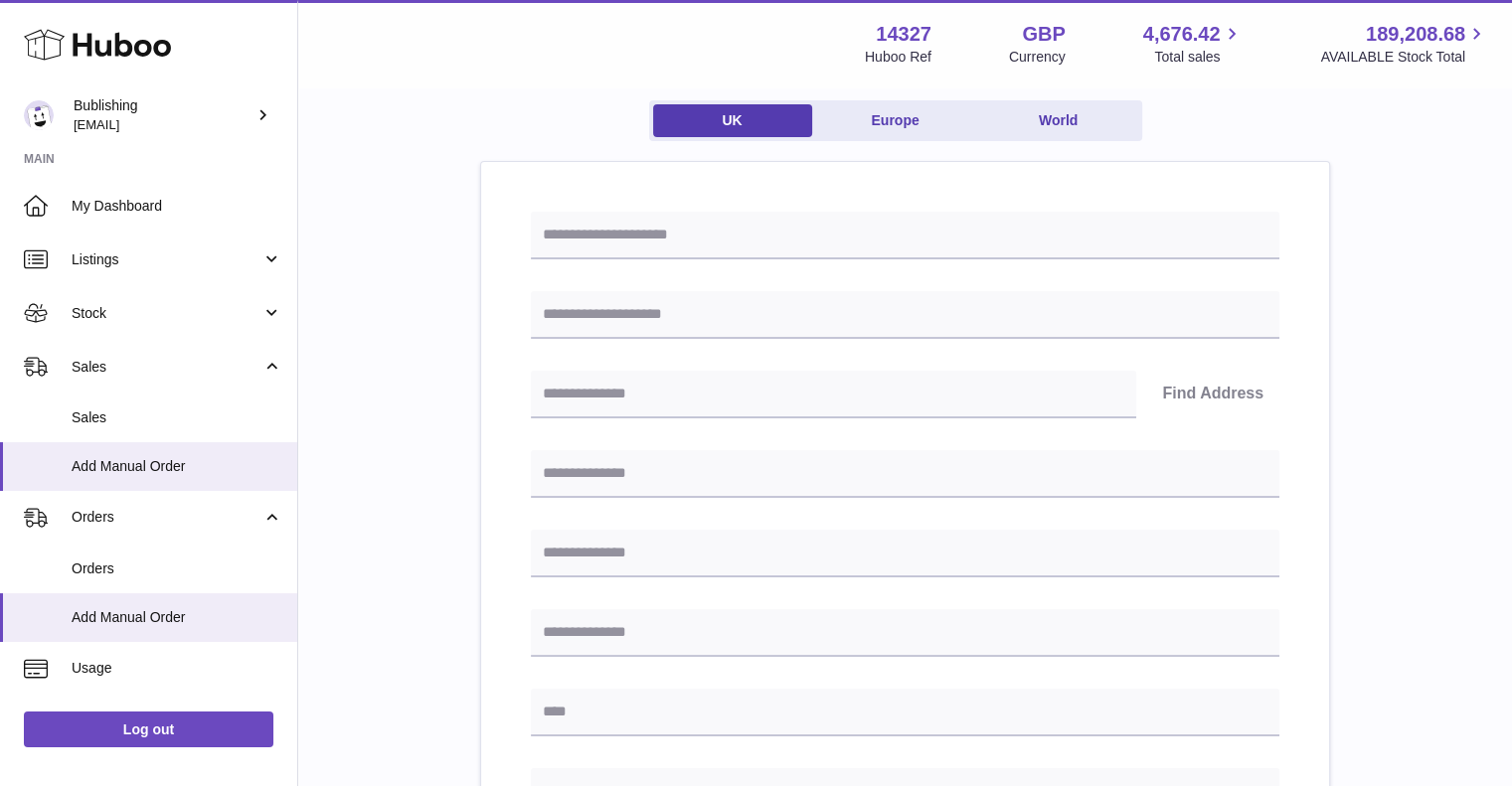 scroll, scrollTop: 0, scrollLeft: 0, axis: both 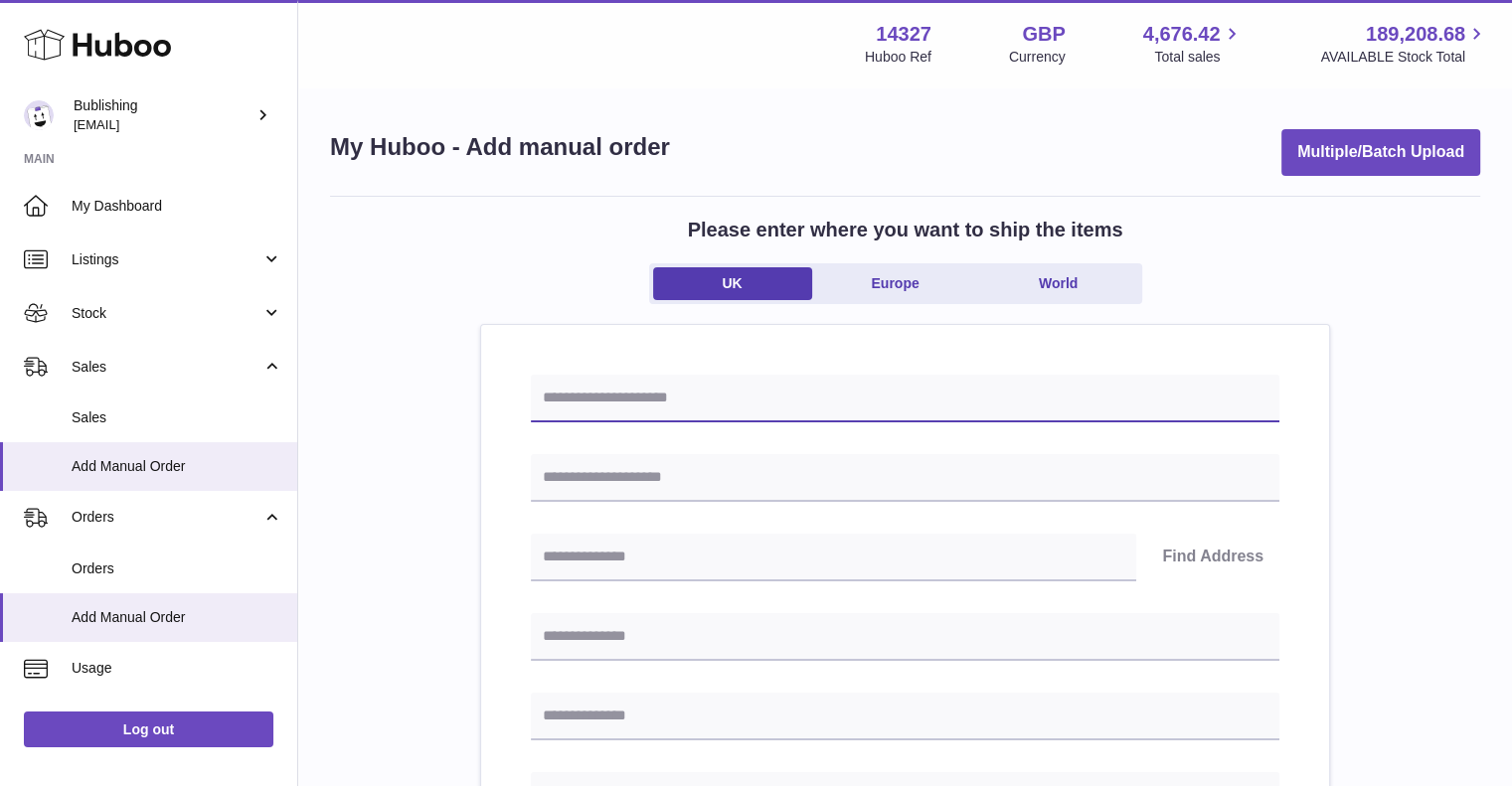 drag, startPoint x: 660, startPoint y: 394, endPoint x: 802, endPoint y: 95, distance: 331.00604 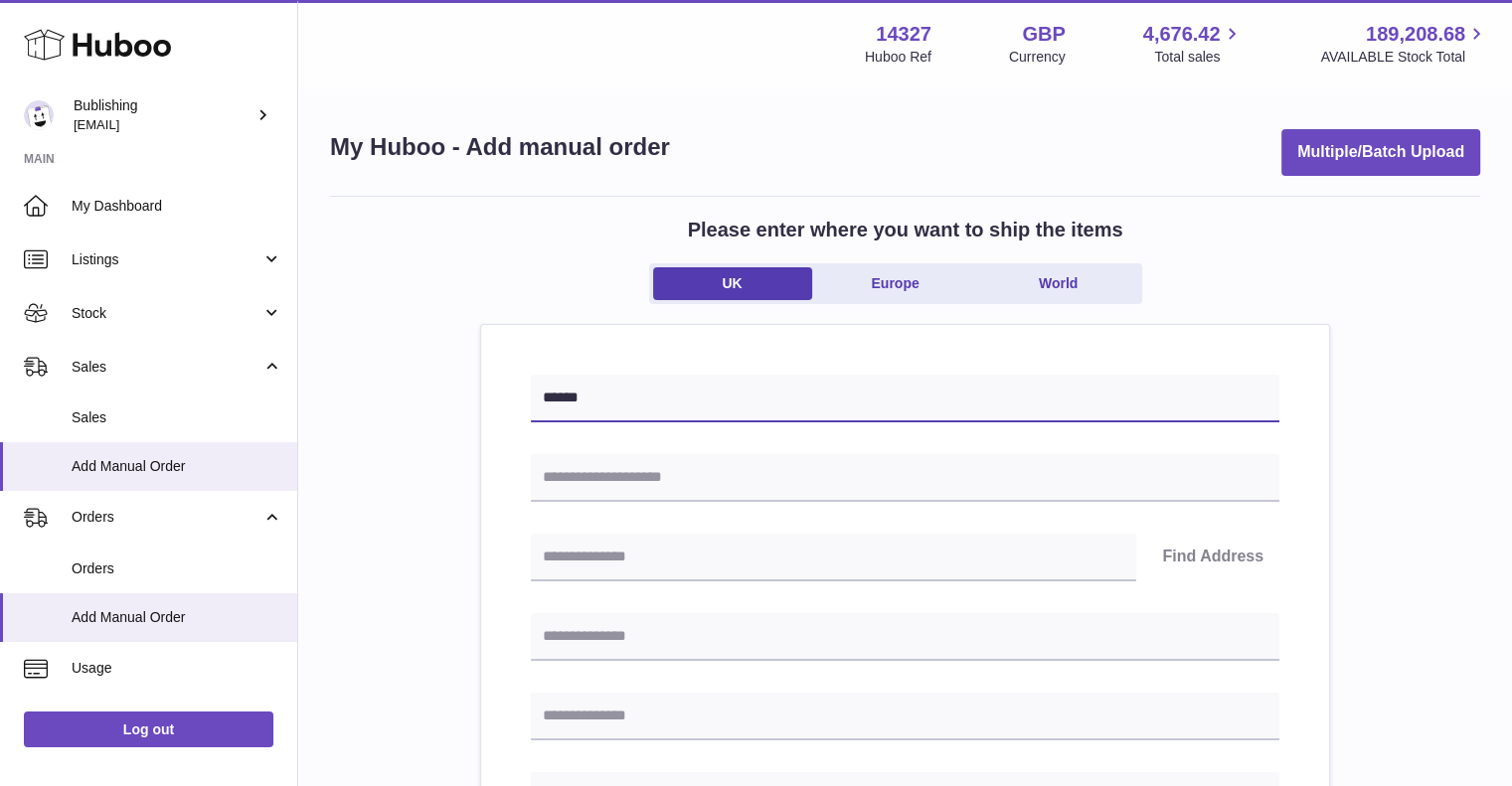 type on "******" 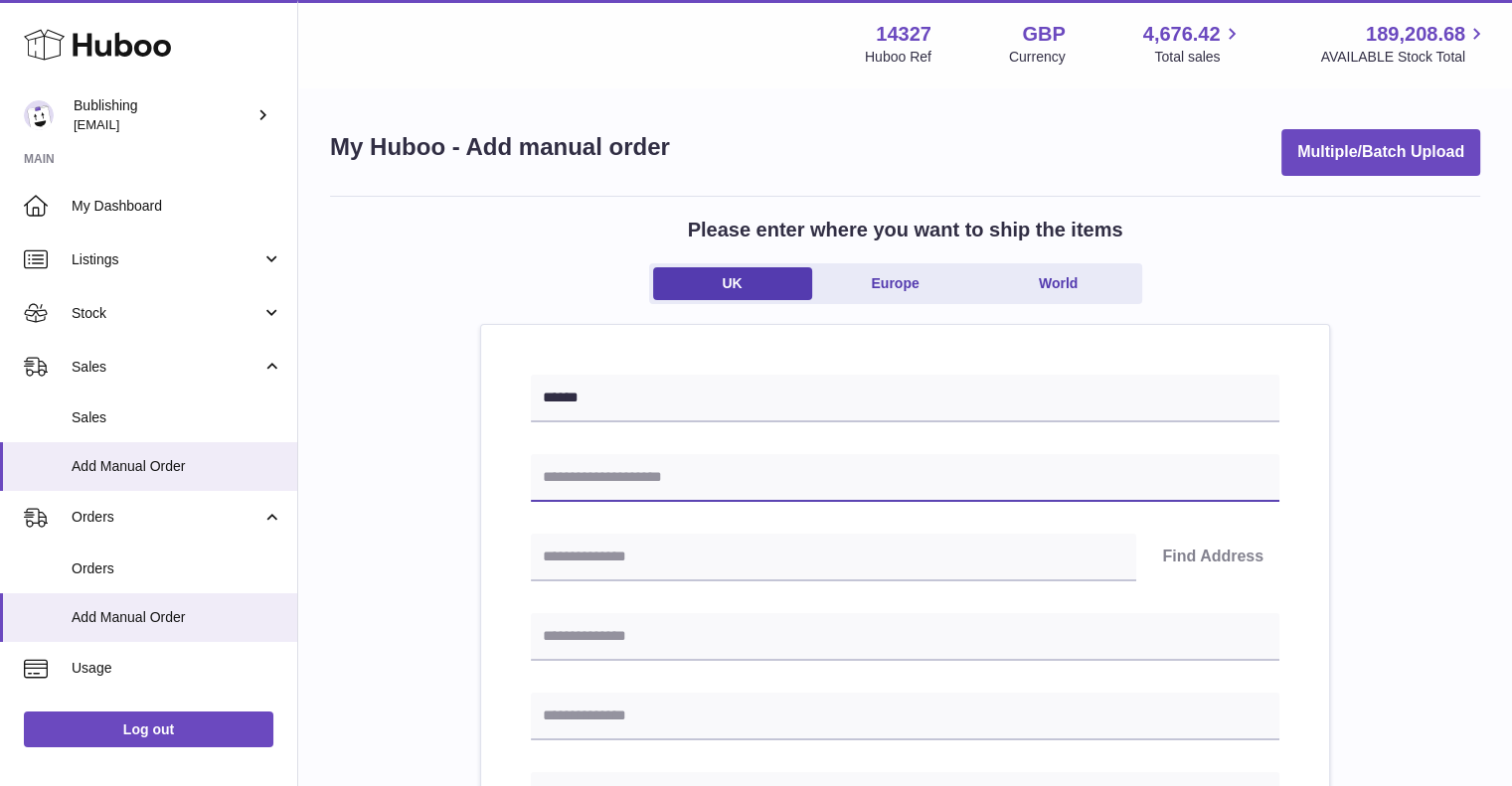 click at bounding box center [905, 478] 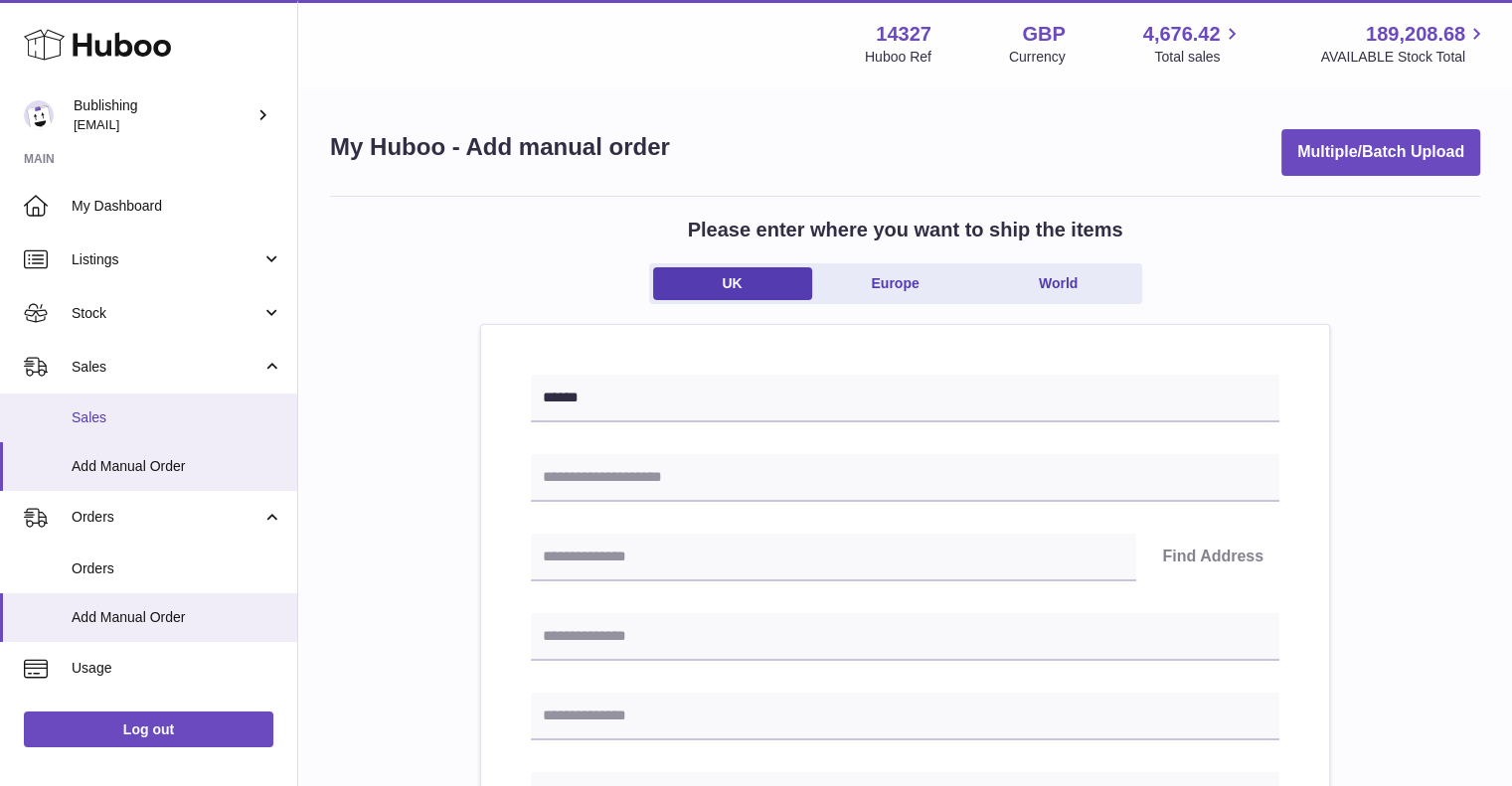 click on "Sales" at bounding box center (177, 417) 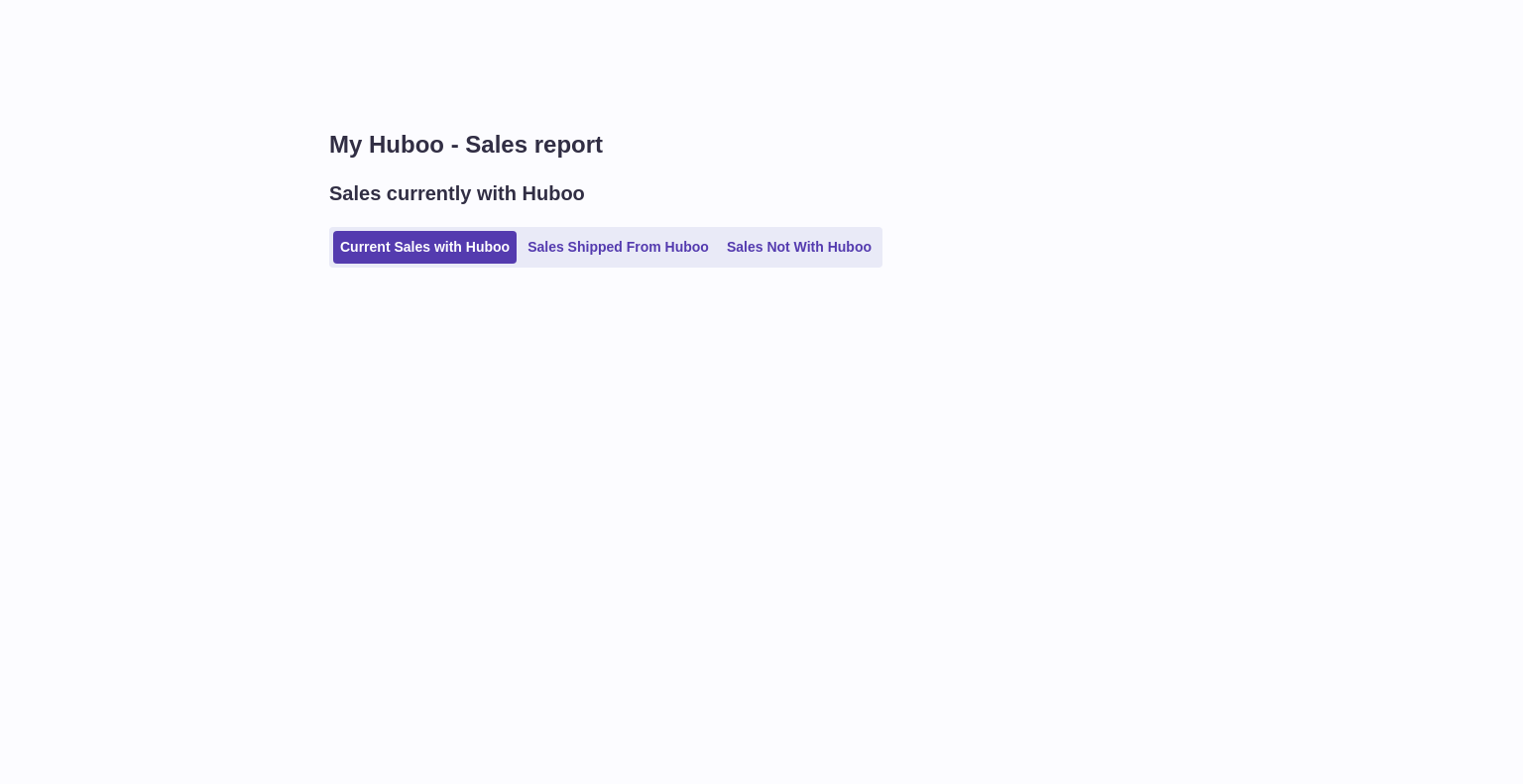 scroll, scrollTop: 0, scrollLeft: 0, axis: both 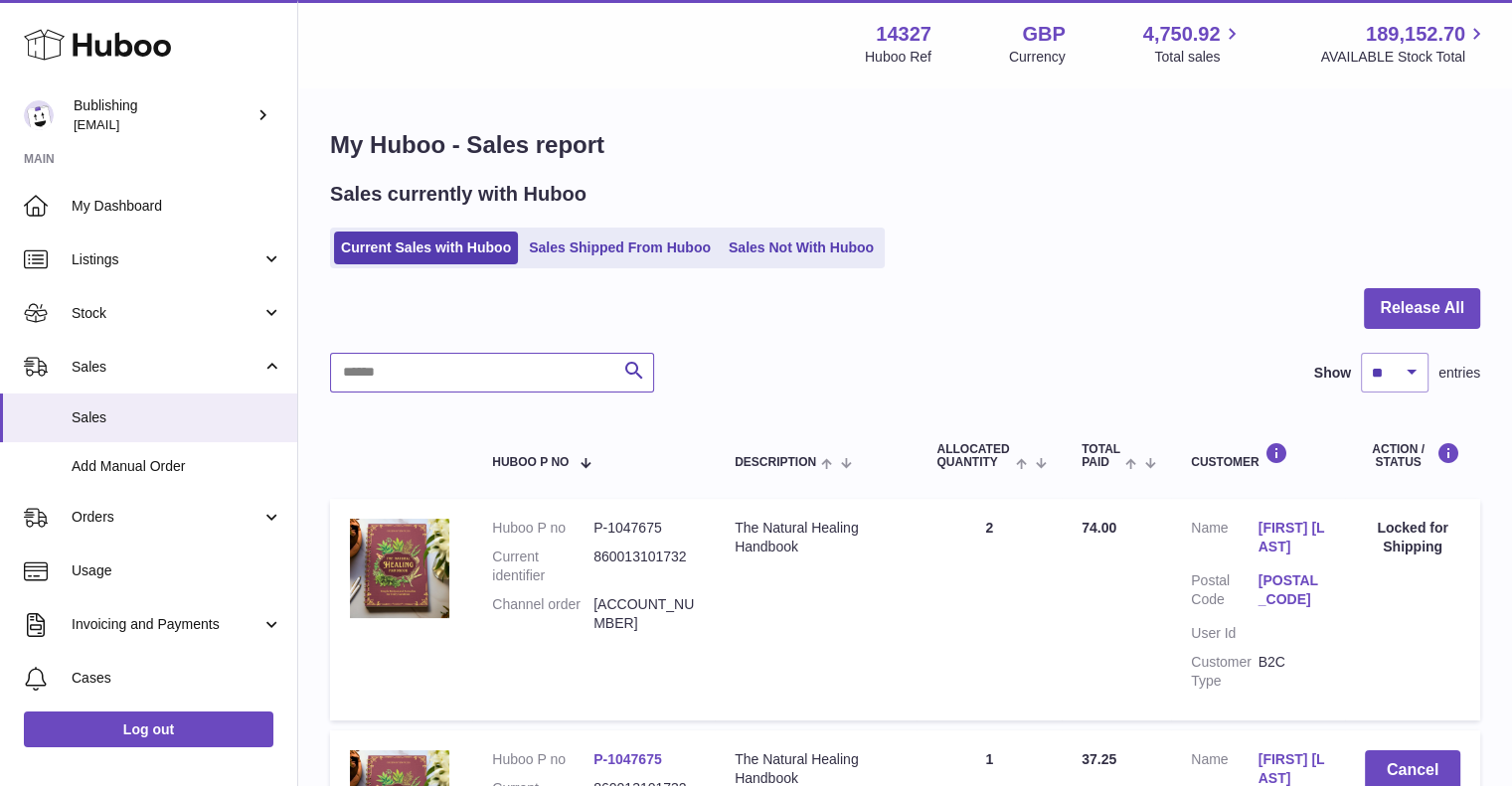click at bounding box center (492, 373) 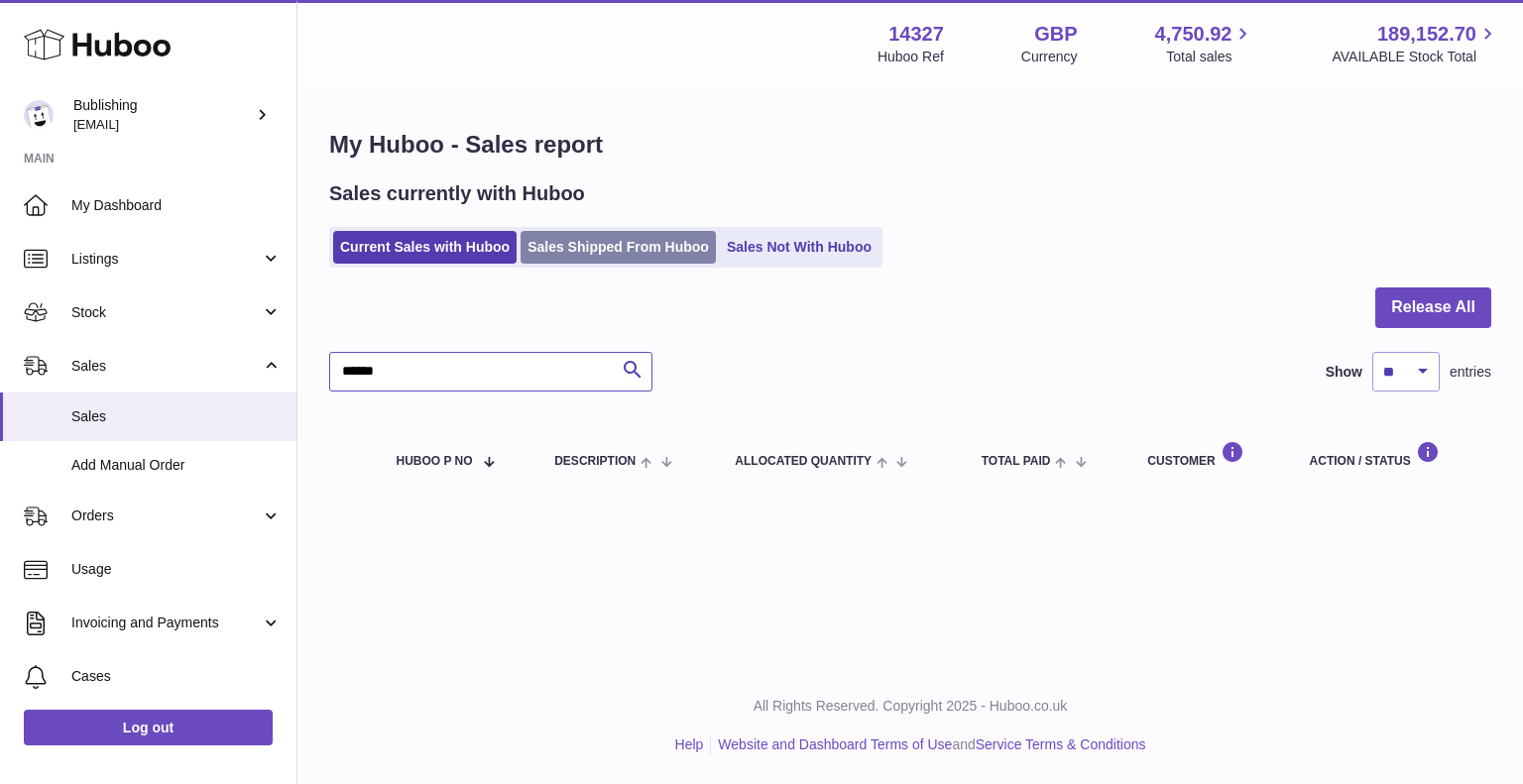 type on "******" 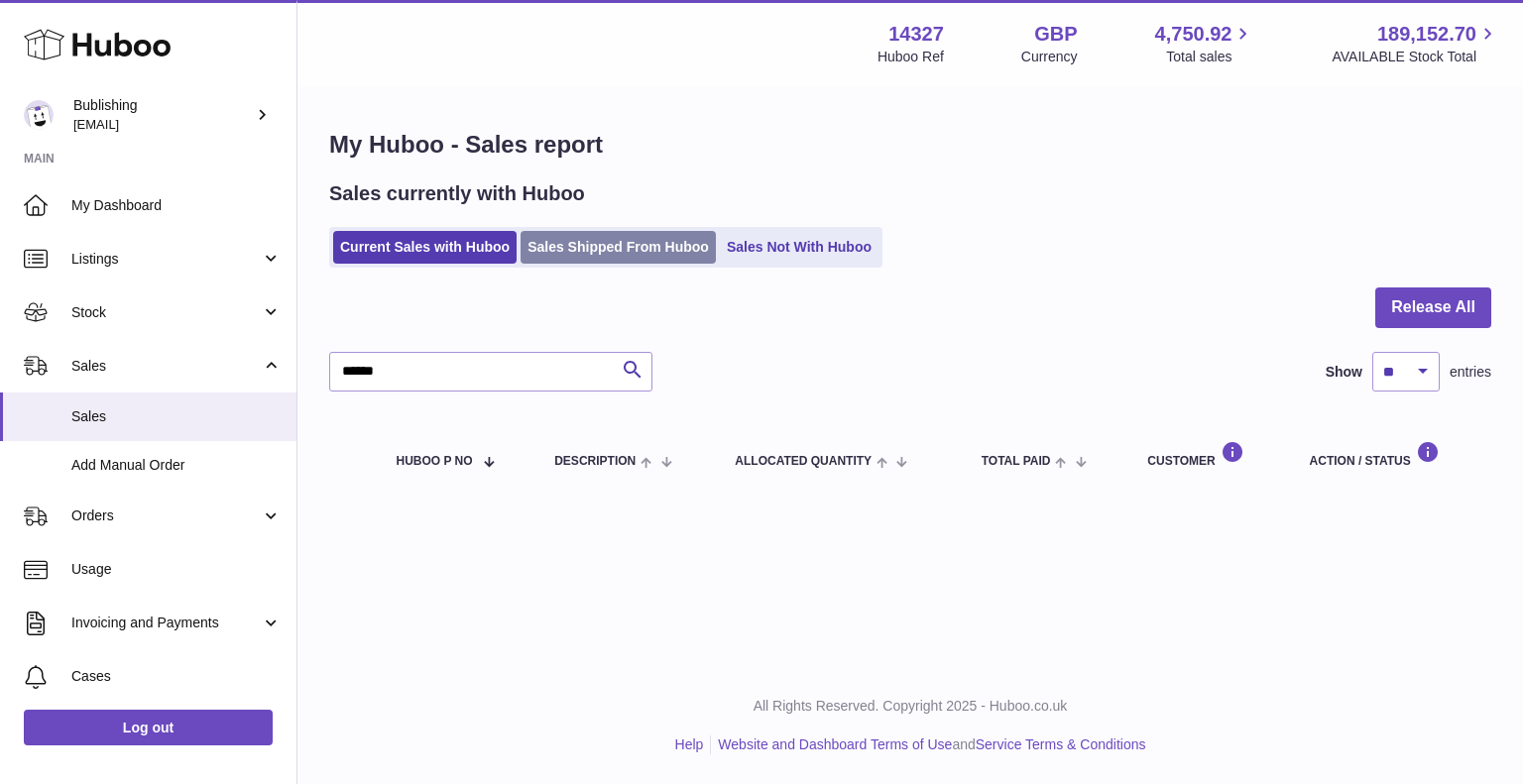 click on "Sales Shipped From Huboo" at bounding box center [618, 247] 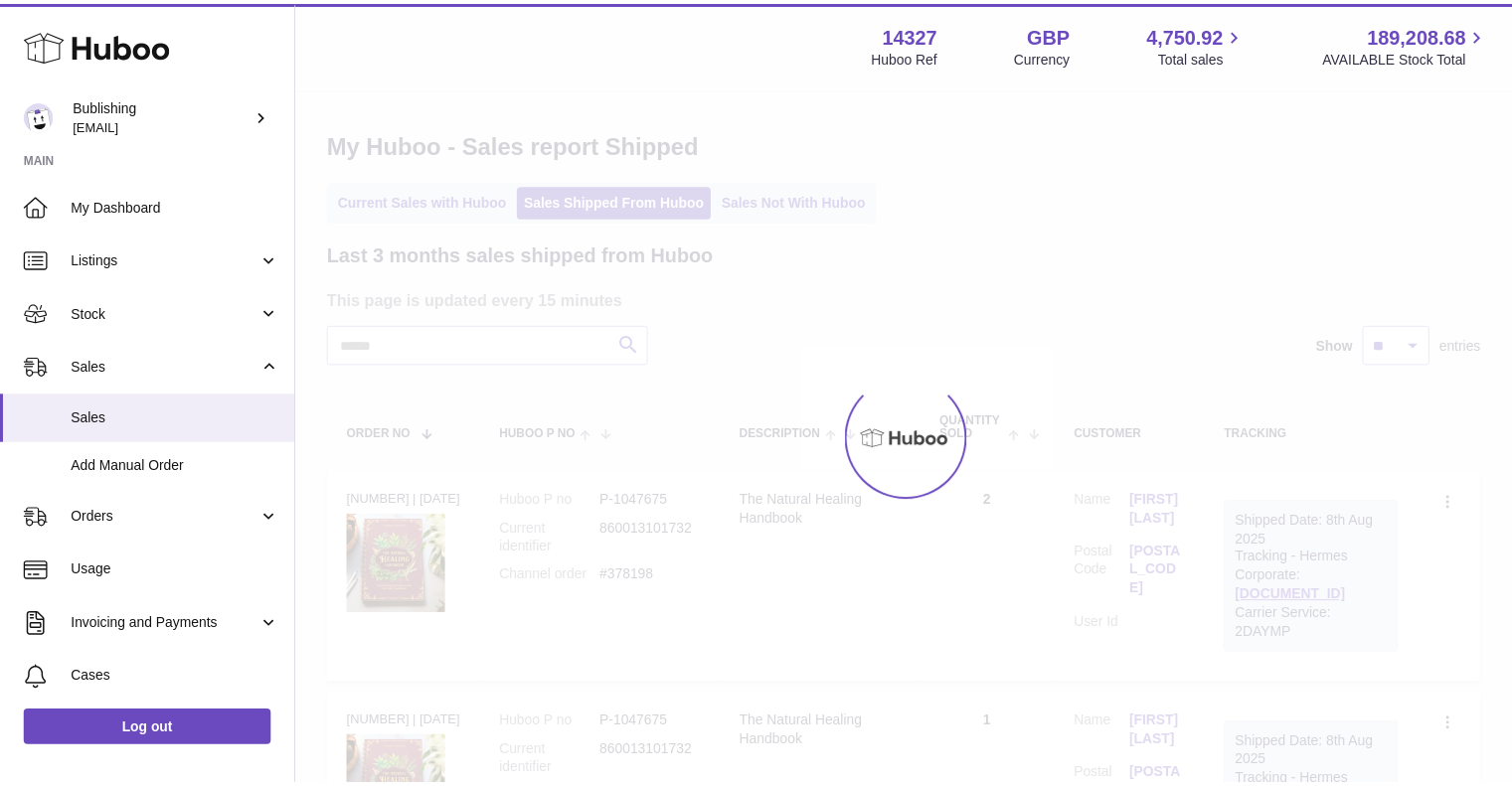 scroll, scrollTop: 0, scrollLeft: 0, axis: both 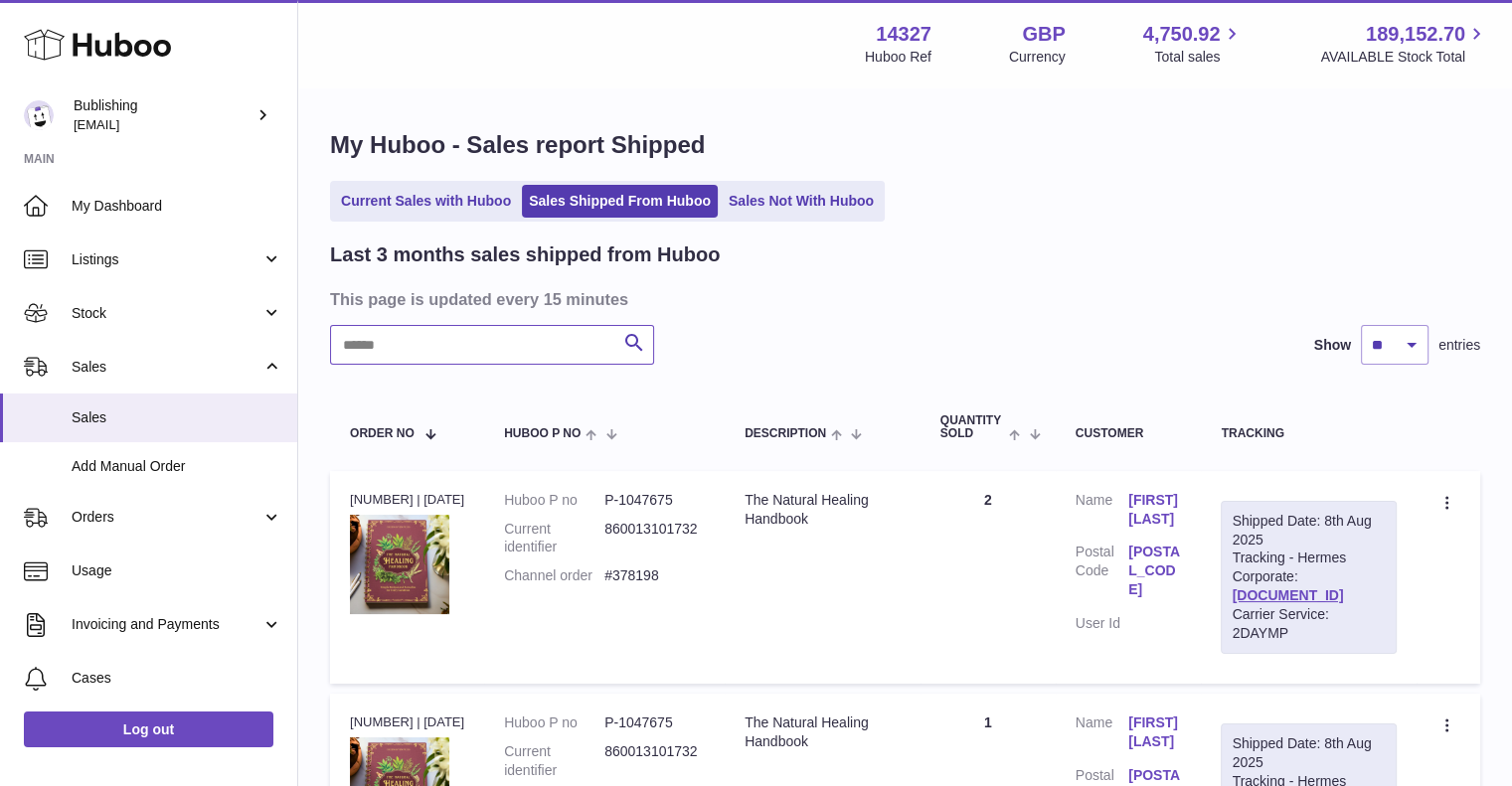 click at bounding box center [492, 345] 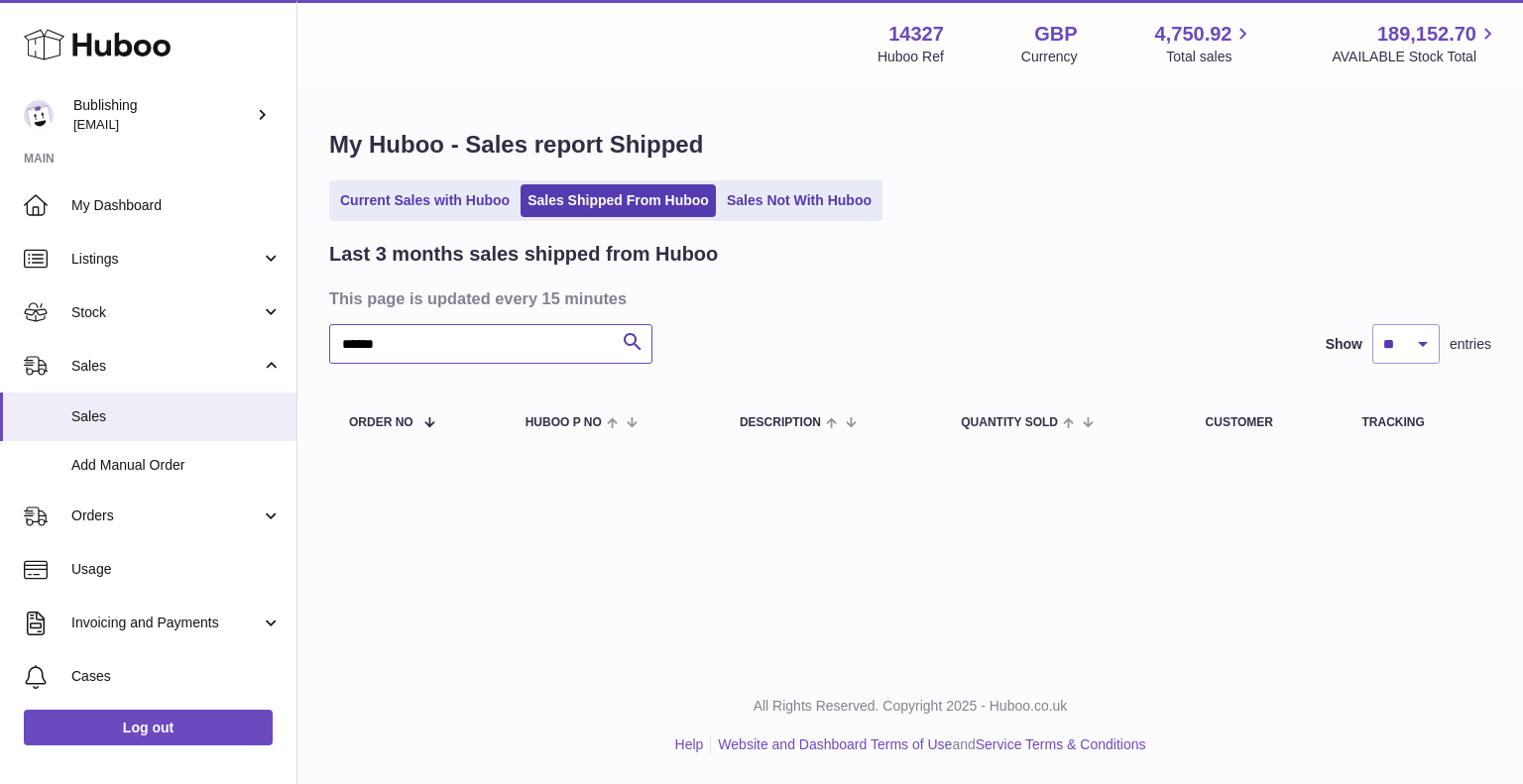 type on "******" 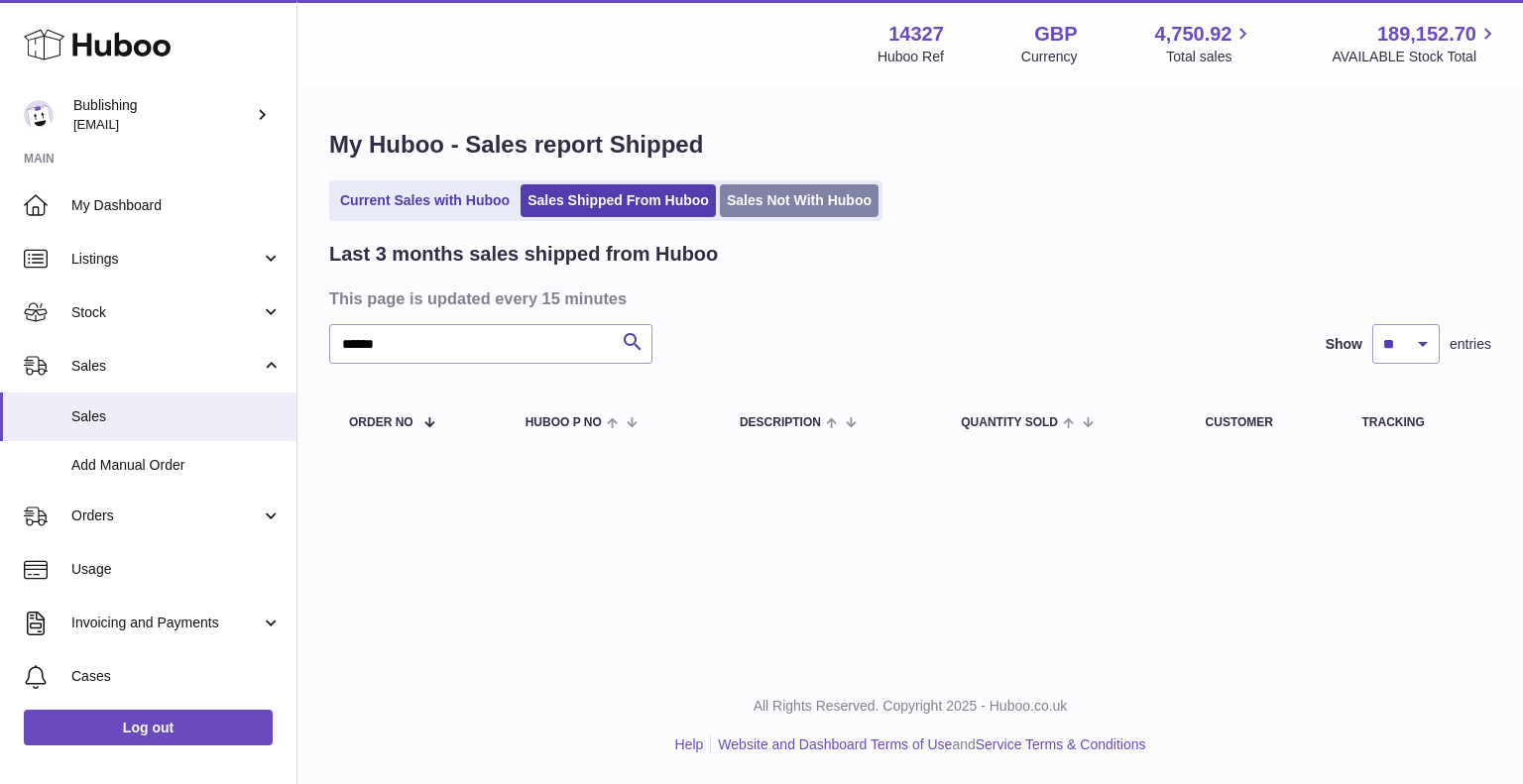 click on "Sales Not With Huboo" at bounding box center [799, 200] 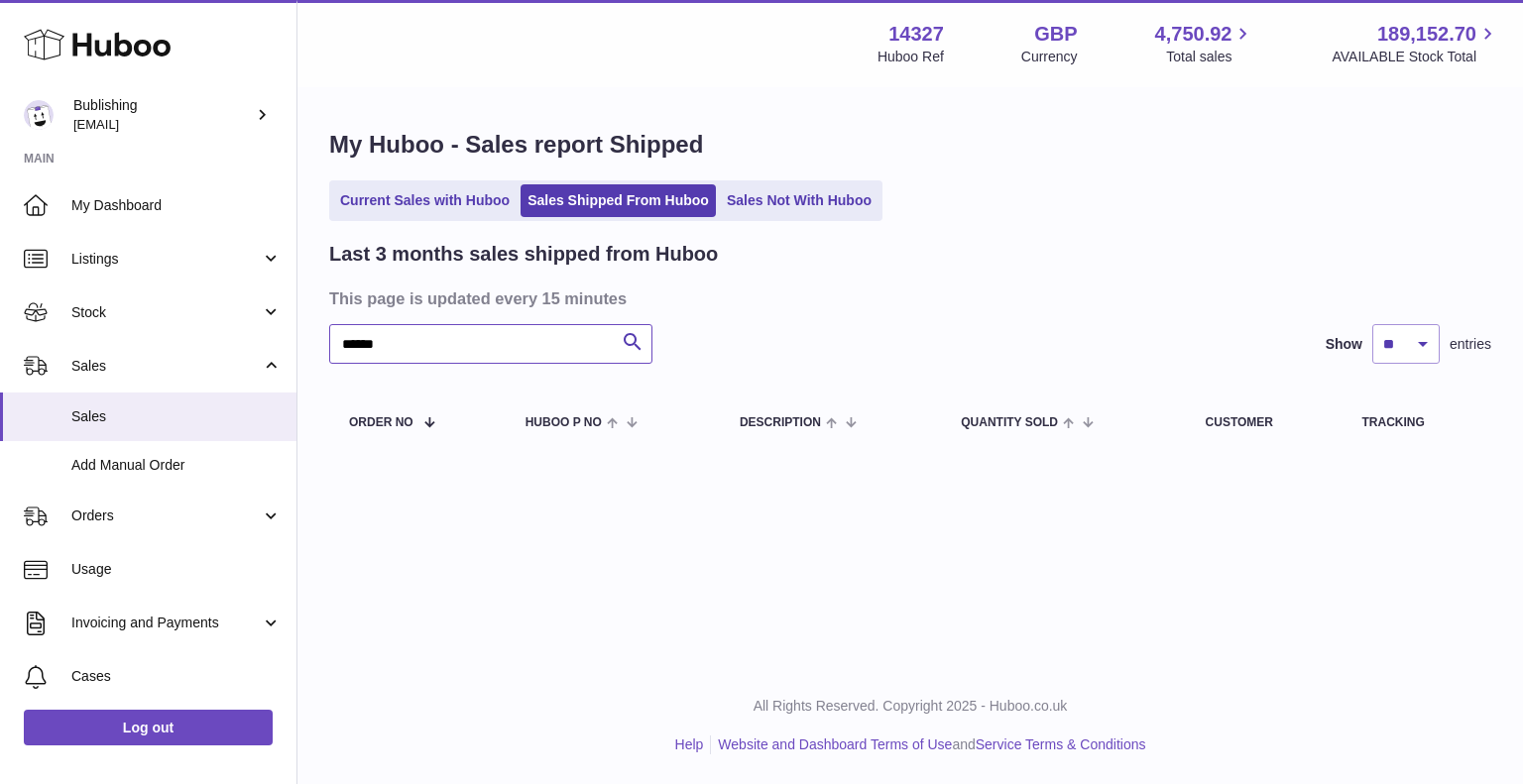 click on "******" at bounding box center [491, 344] 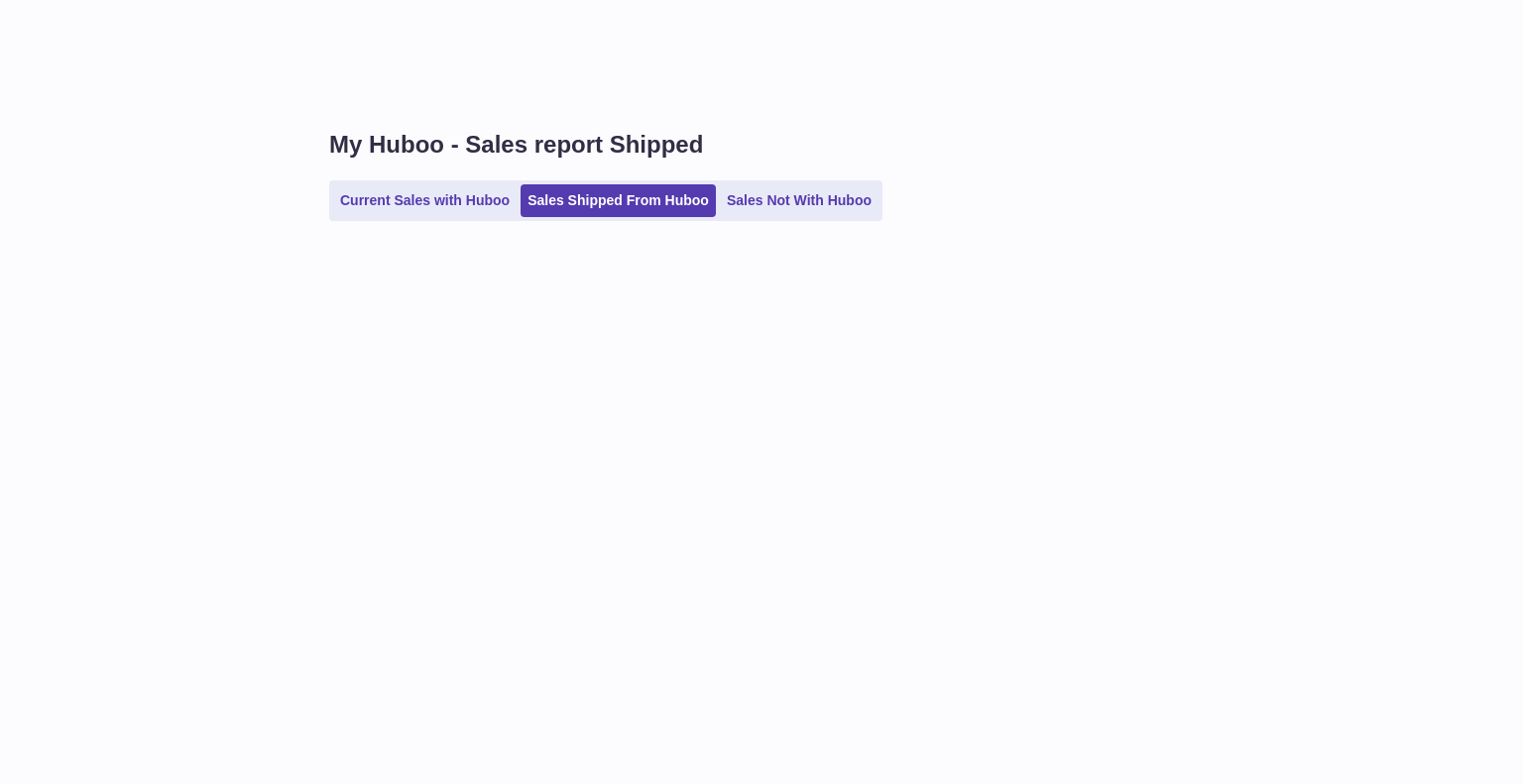scroll, scrollTop: 0, scrollLeft: 0, axis: both 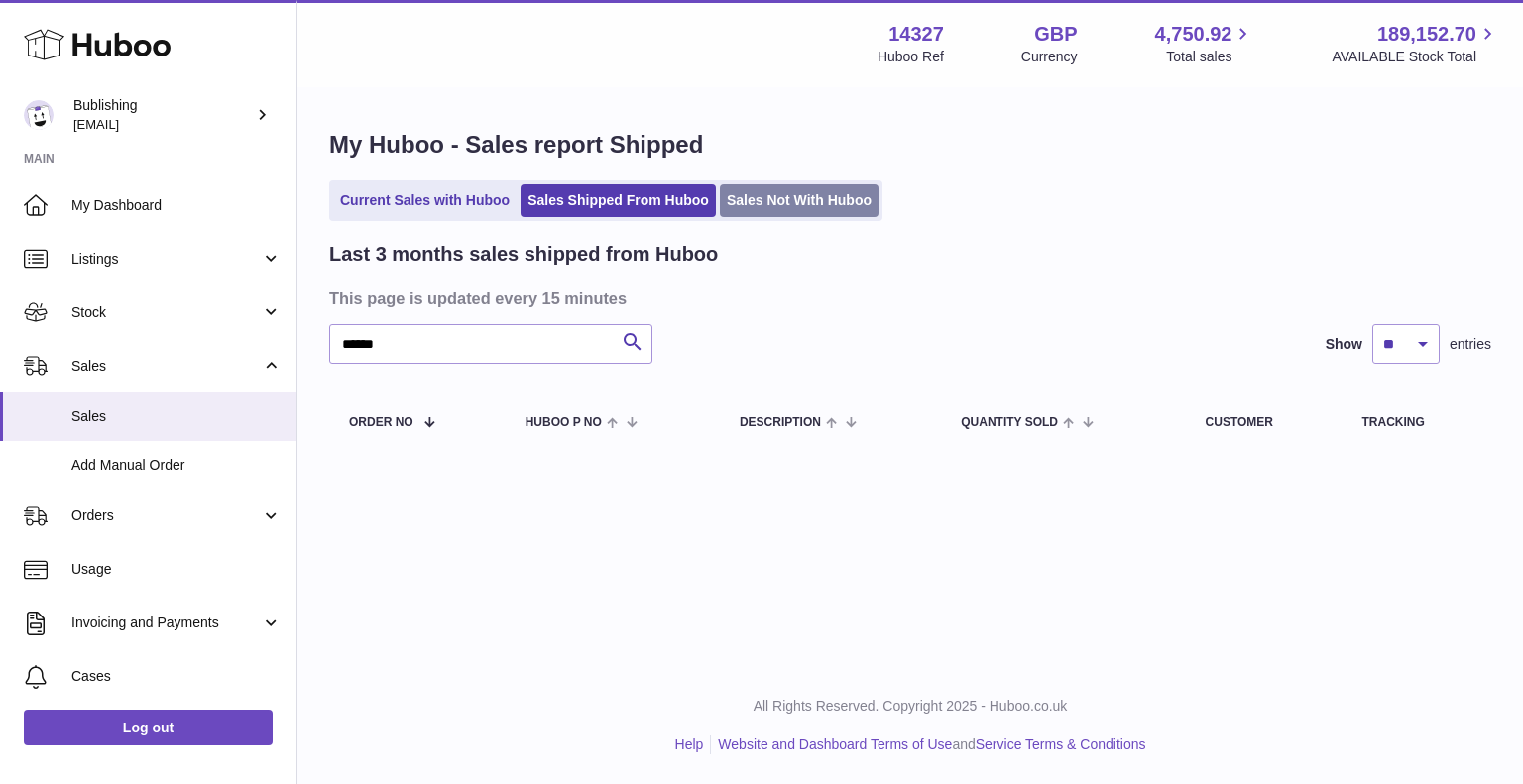 click on "Sales Not With Huboo" at bounding box center (799, 200) 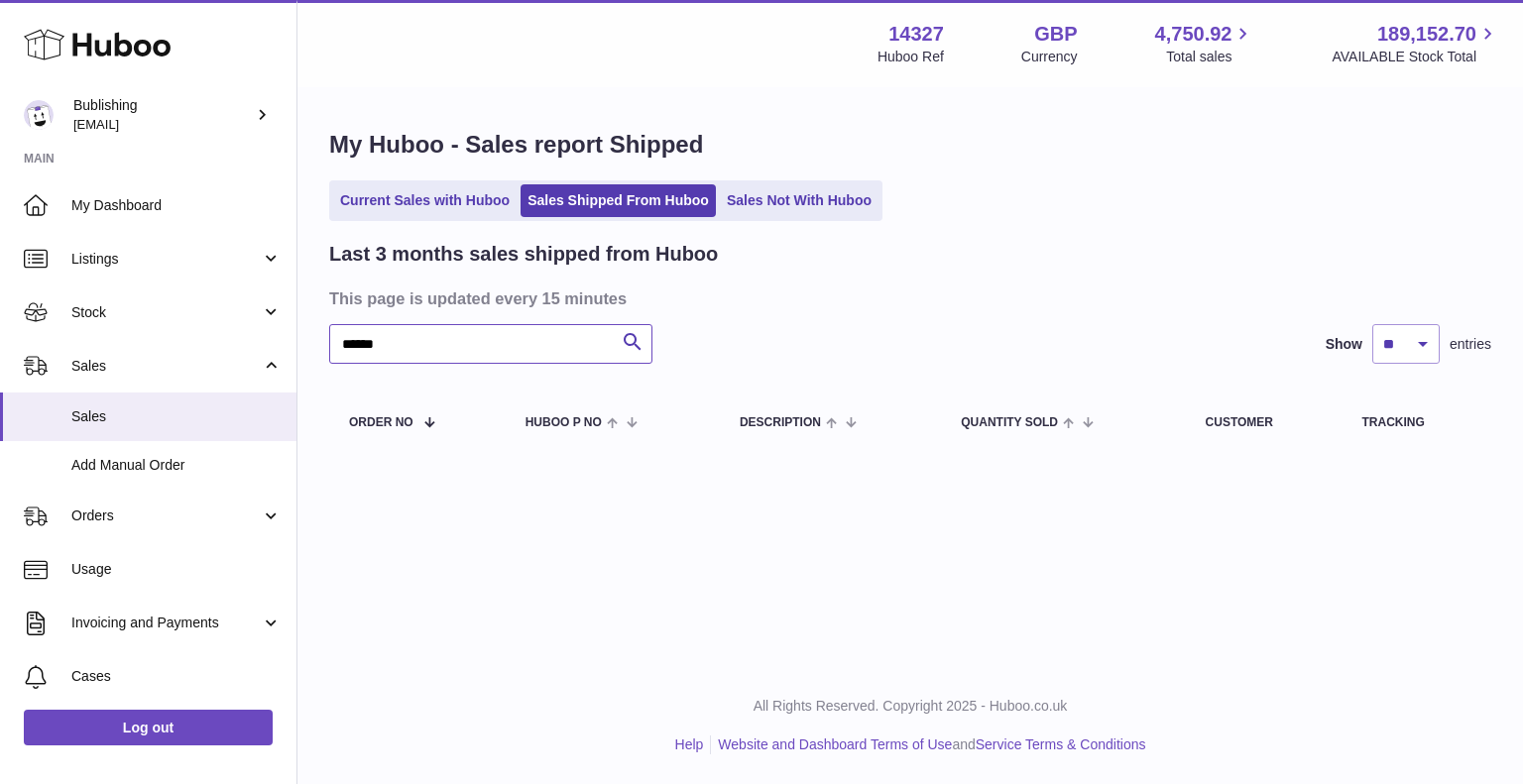 click on "******" at bounding box center (491, 344) 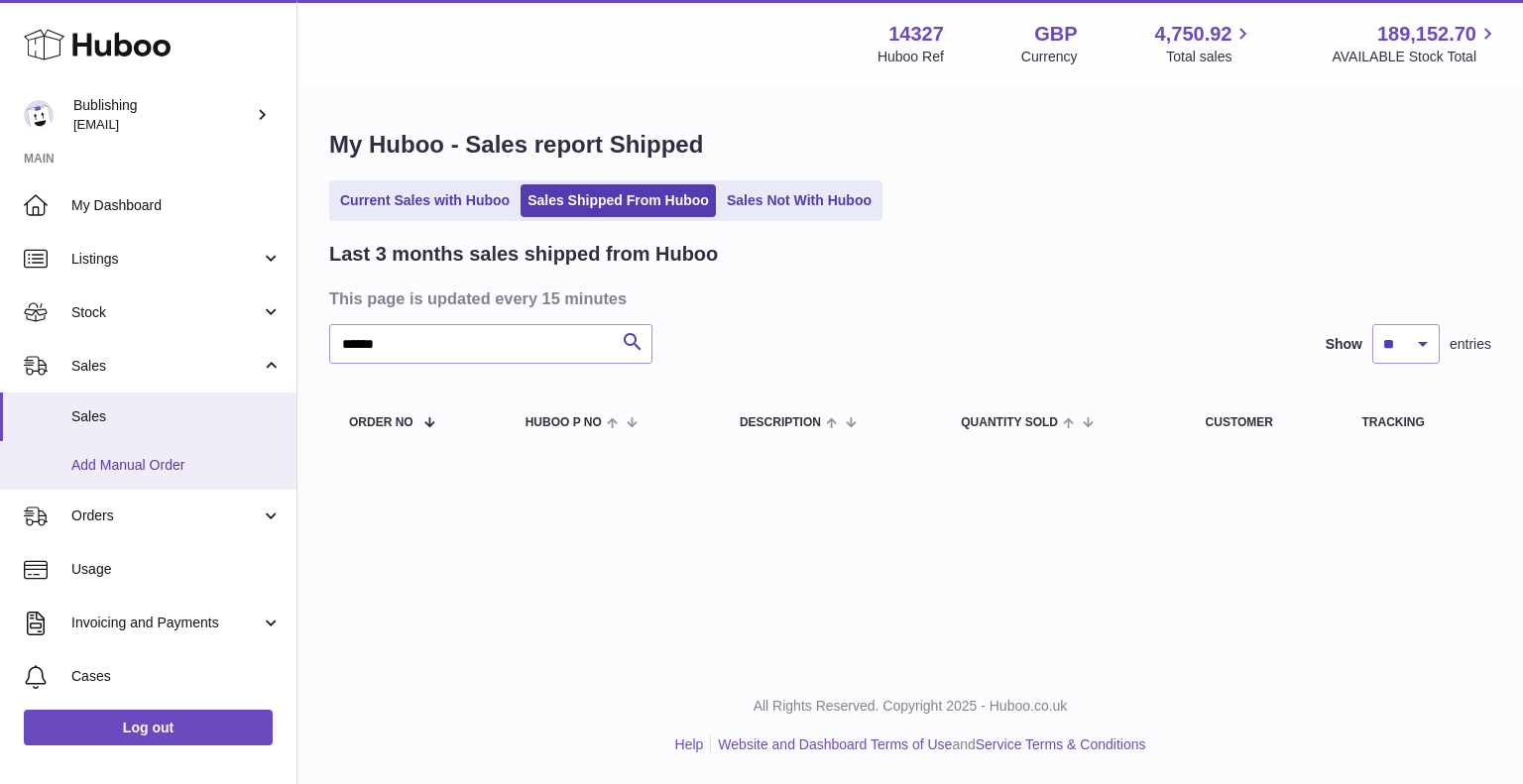 click on "Add Manual Order" at bounding box center (176, 465) 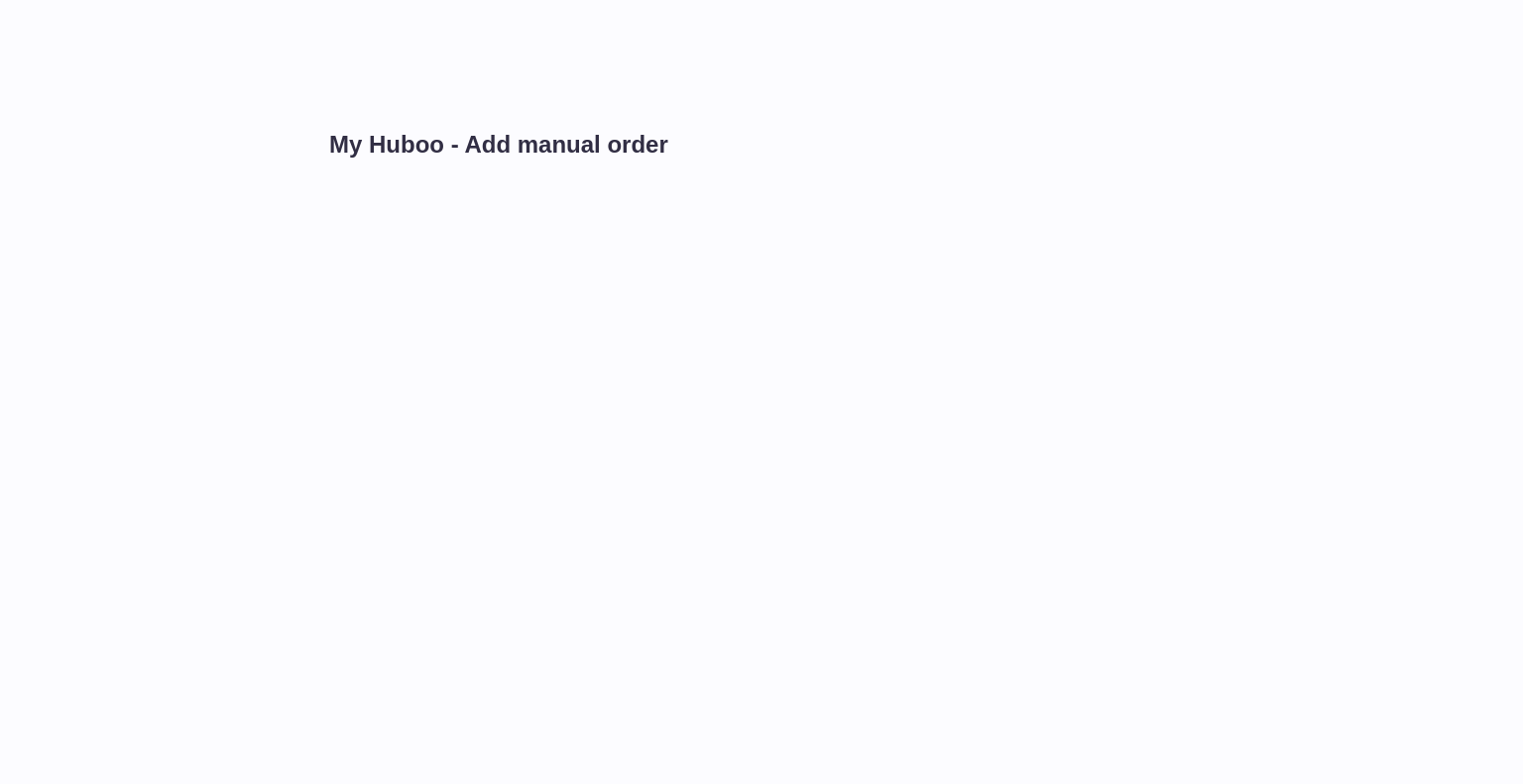 scroll, scrollTop: 0, scrollLeft: 0, axis: both 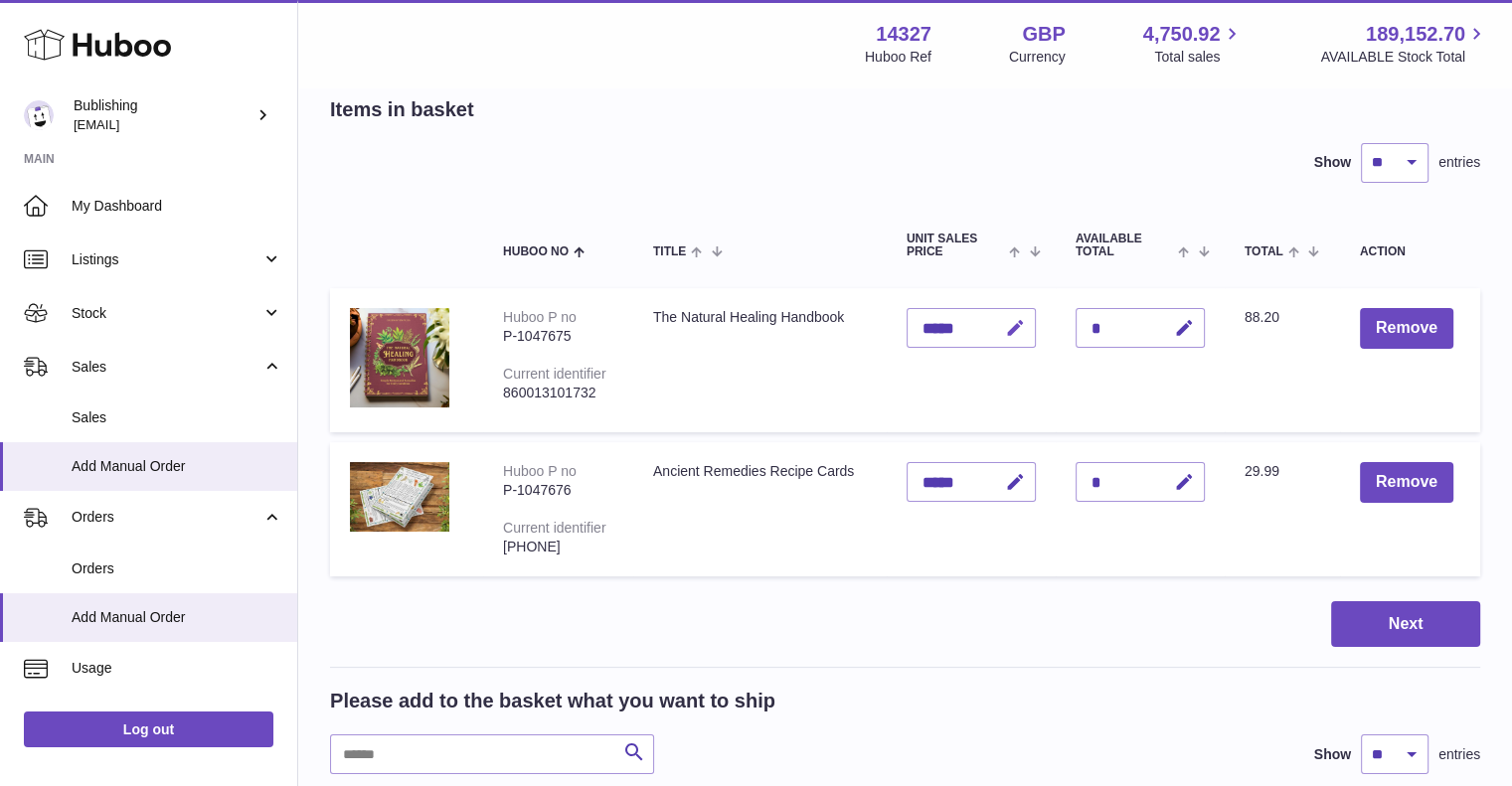 click at bounding box center (1015, 328) 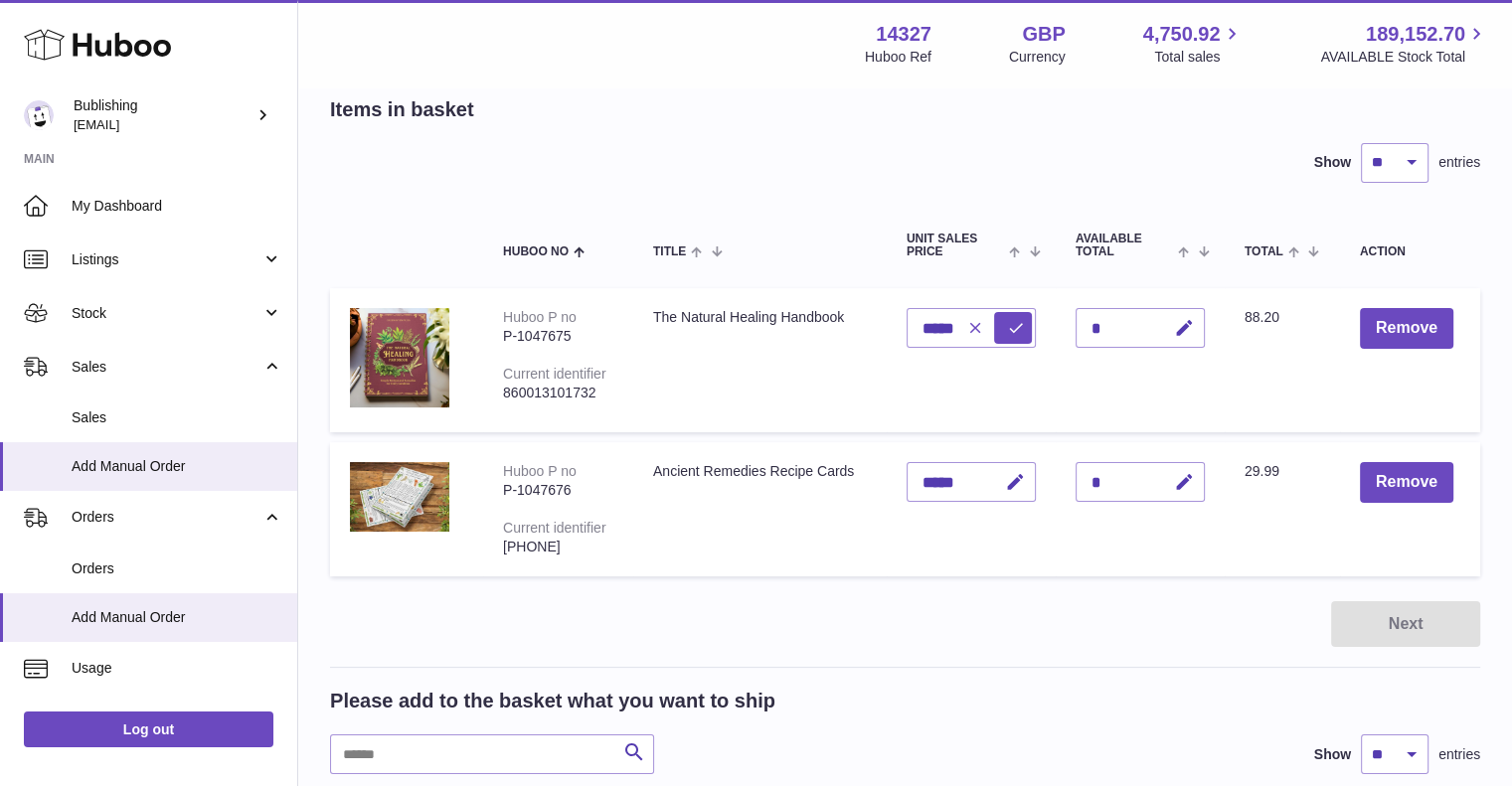 click at bounding box center [975, 328] 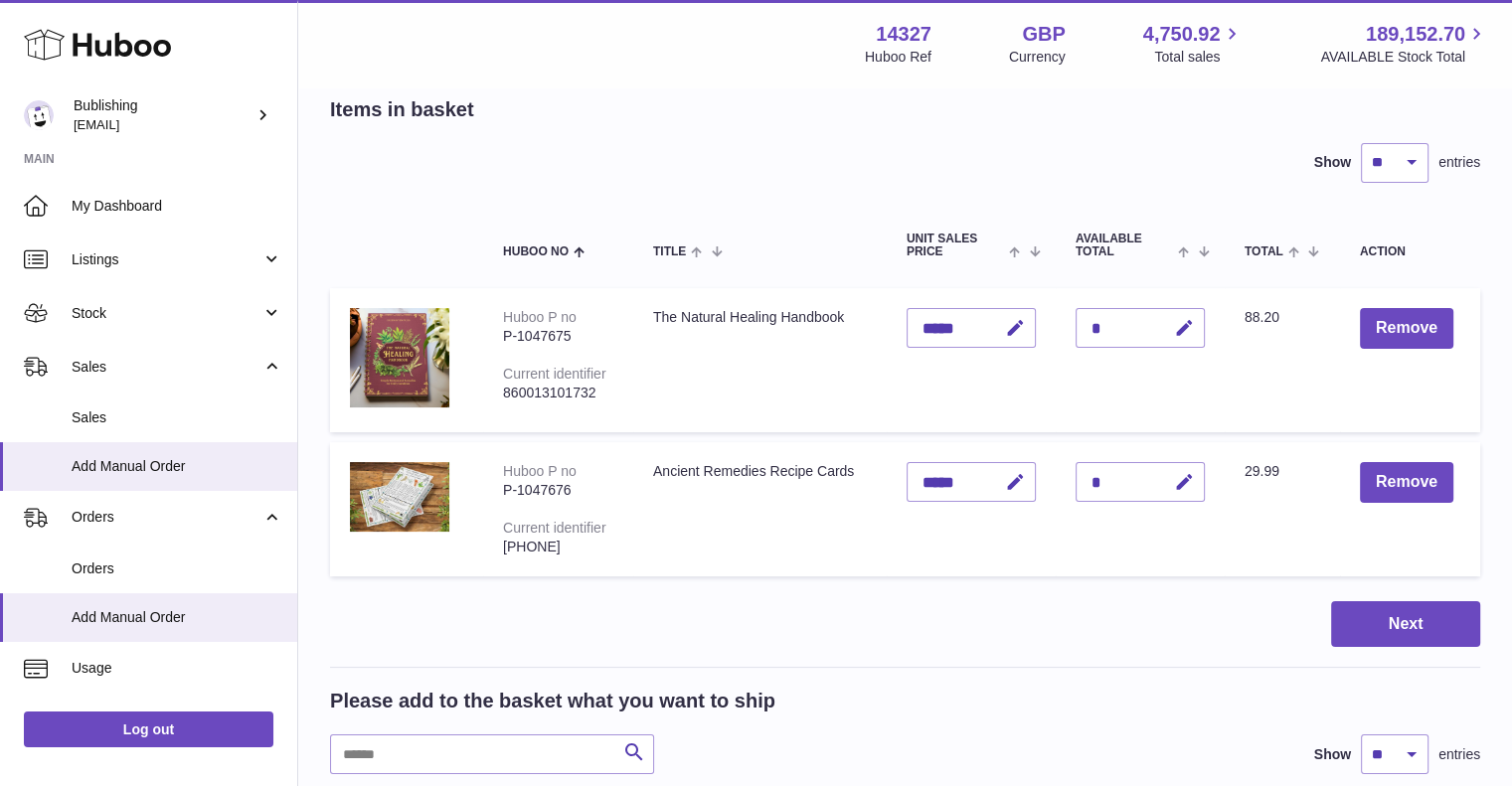 drag, startPoint x: 1035, startPoint y: 328, endPoint x: 1018, endPoint y: 326, distance: 17.117243 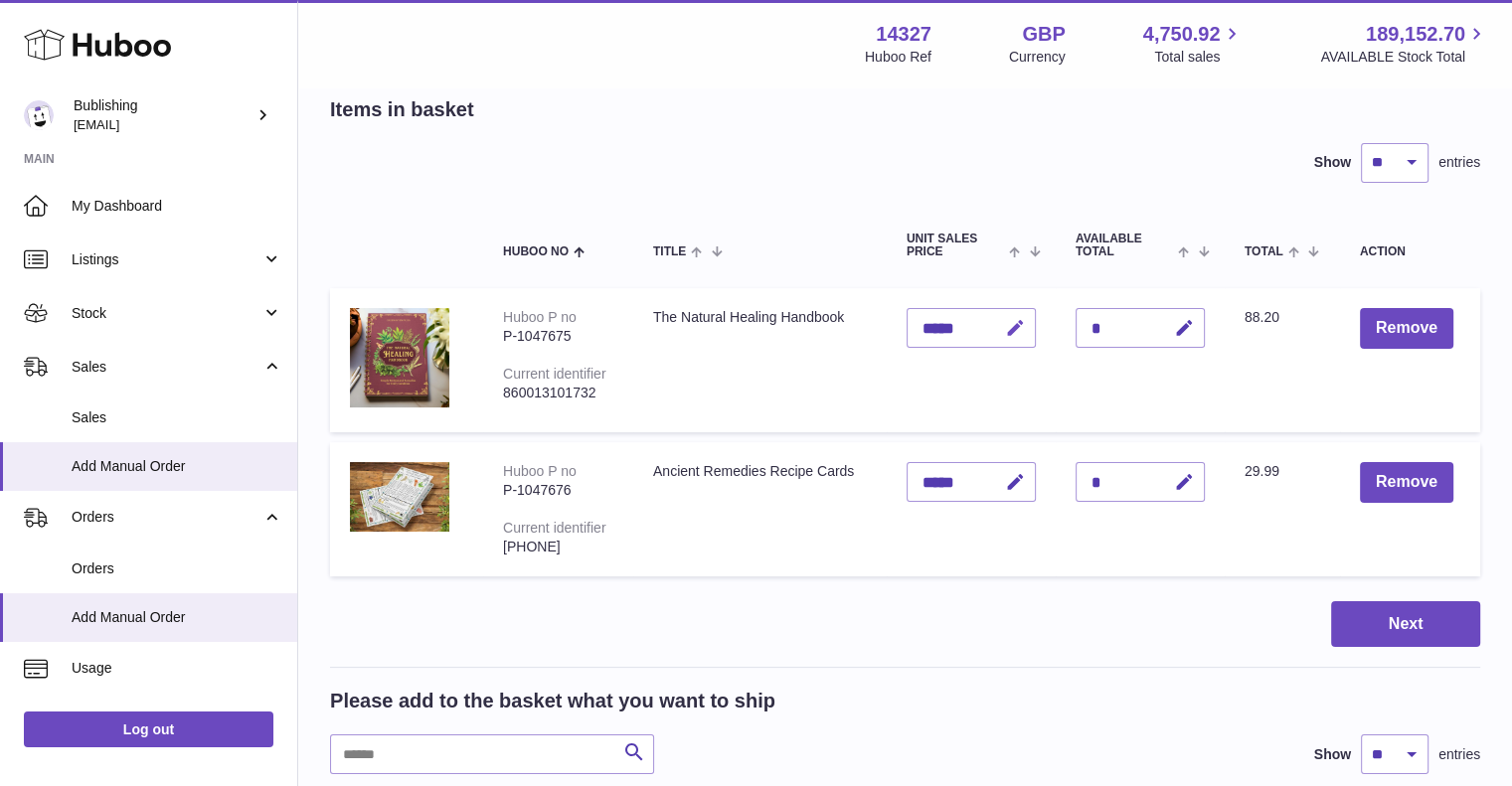 click on "Unit Sales Price
*****" at bounding box center [971, 360] 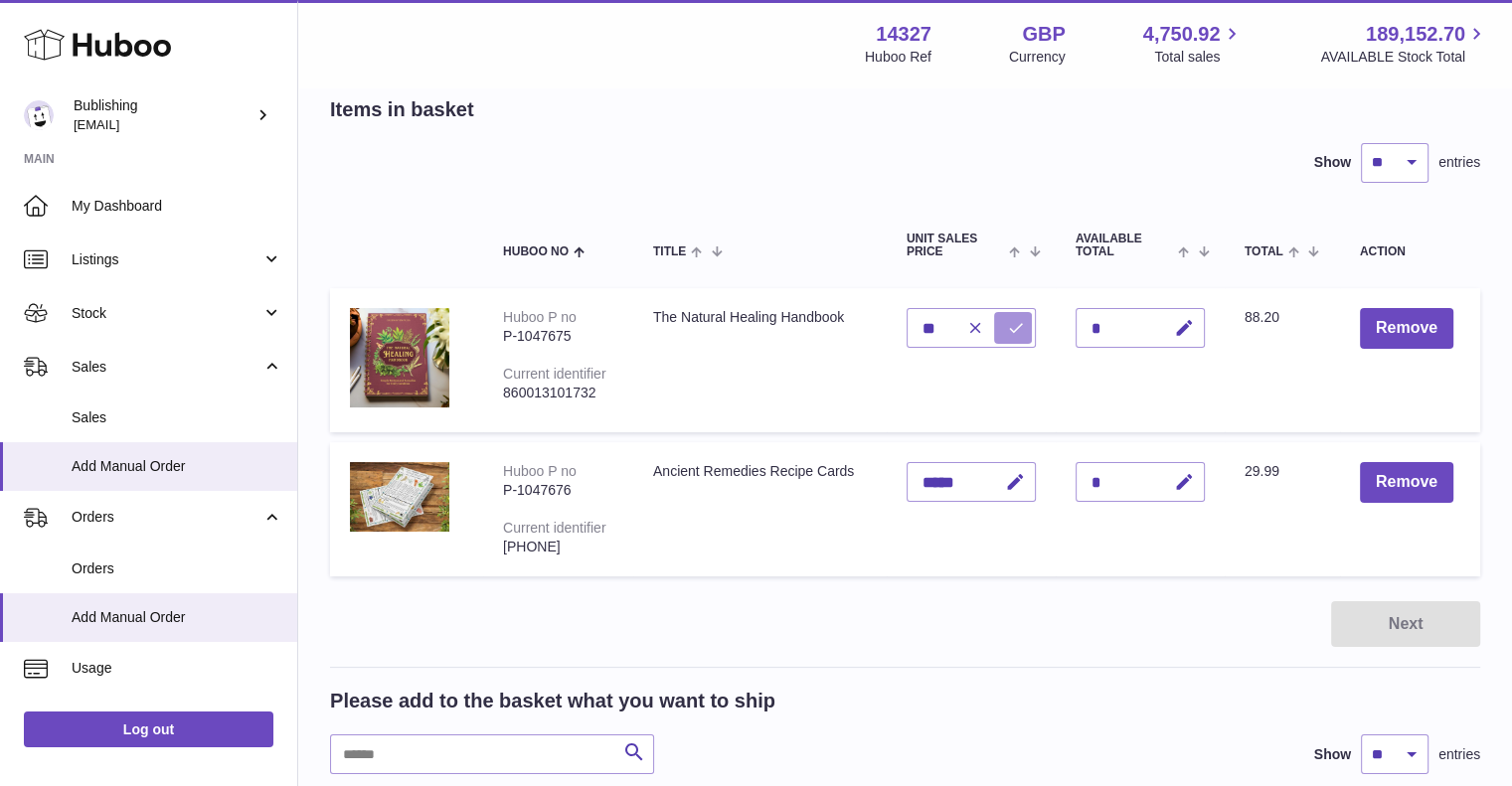 click at bounding box center (1013, 328) 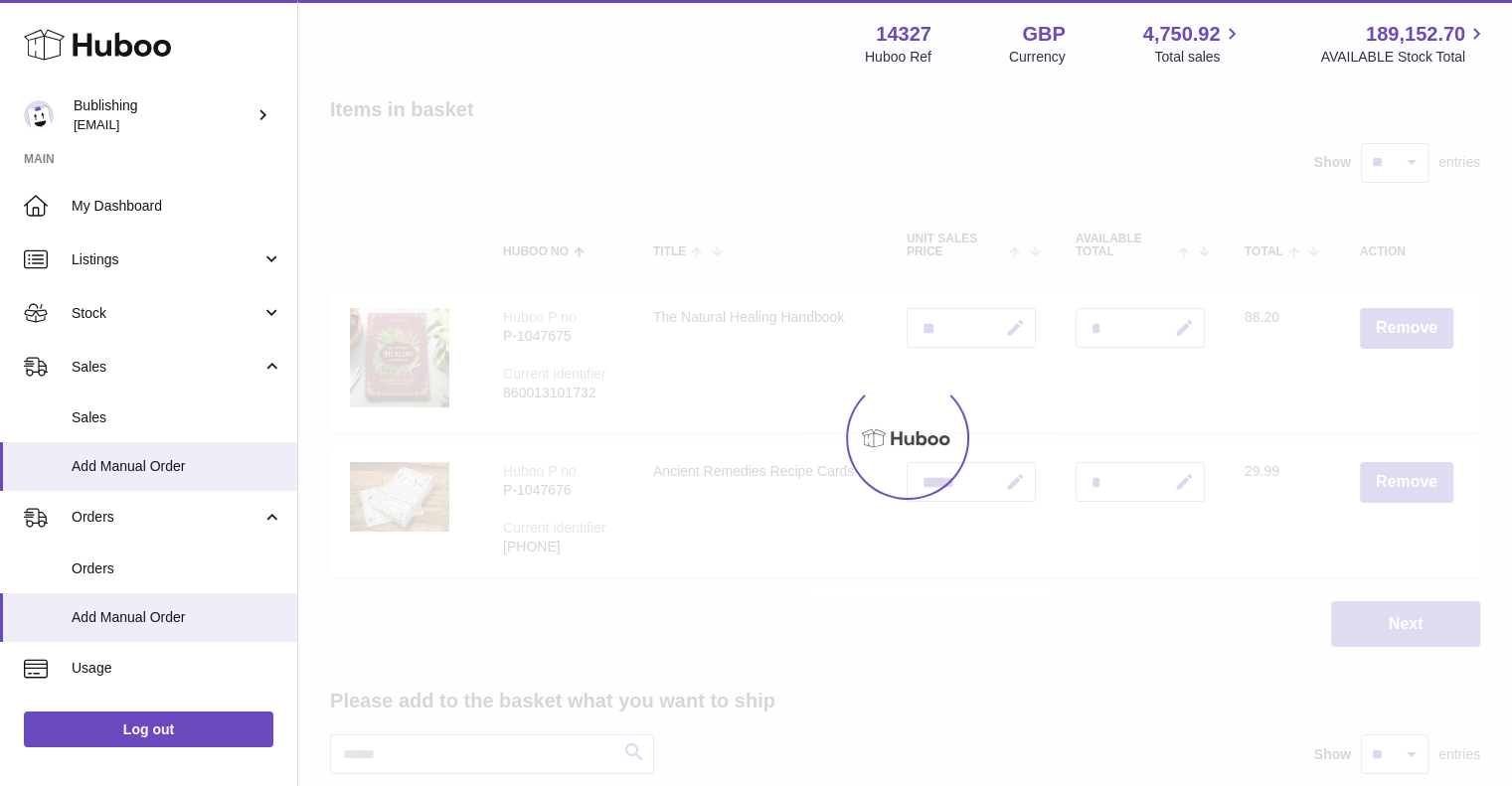 type on "*****" 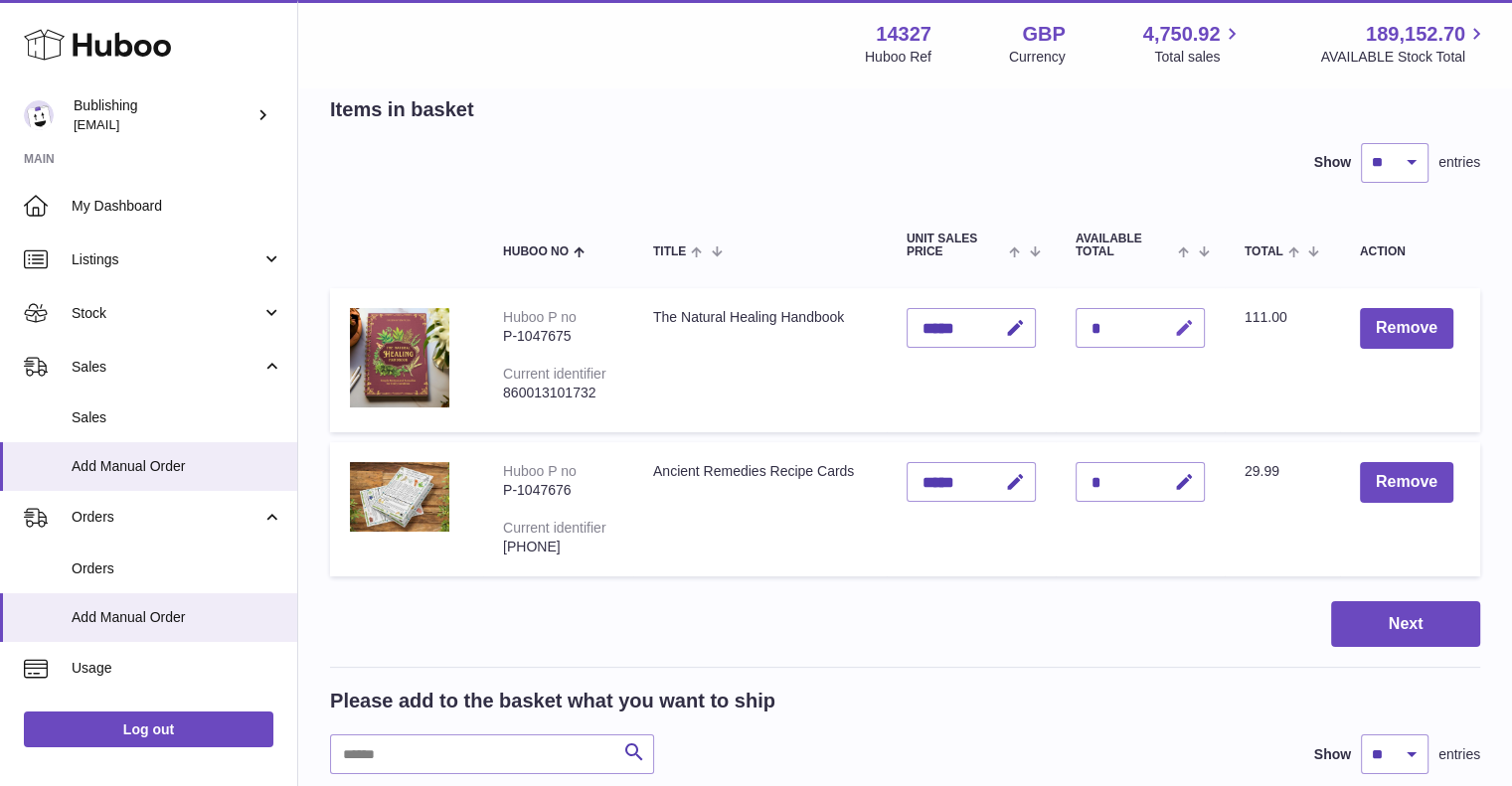 click at bounding box center (1184, 328) 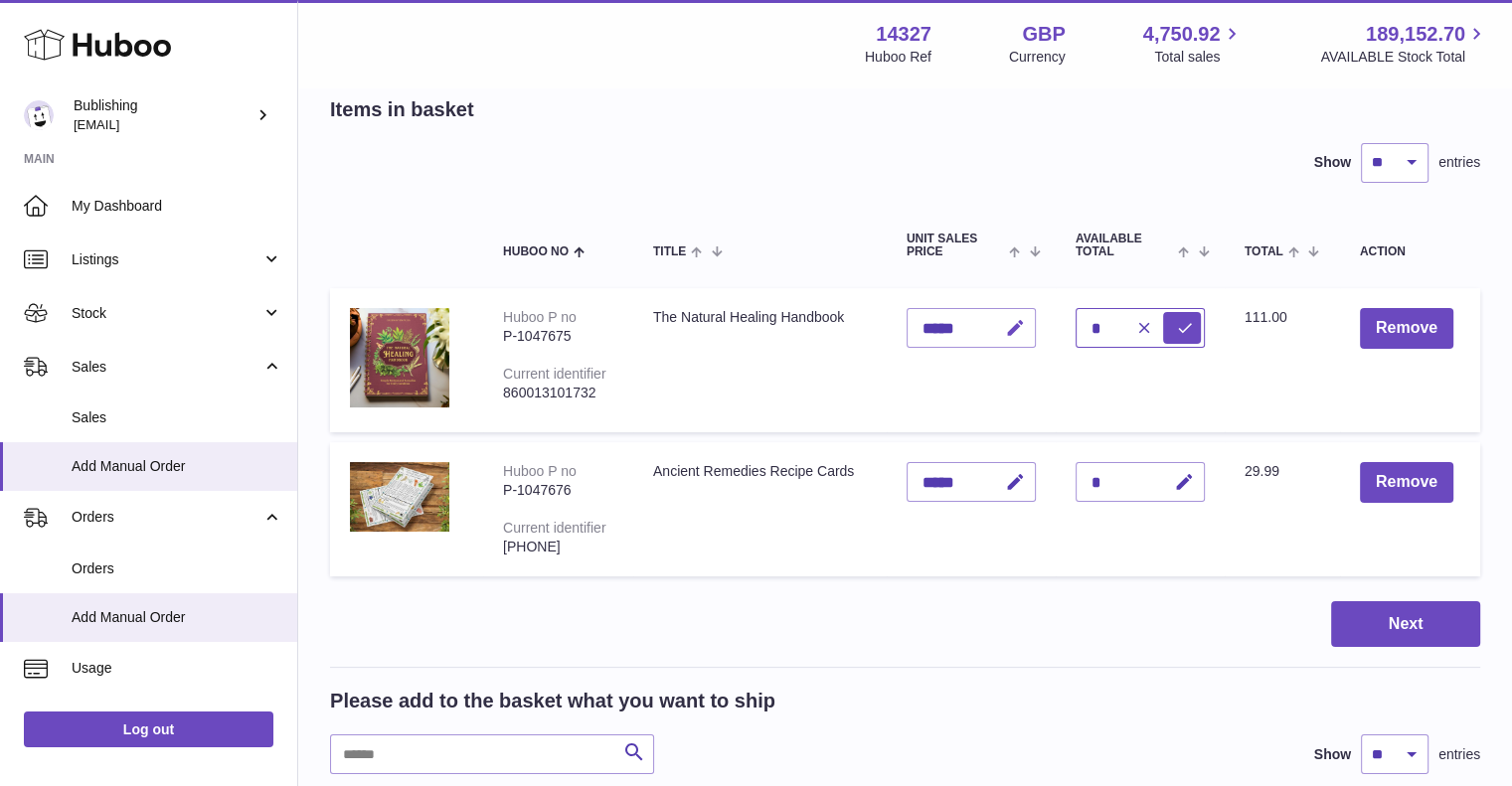 drag, startPoint x: 1113, startPoint y: 329, endPoint x: 1021, endPoint y: 325, distance: 92.08692 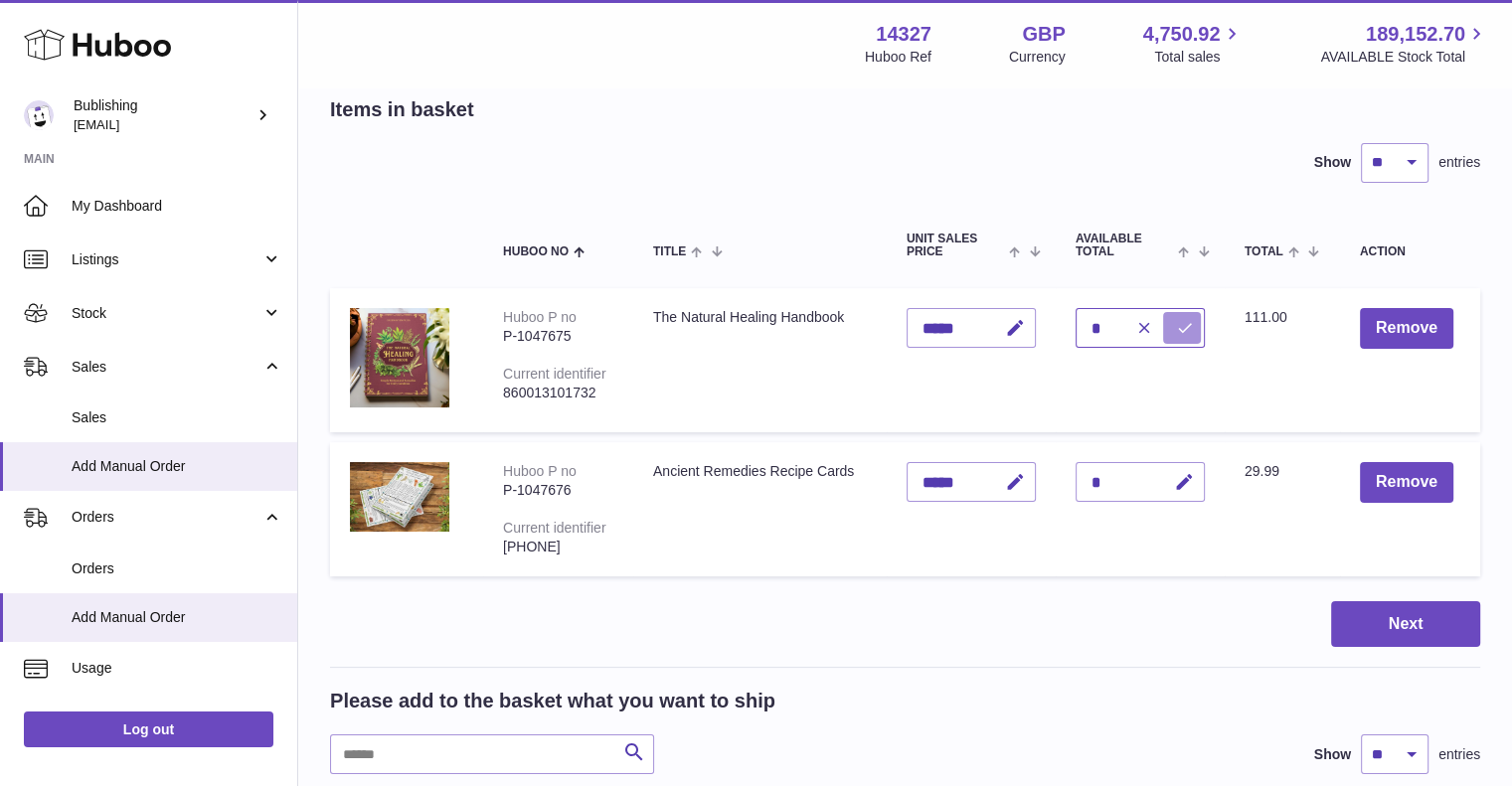 type on "*" 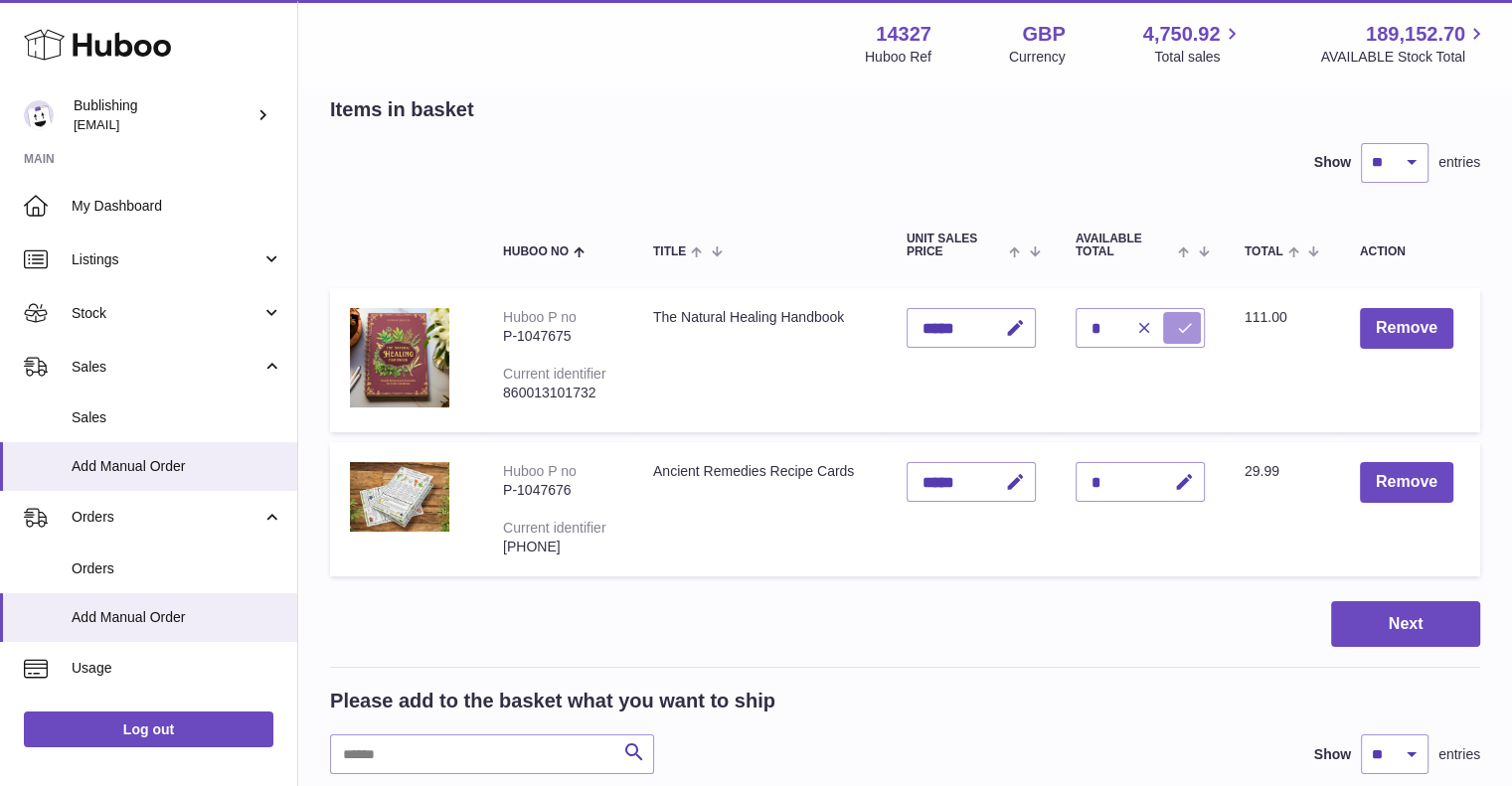 click at bounding box center (1182, 328) 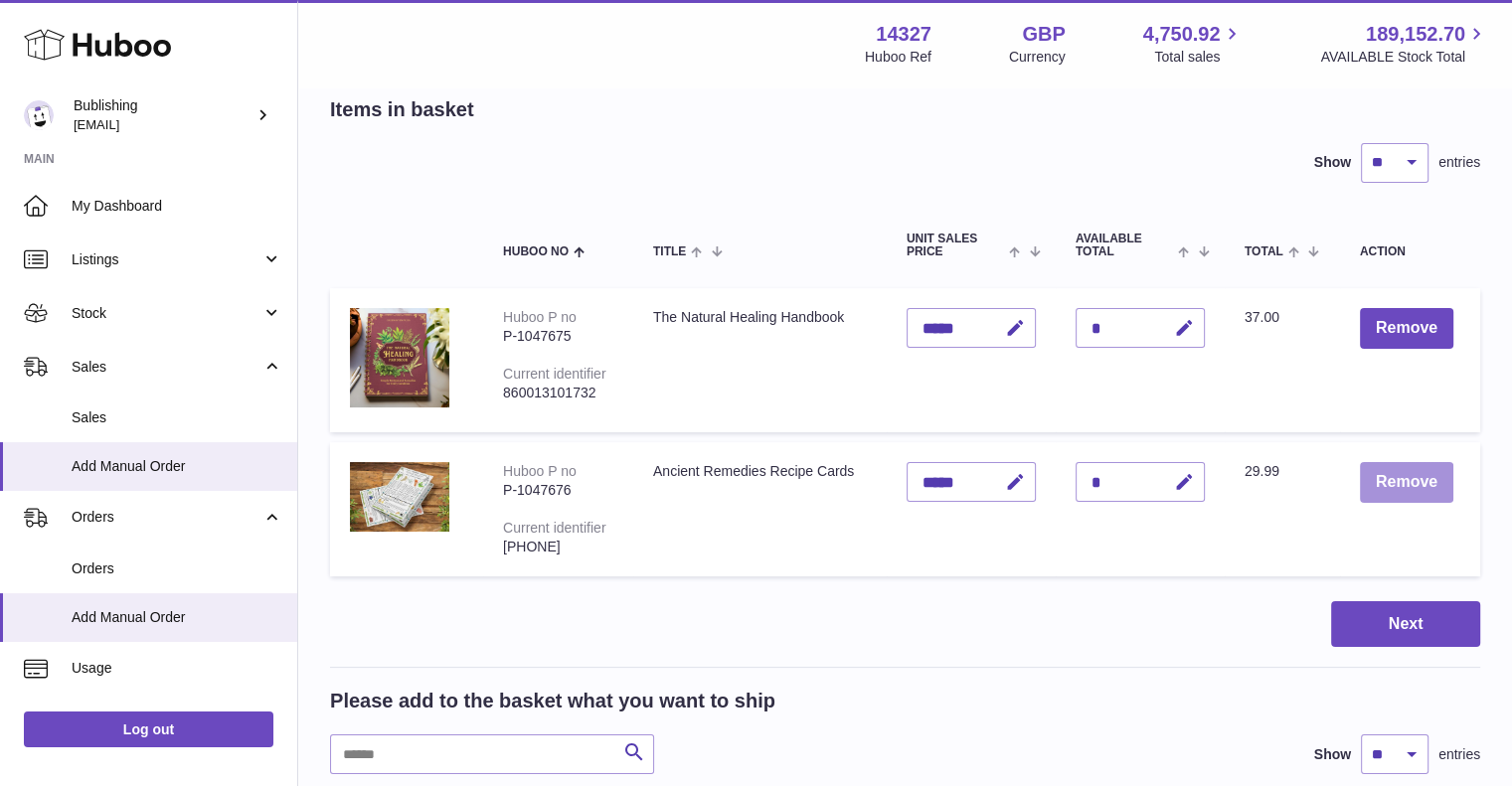 click on "Remove" at bounding box center (1407, 482) 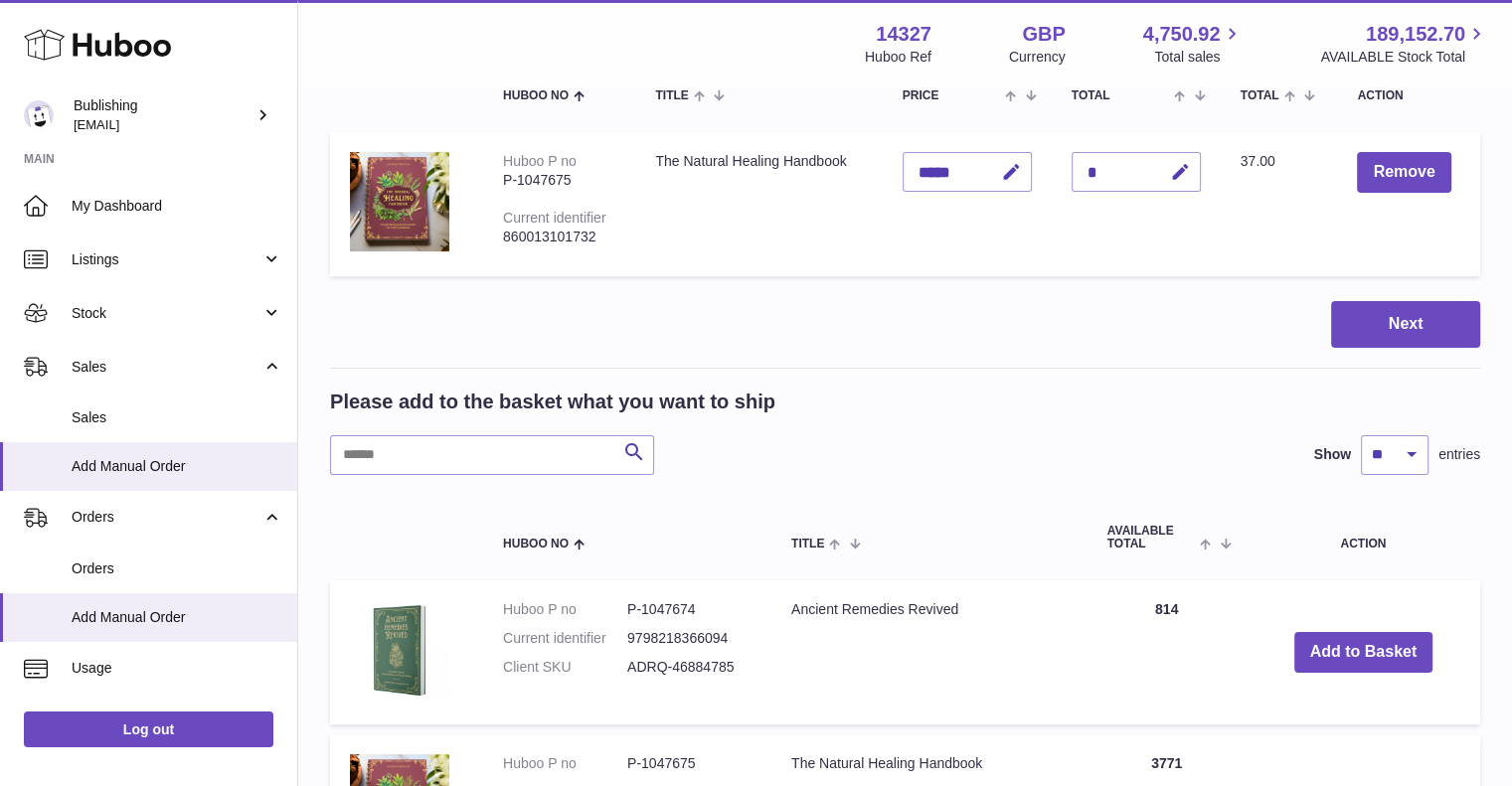 scroll, scrollTop: 99, scrollLeft: 0, axis: vertical 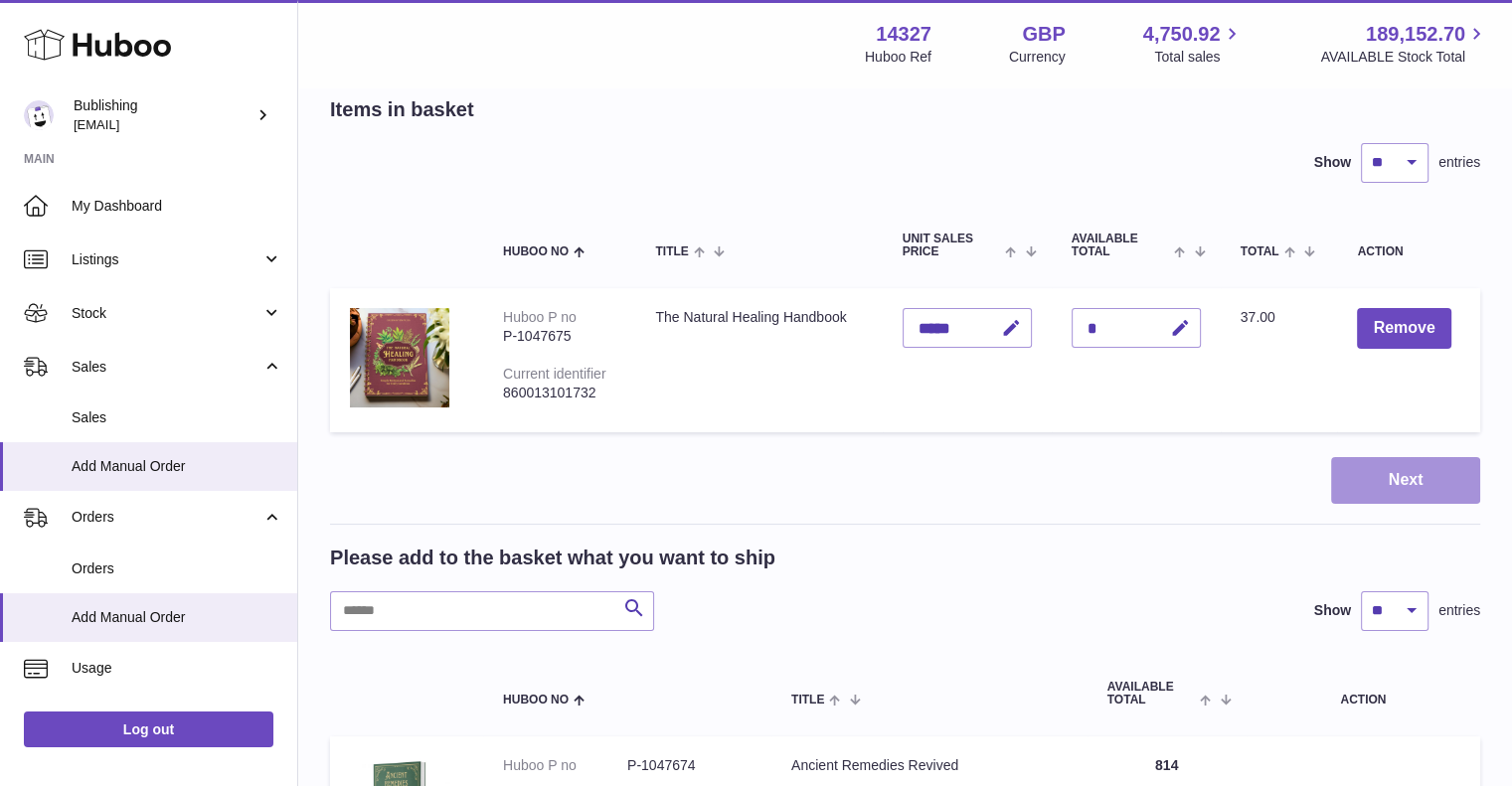 click on "Next" at bounding box center [1406, 480] 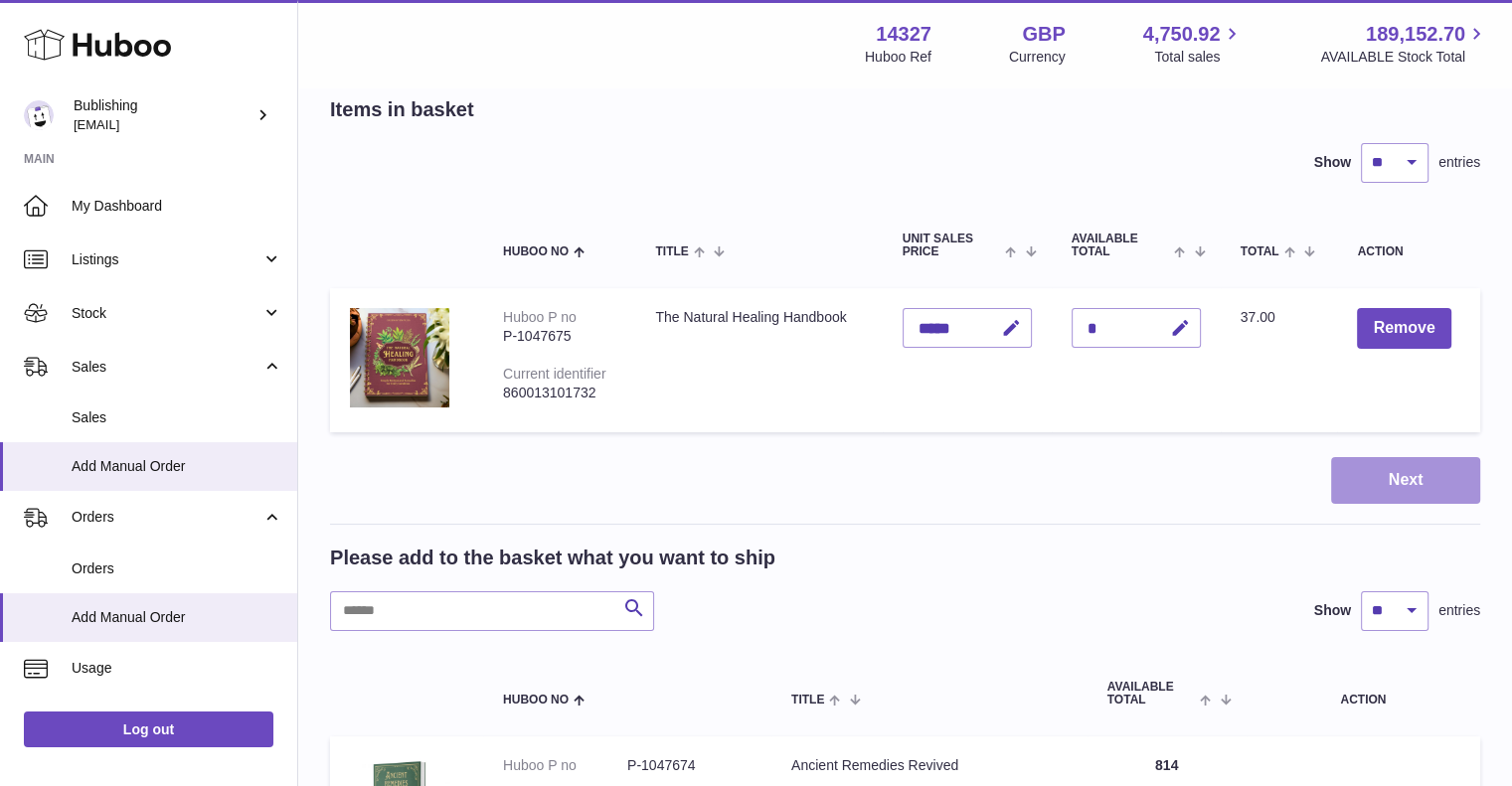scroll, scrollTop: 0, scrollLeft: 0, axis: both 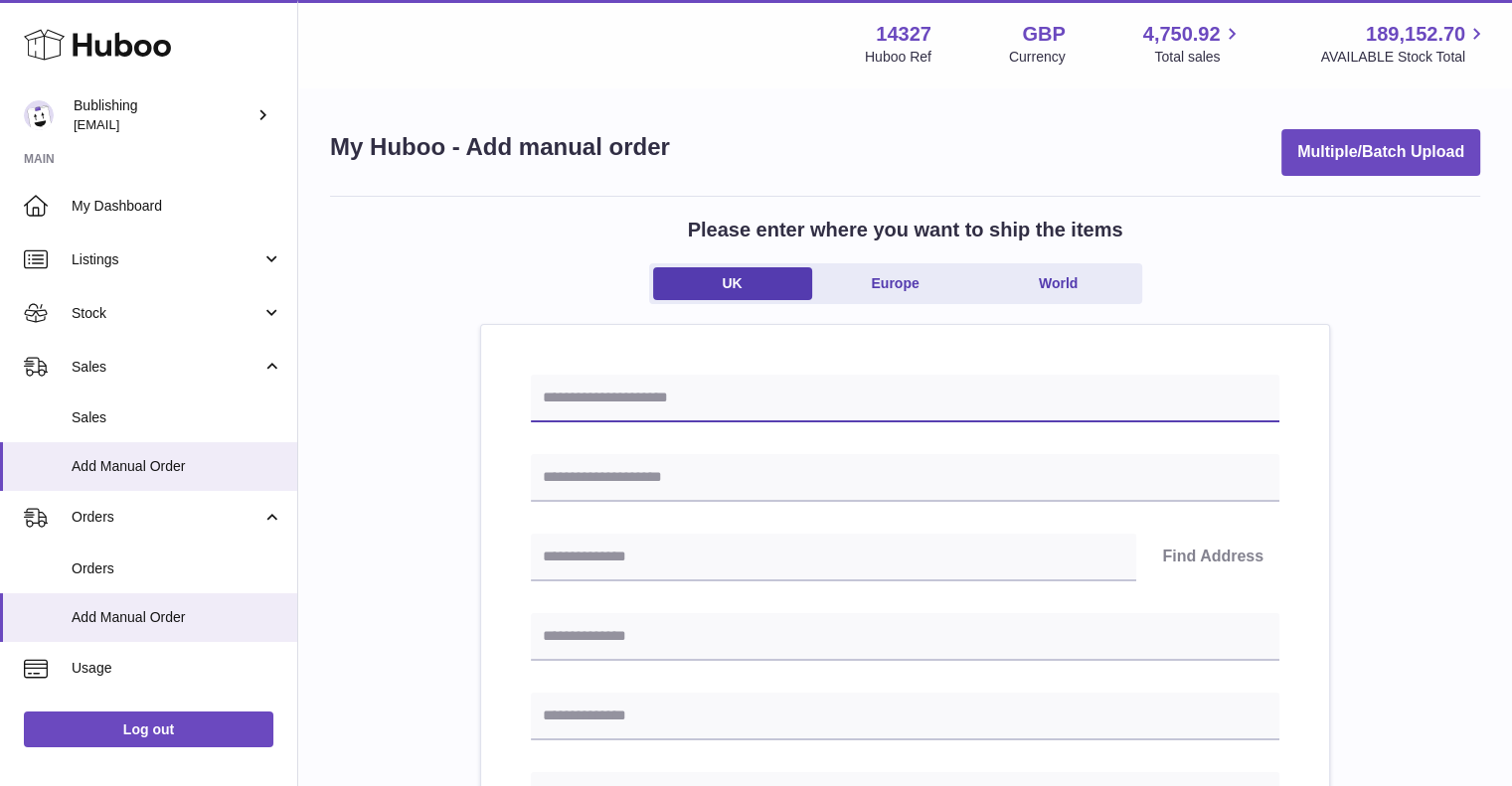 click at bounding box center [905, 398] 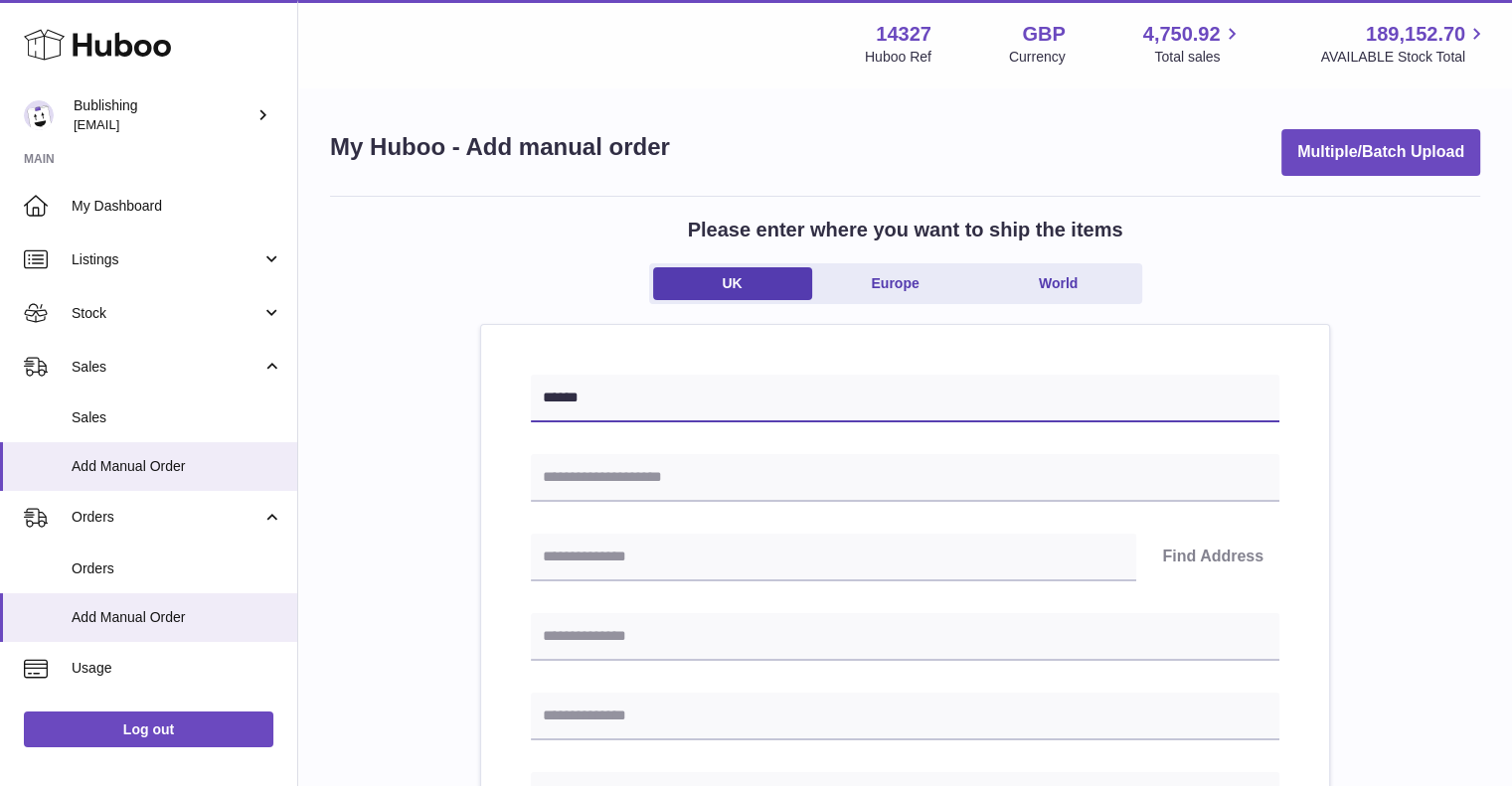 type on "******" 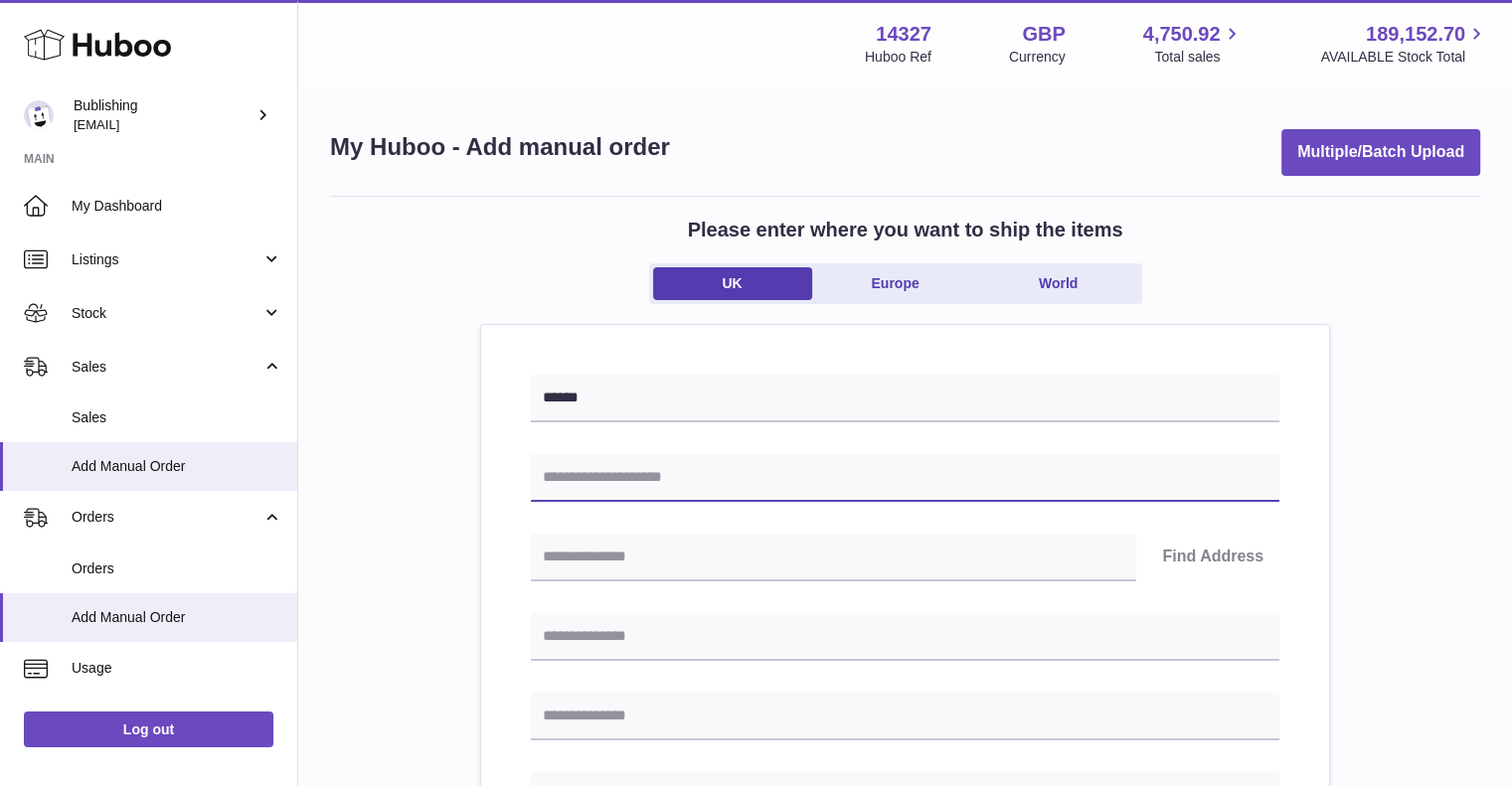 drag, startPoint x: 603, startPoint y: 472, endPoint x: 606, endPoint y: 450, distance: 22.203603 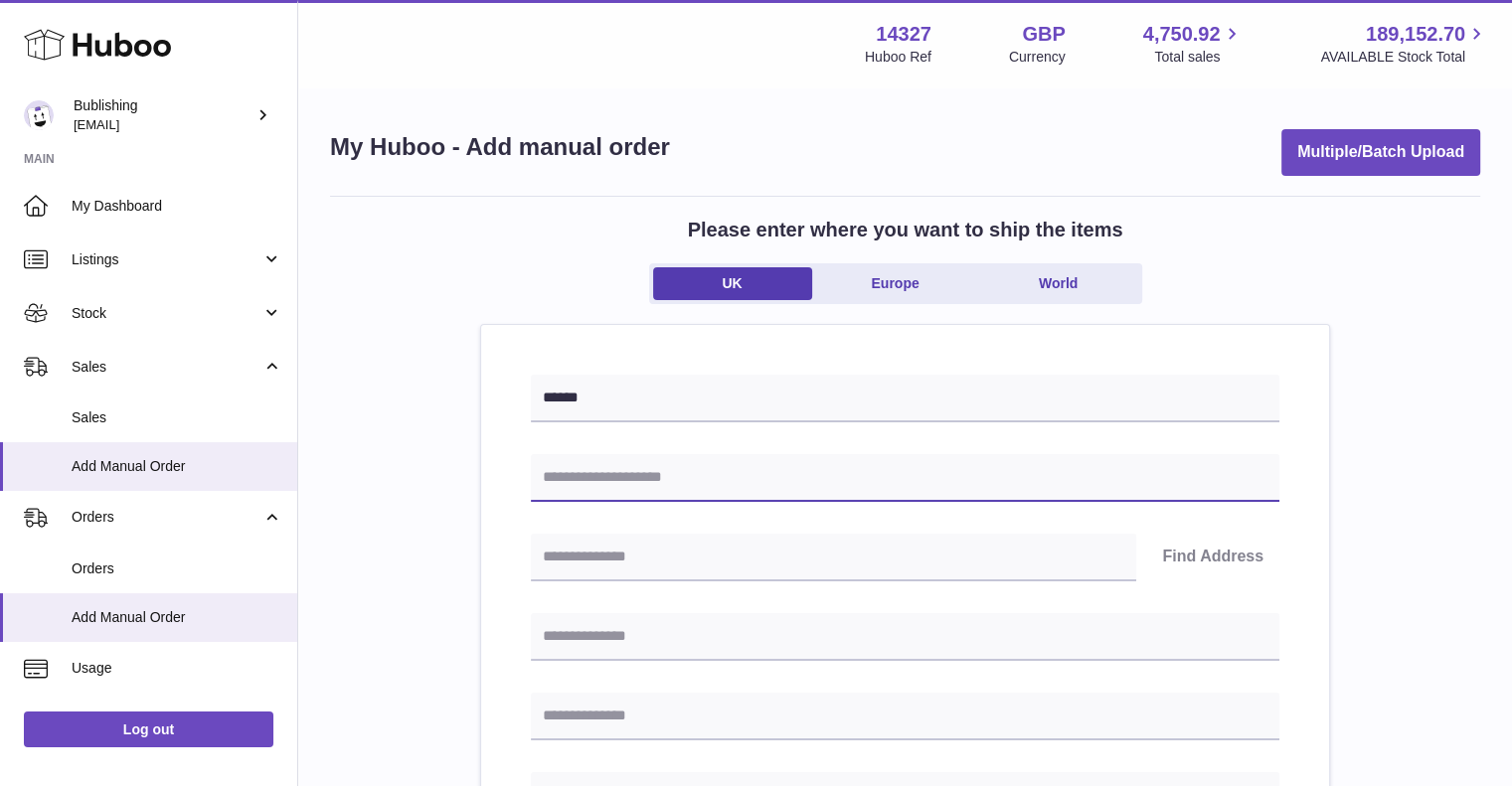 click at bounding box center (905, 478) 